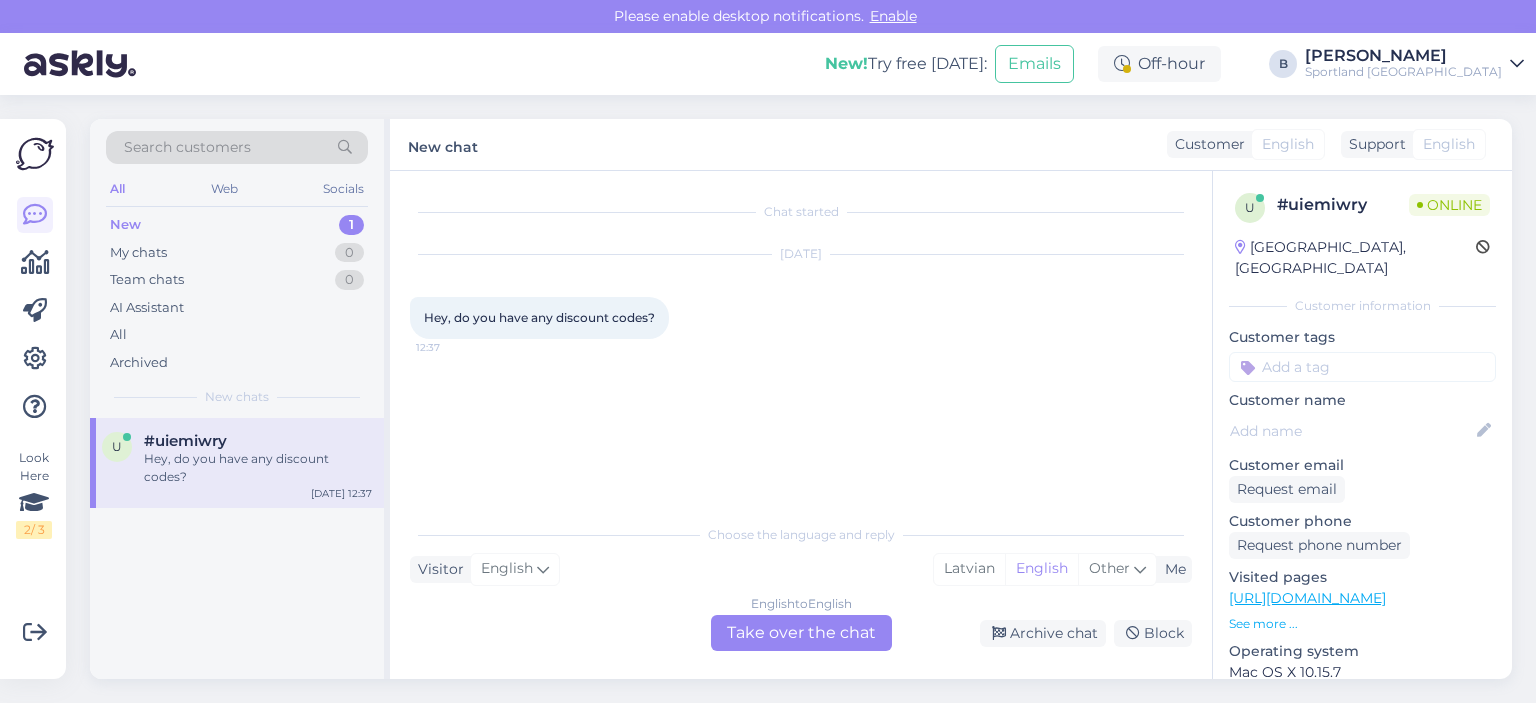 scroll, scrollTop: 0, scrollLeft: 0, axis: both 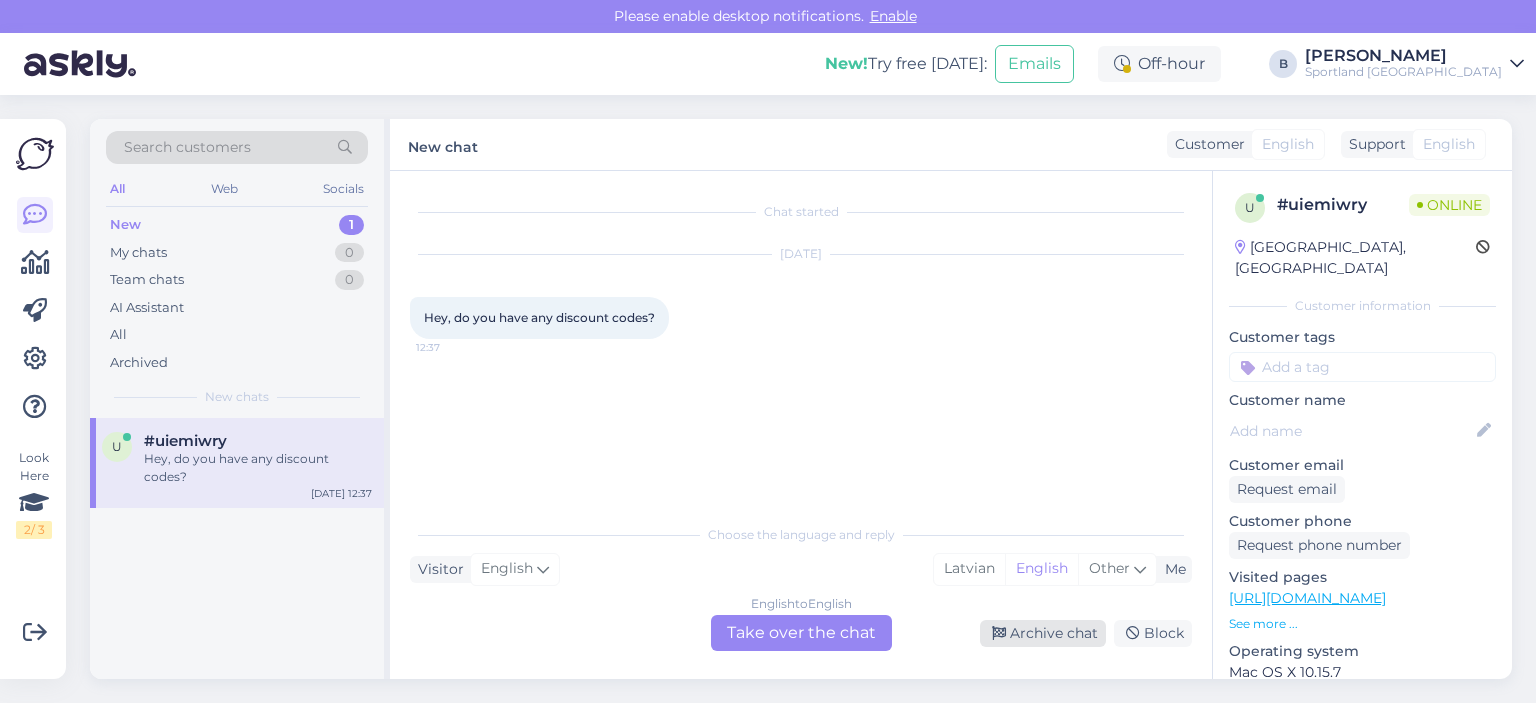 click on "Archive chat" at bounding box center [1043, 633] 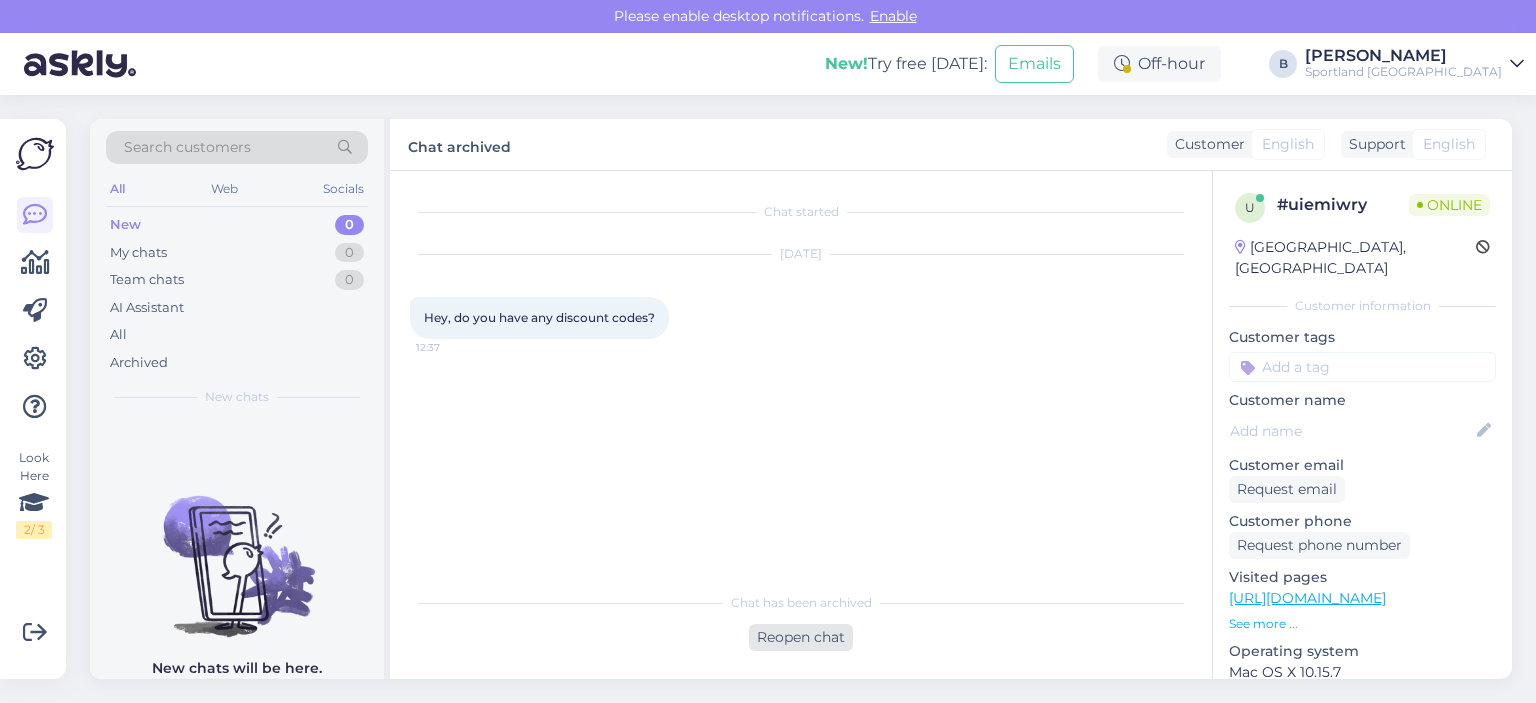 click on "Reopen chat" at bounding box center (801, 637) 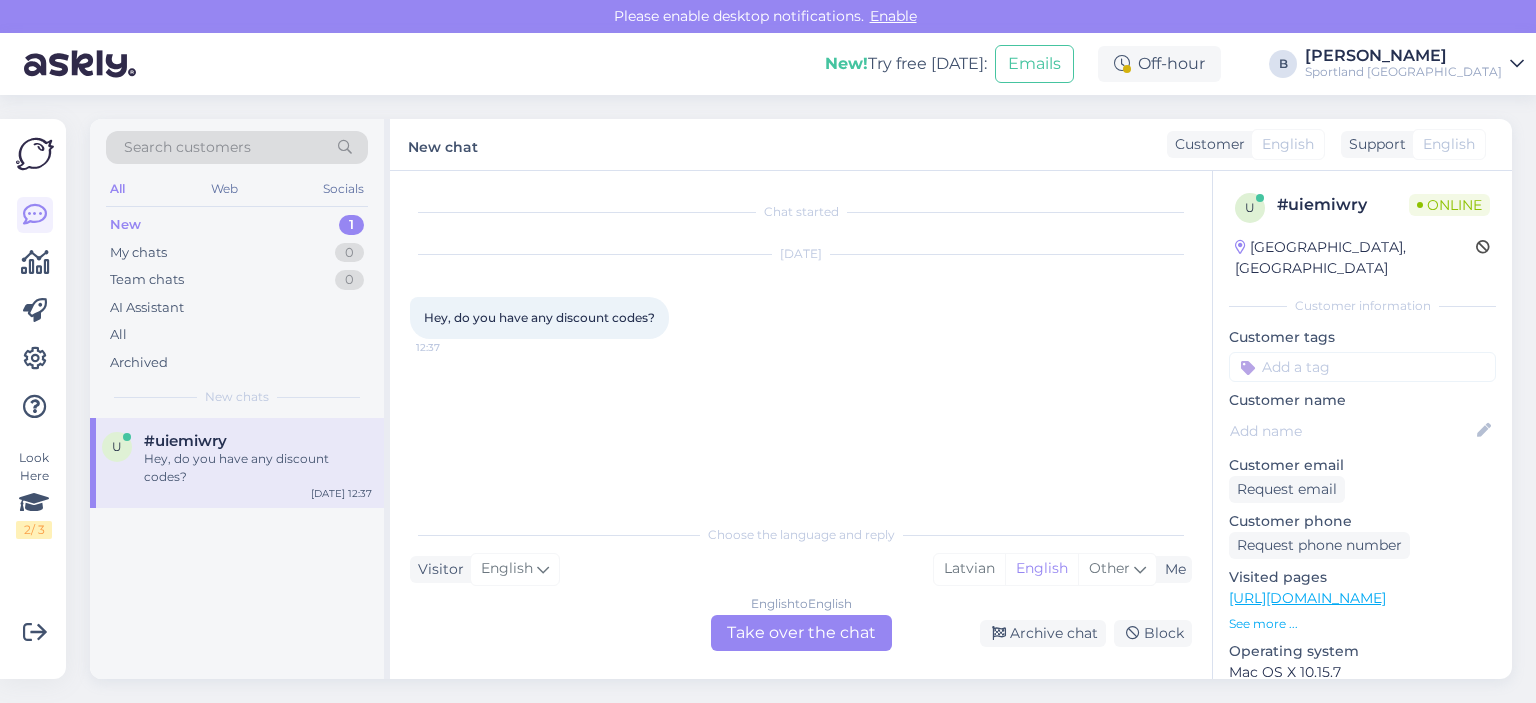 click on "English  to  English Take over the chat" at bounding box center [801, 633] 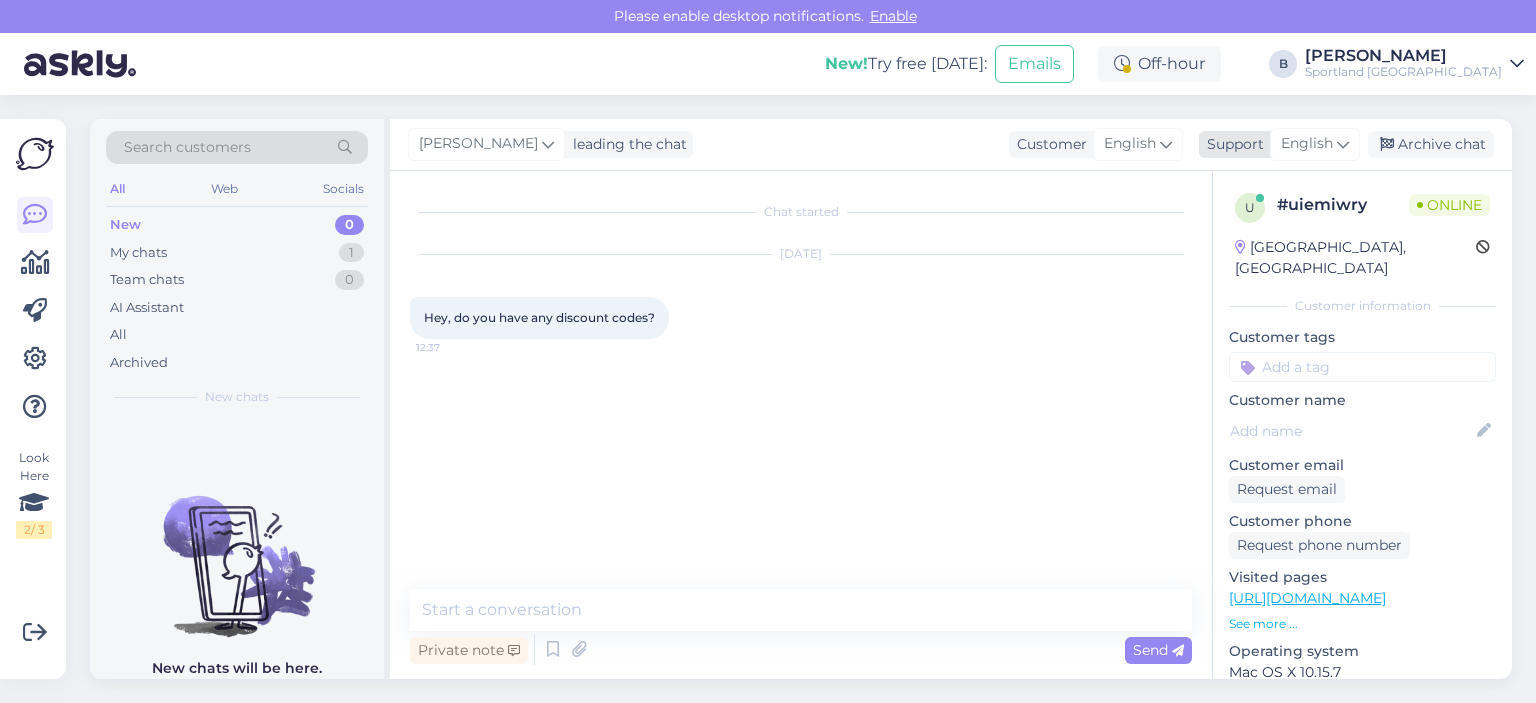 click on "English" at bounding box center [1307, 144] 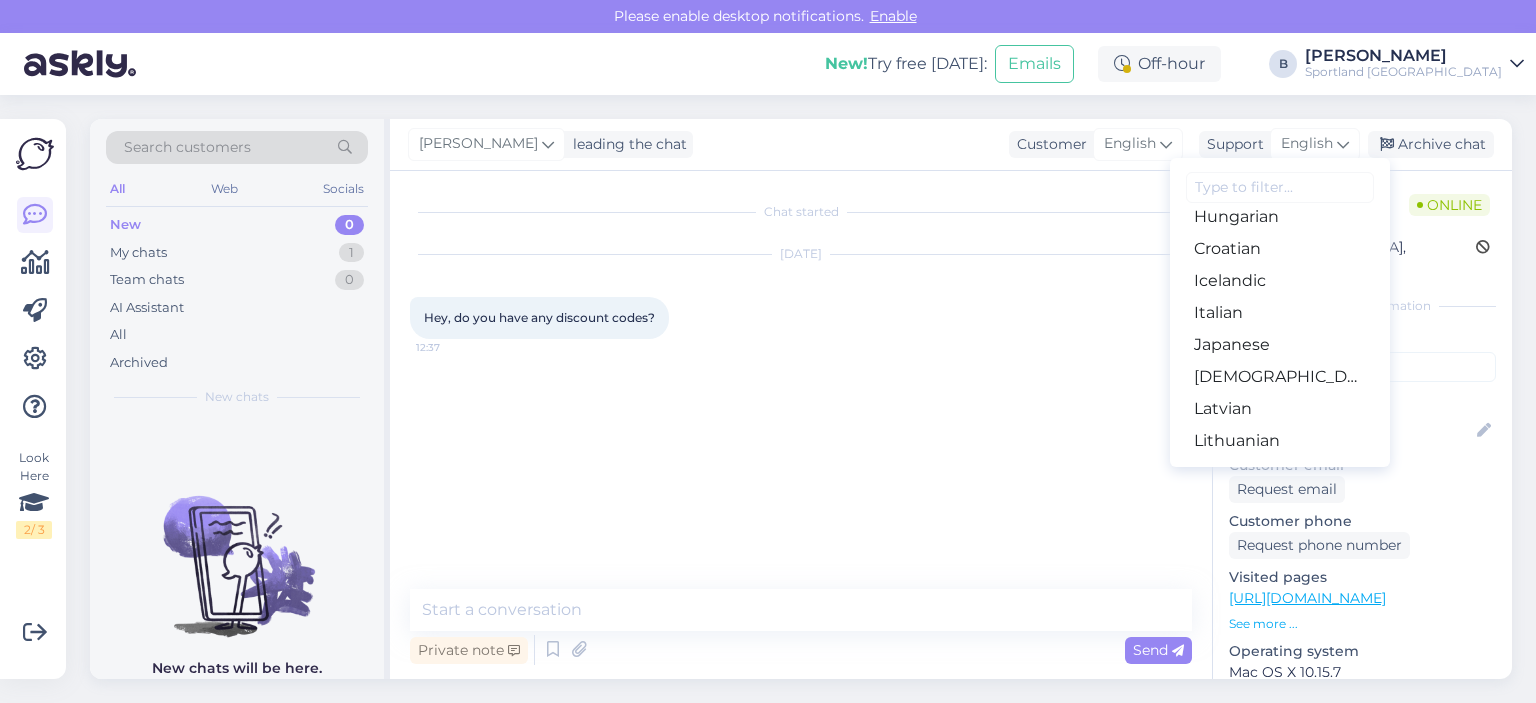 scroll, scrollTop: 500, scrollLeft: 0, axis: vertical 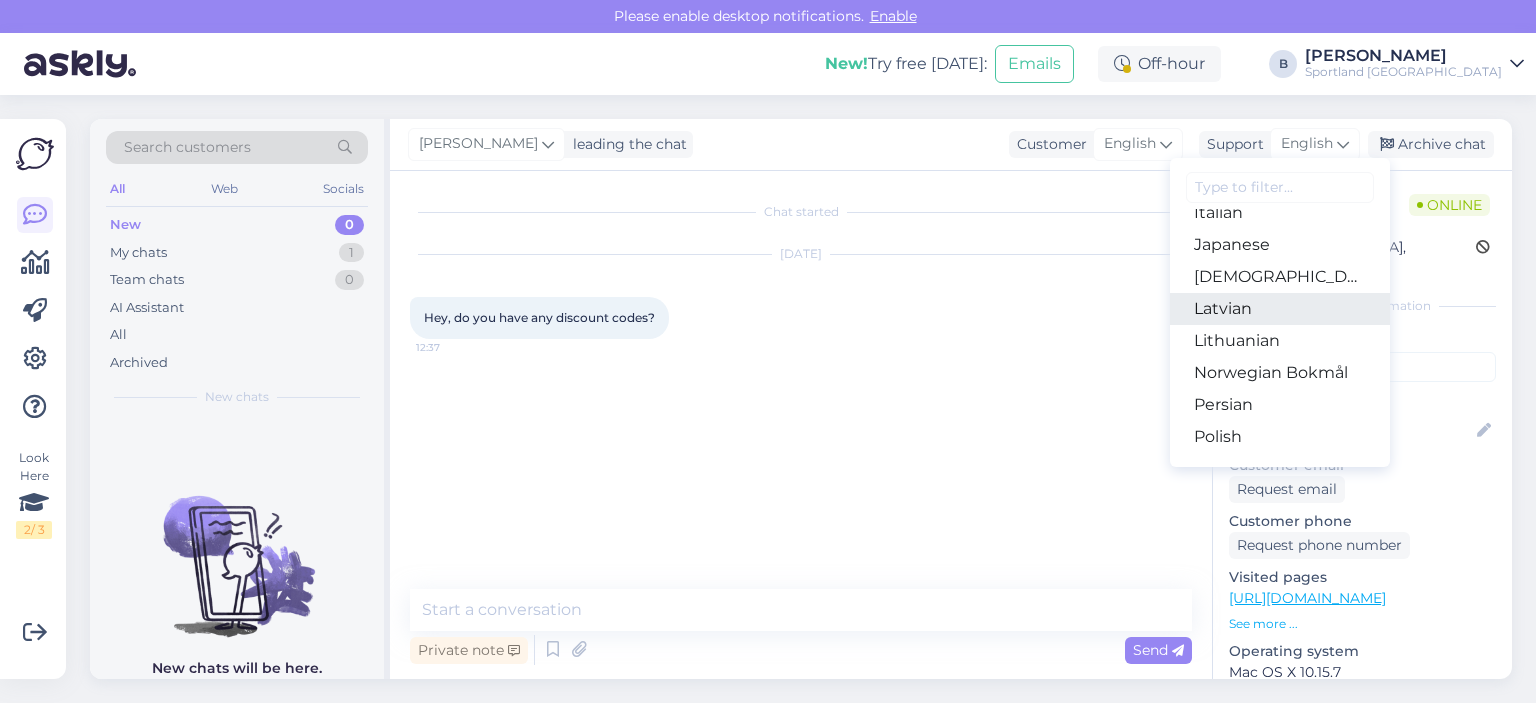 click on "Latvian" at bounding box center [1280, 309] 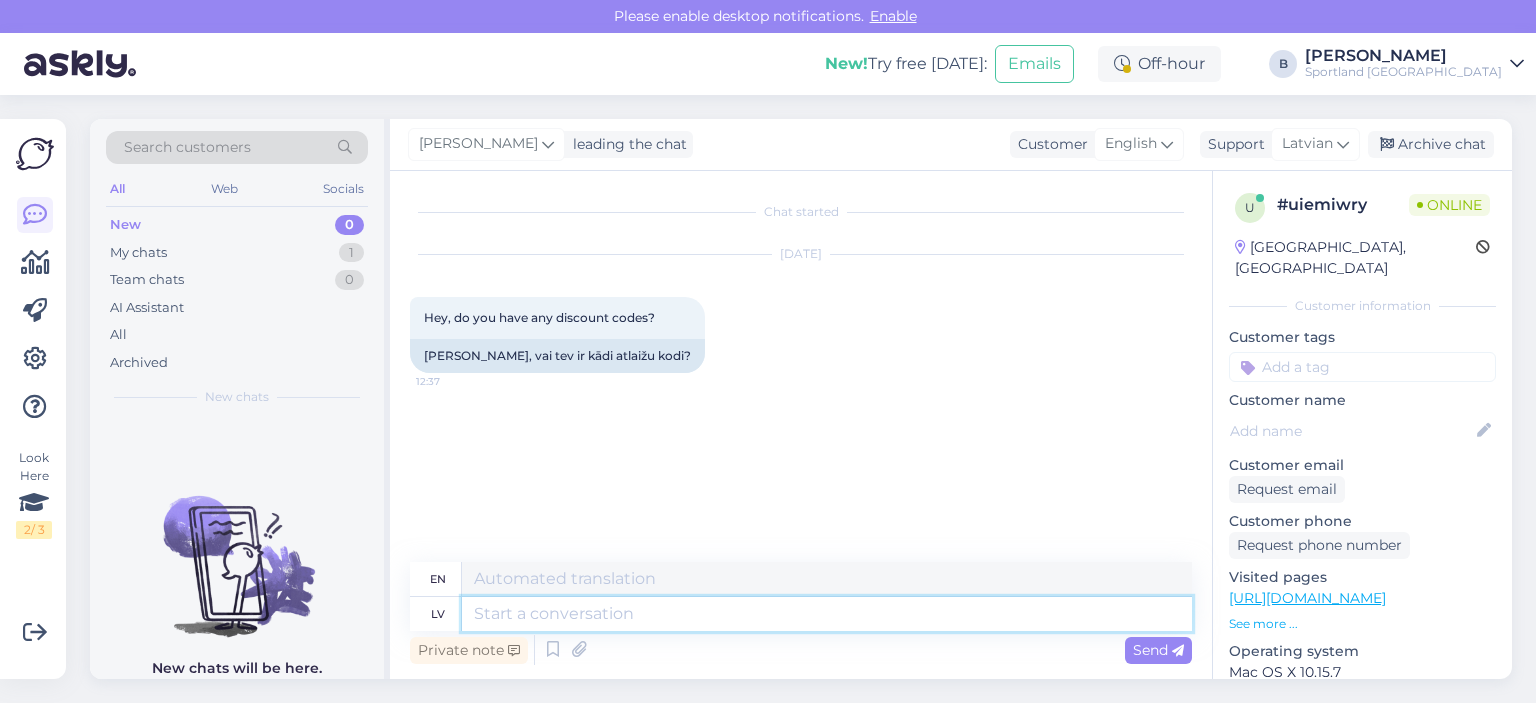 click at bounding box center (827, 614) 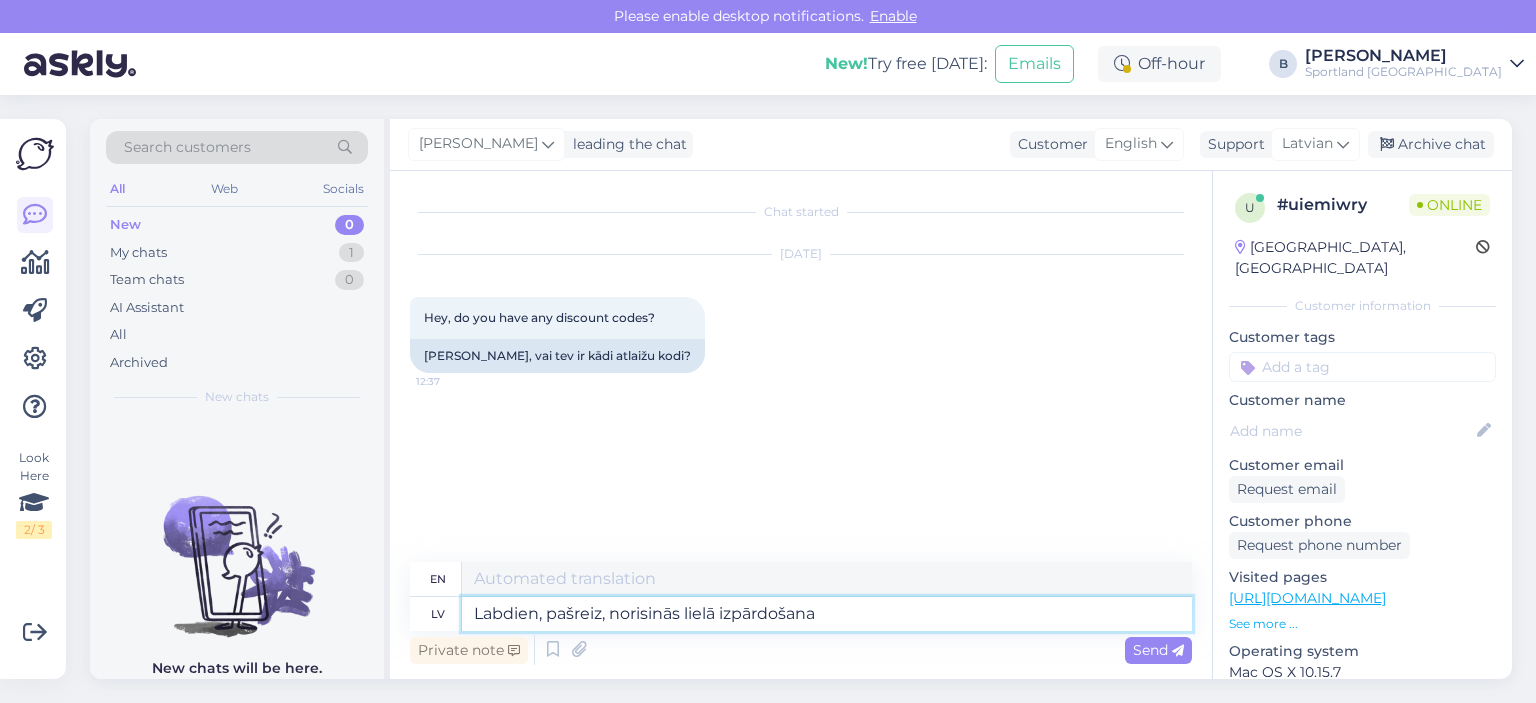 type on "Labdien, pašreiz, norisinās lielā izpārdošana" 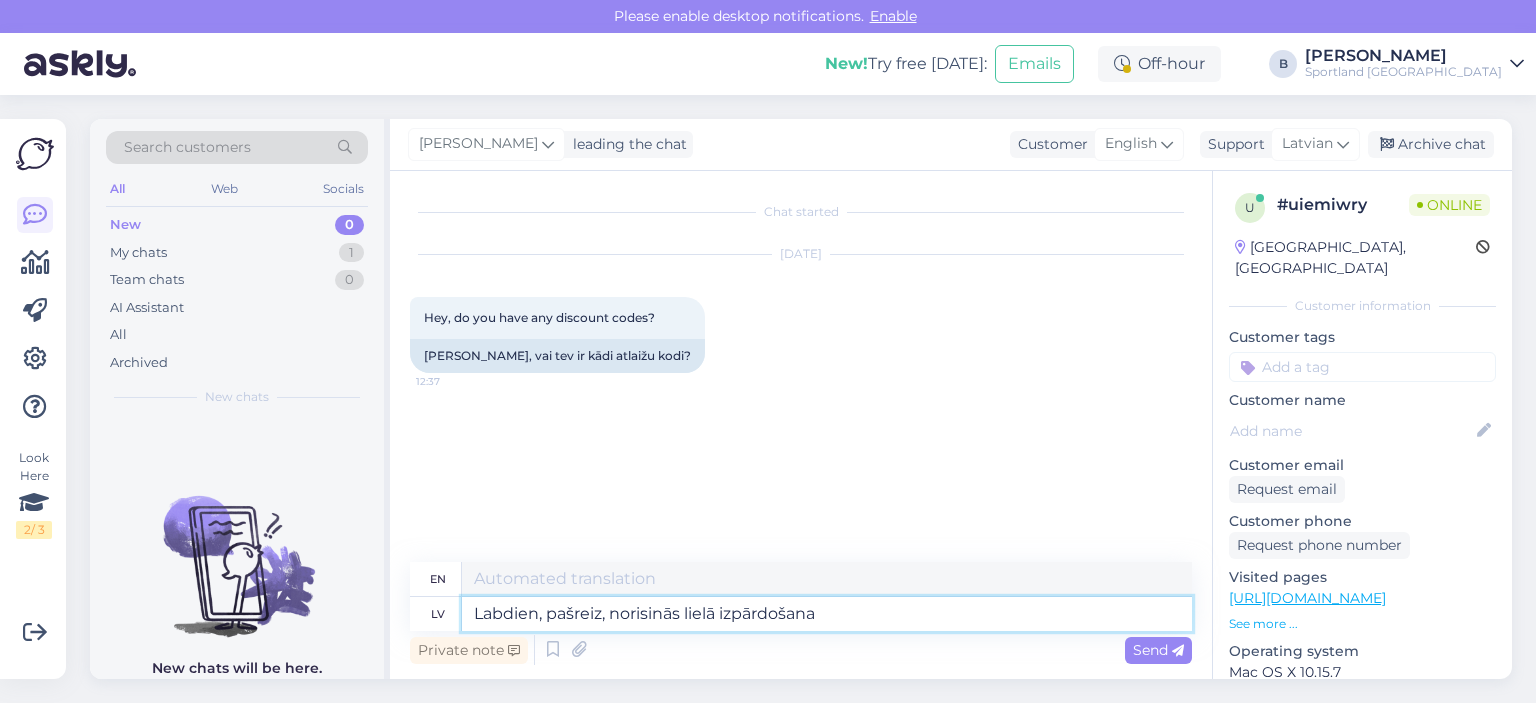 type on "Hello, there is currently a big sale going on." 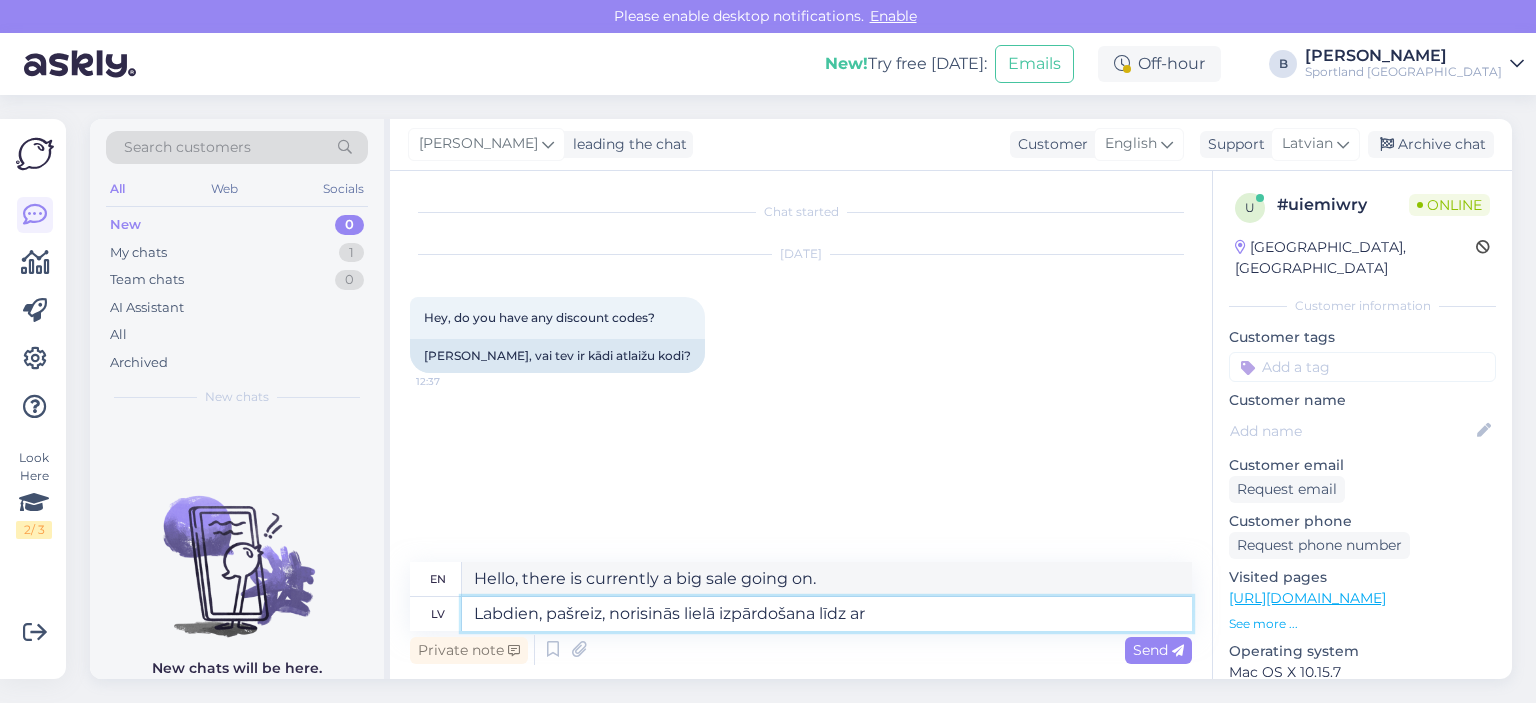 type on "Labdien, pašreiz, norisinās lielā izpārdošana līdz ar t" 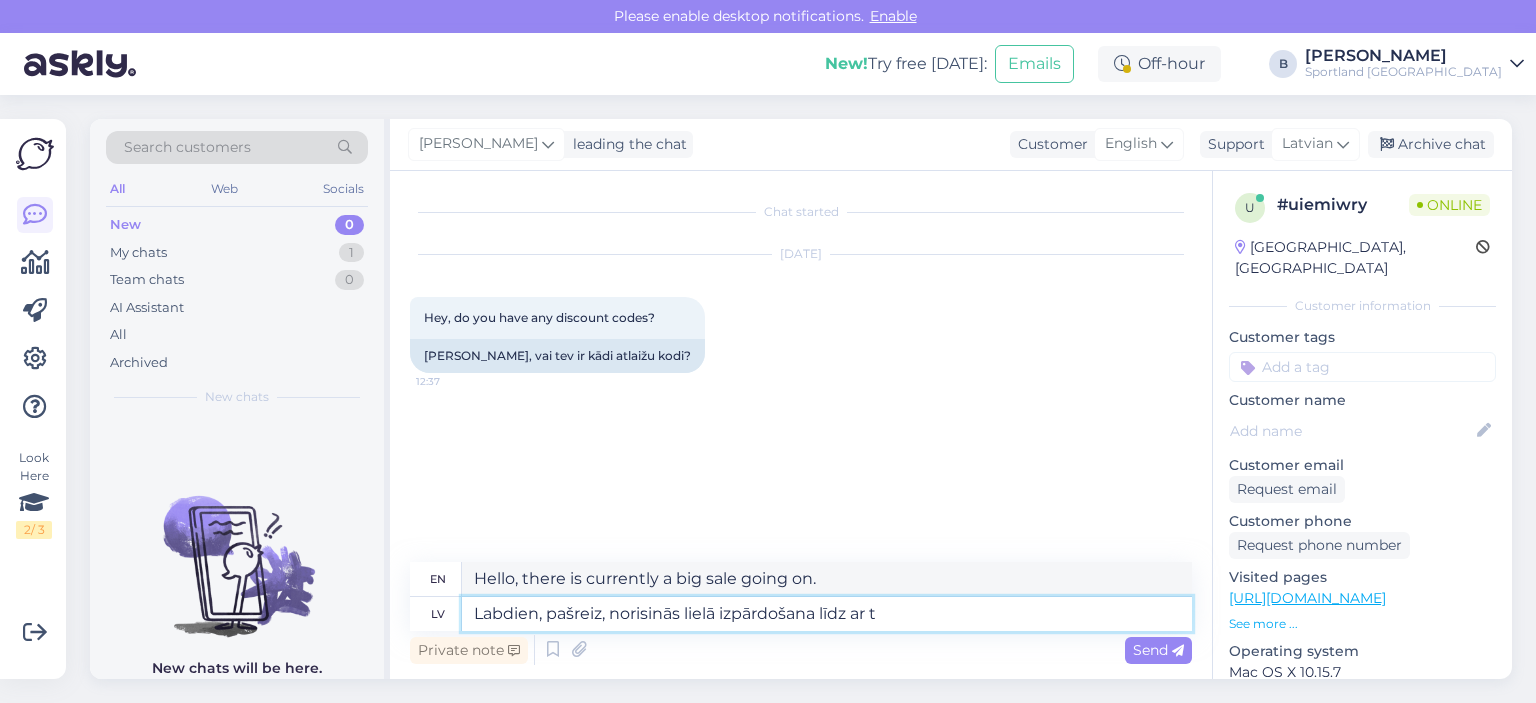 type on "Good day, currently, a big sale is taking place until" 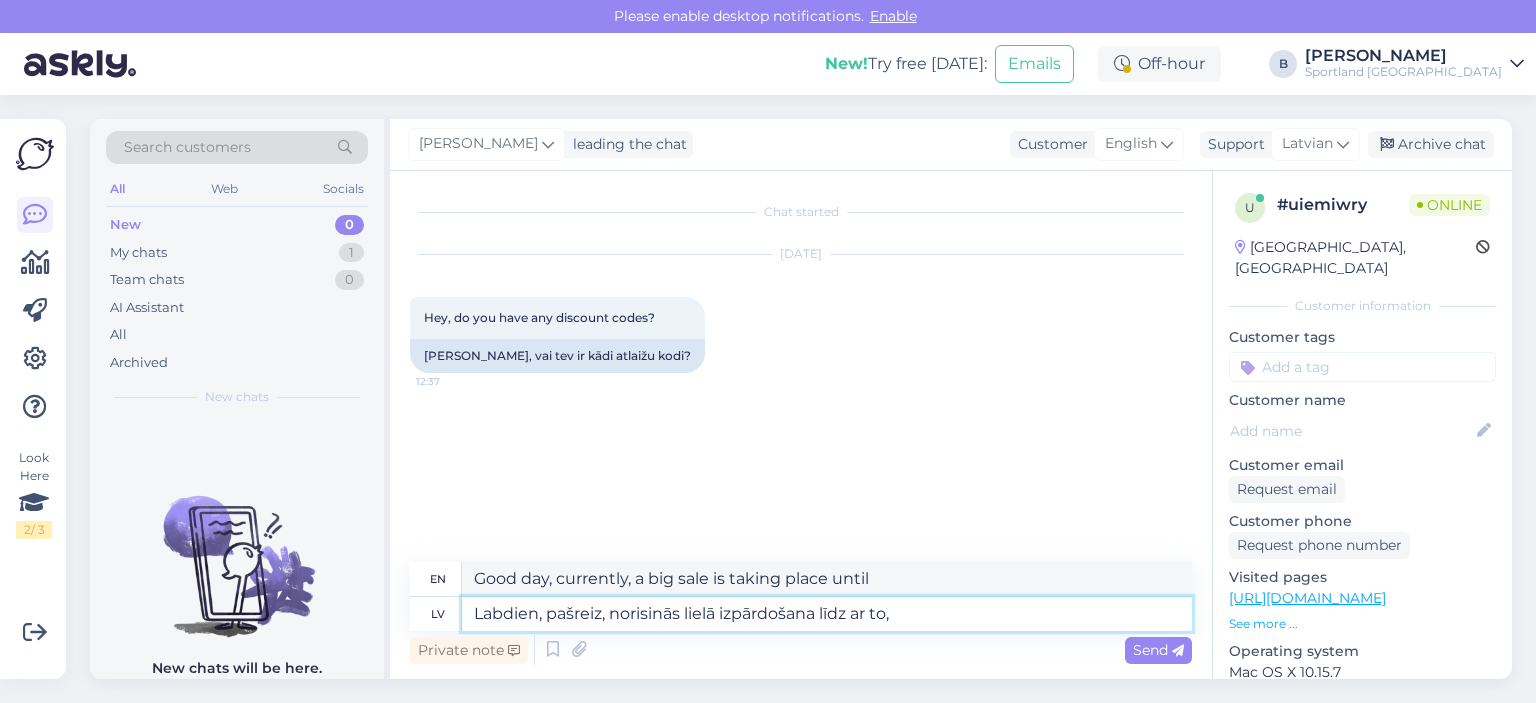 type on "Labdien, pašreiz, norisinās lielā izpārdošana līdz ar to," 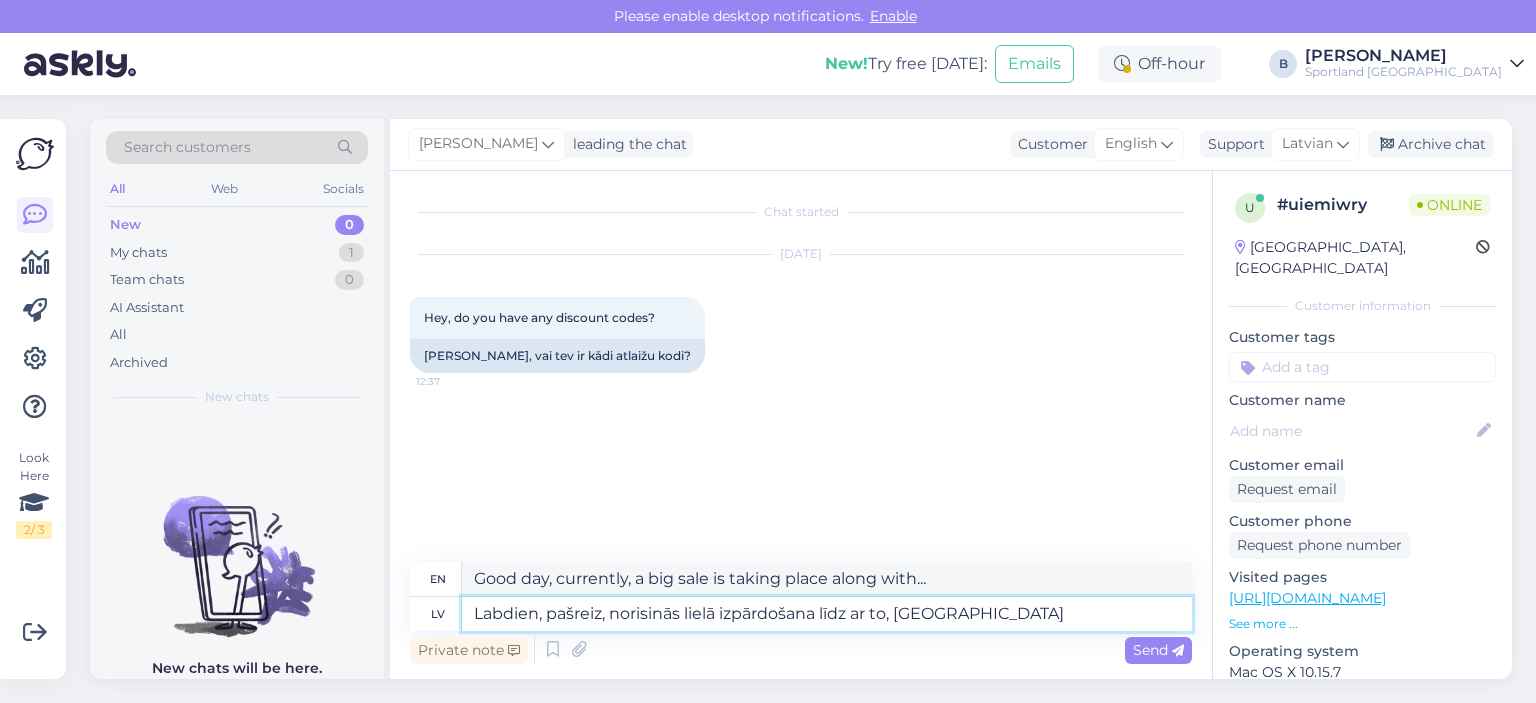 type on "Labdien, pašreiz, norisinās lielā izpārdošana līdz ar to, pap" 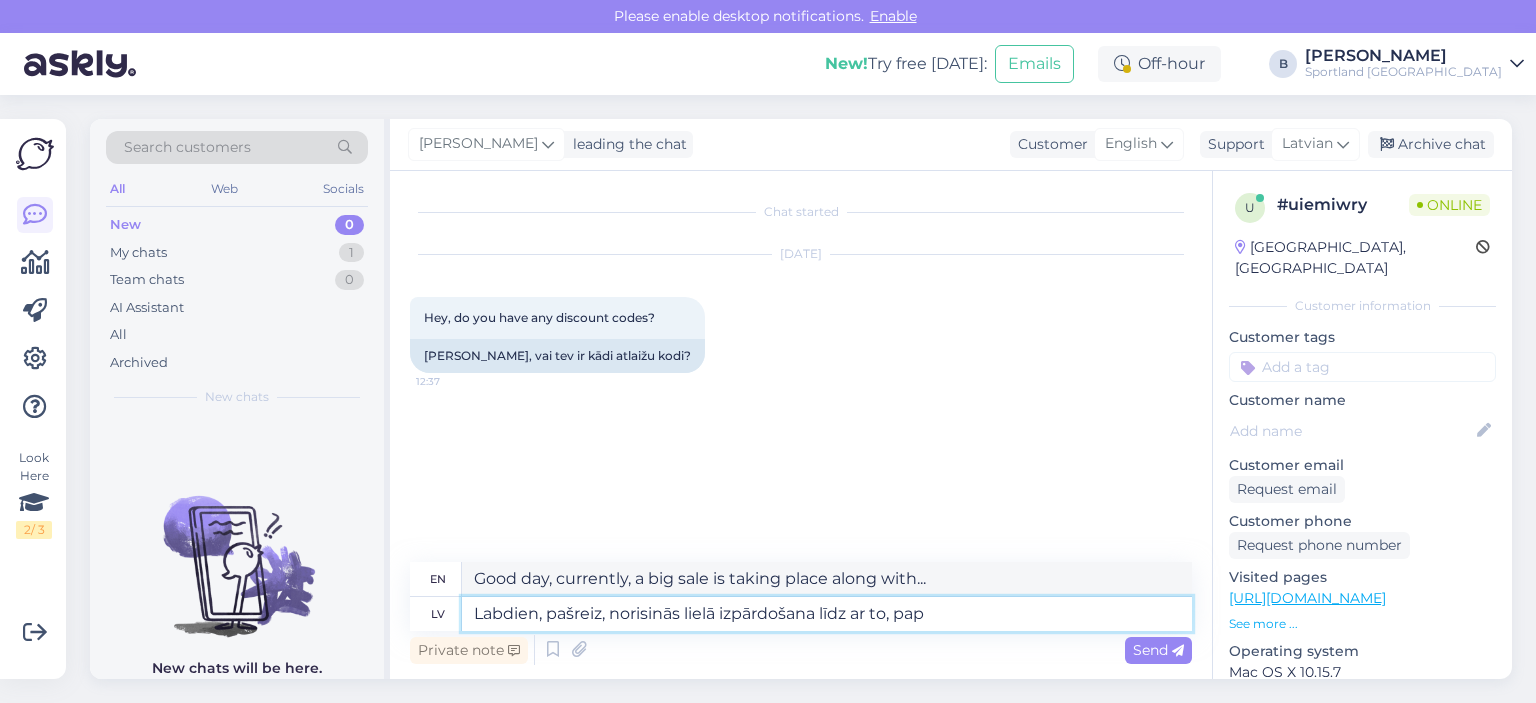 type on "Hello, currently, there is a big sale going on, therefore," 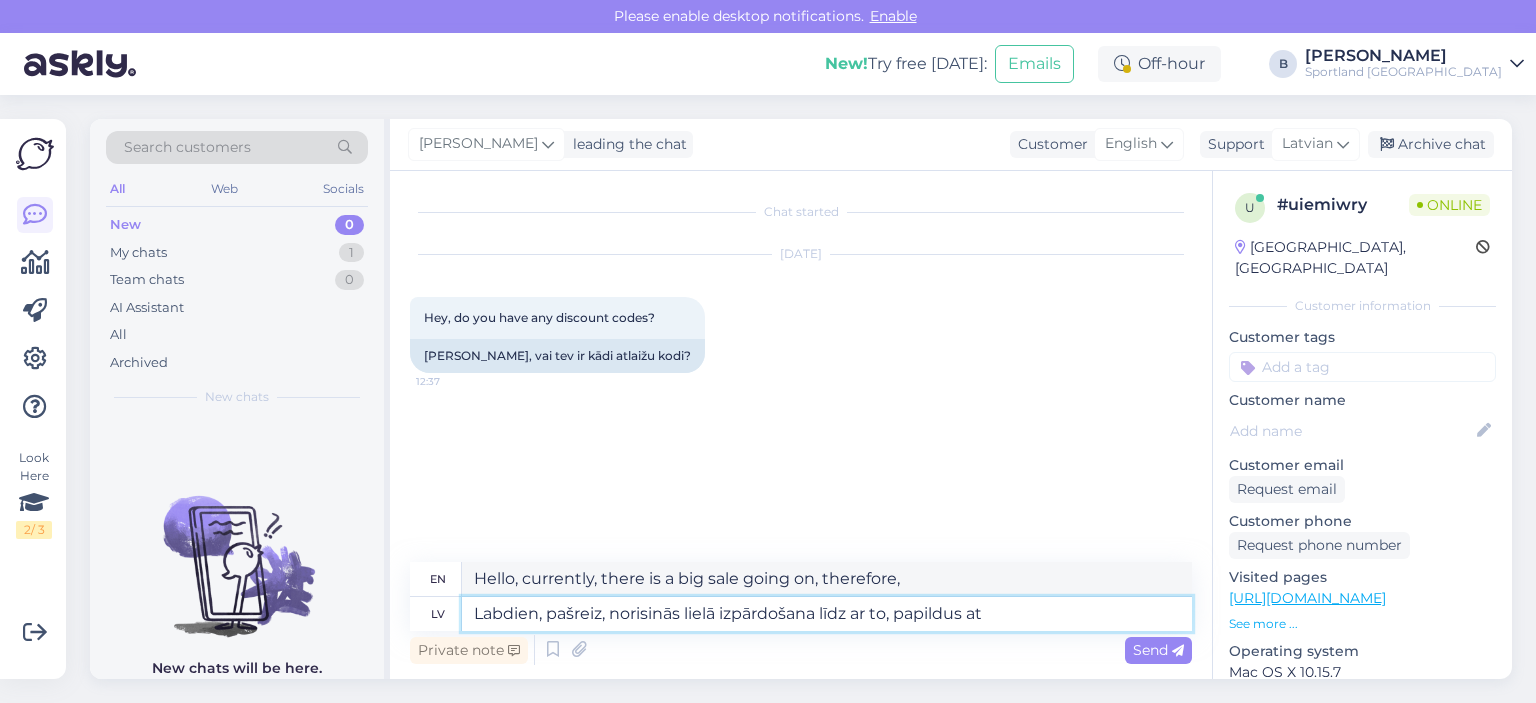 type on "Labdien, pašreiz, norisinās lielā izpārdošana līdz ar to, papildus atl" 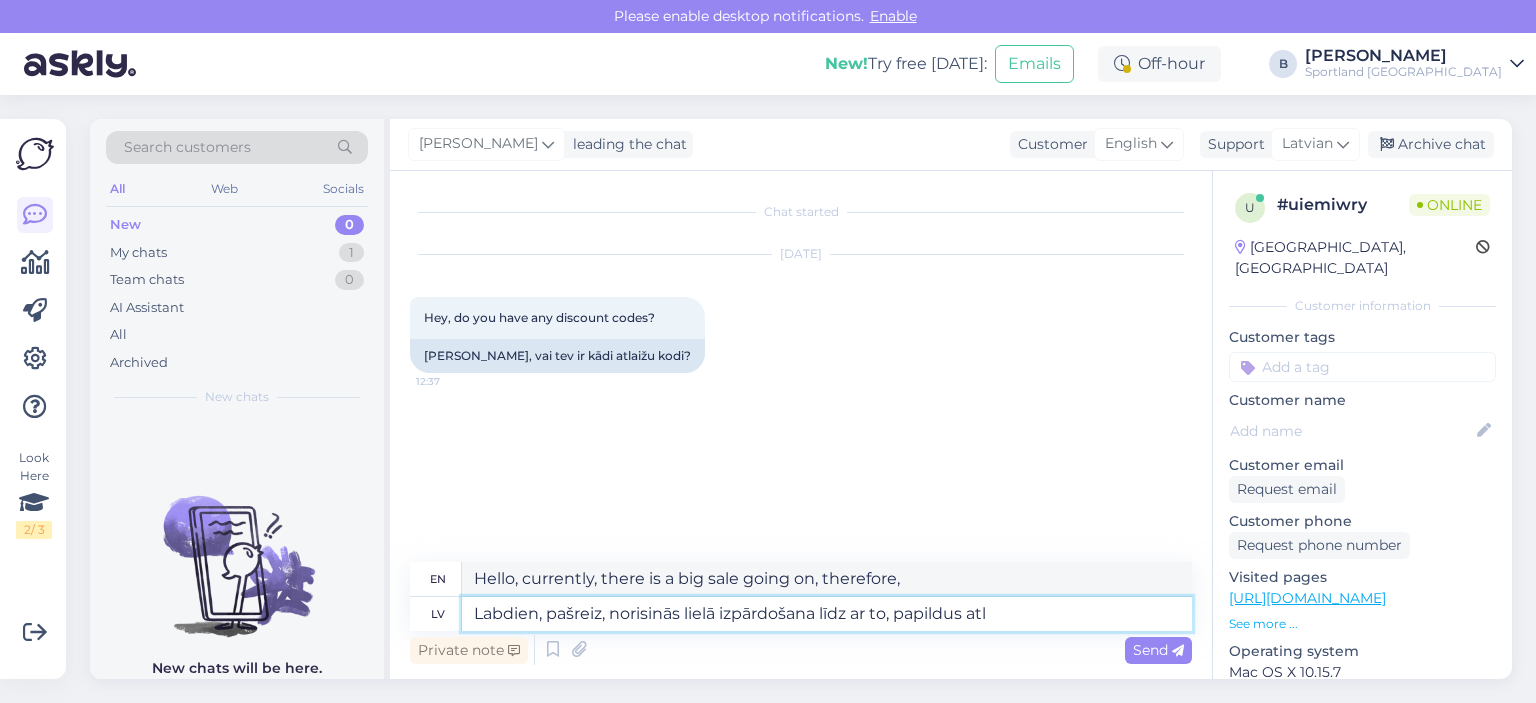 type on "Hello, currently, there is a big sale going on, therefore, in addition to that..." 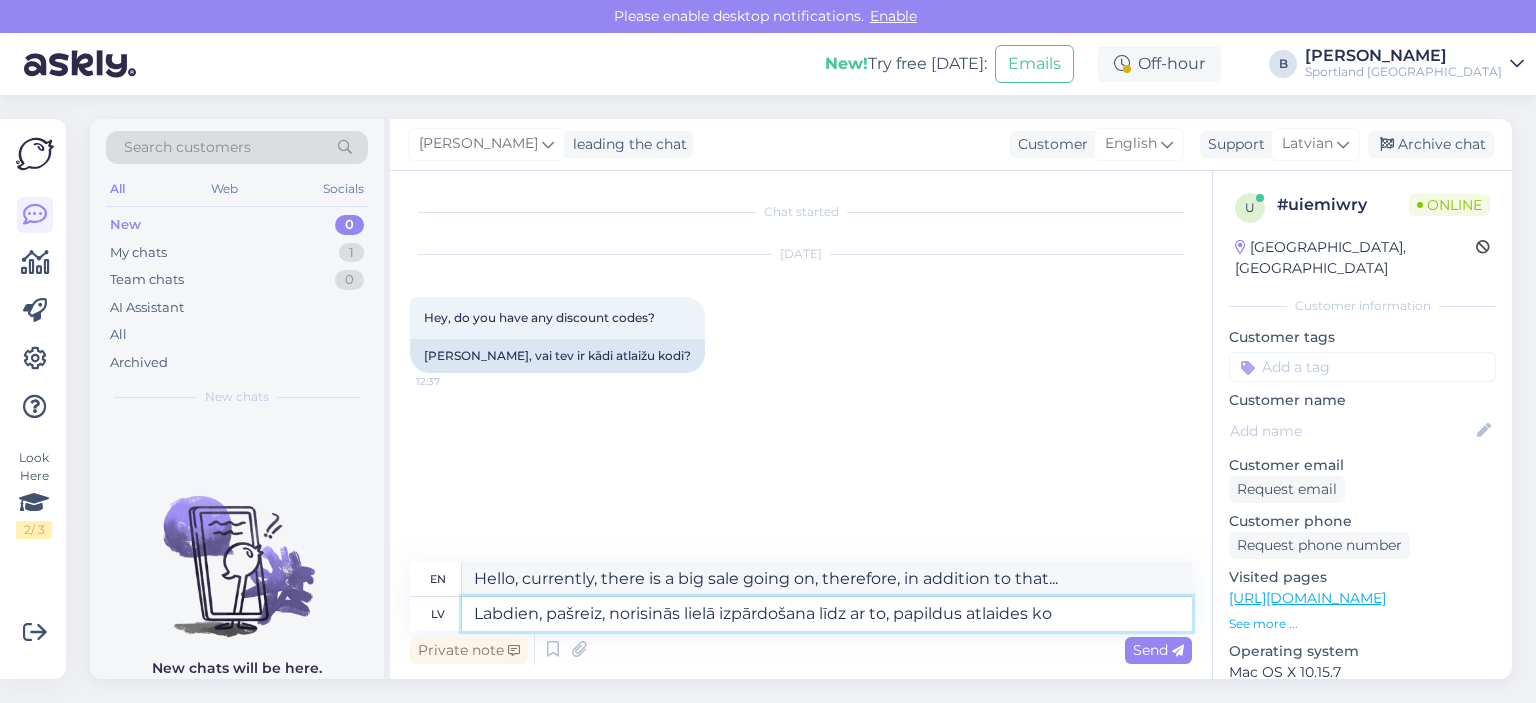 type on "Labdien, pašreiz, norisinās lielā izpārdošana līdz ar to, papildus atlaides kod" 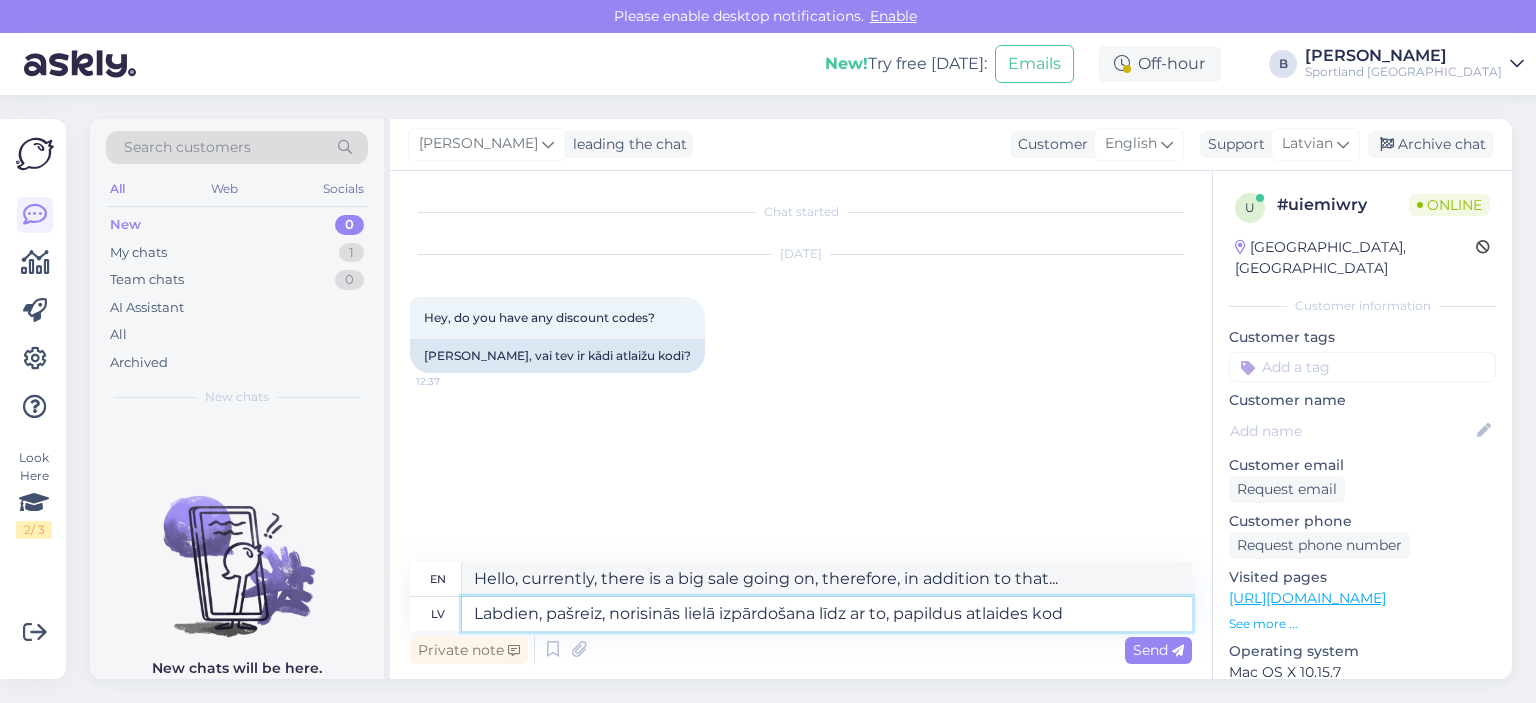 type on "Good day, currently, a big sale is underway, therefore, additional discounts are available." 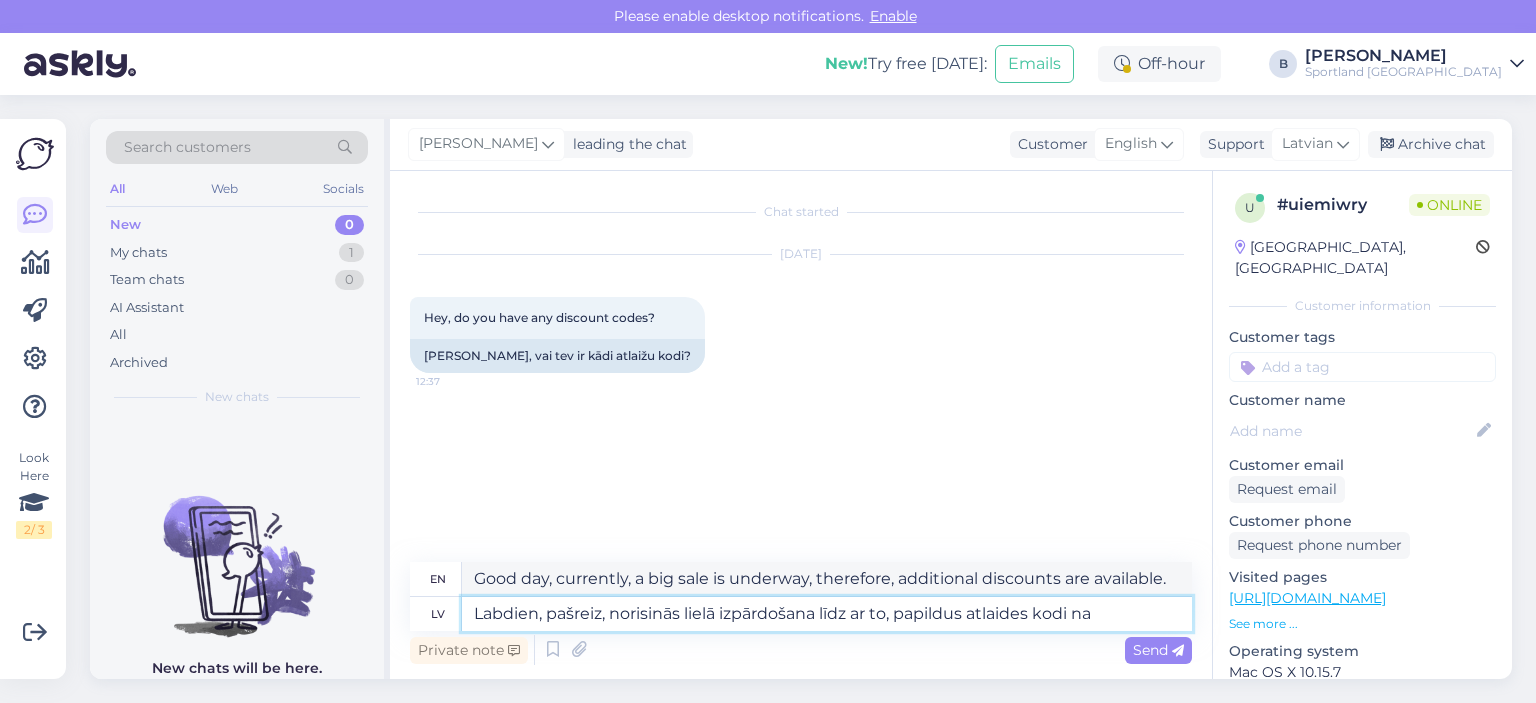 type on "Labdien, pašreiz, norisinās lielā izpārdošana līdz ar to, papildus atlaides kodi nav" 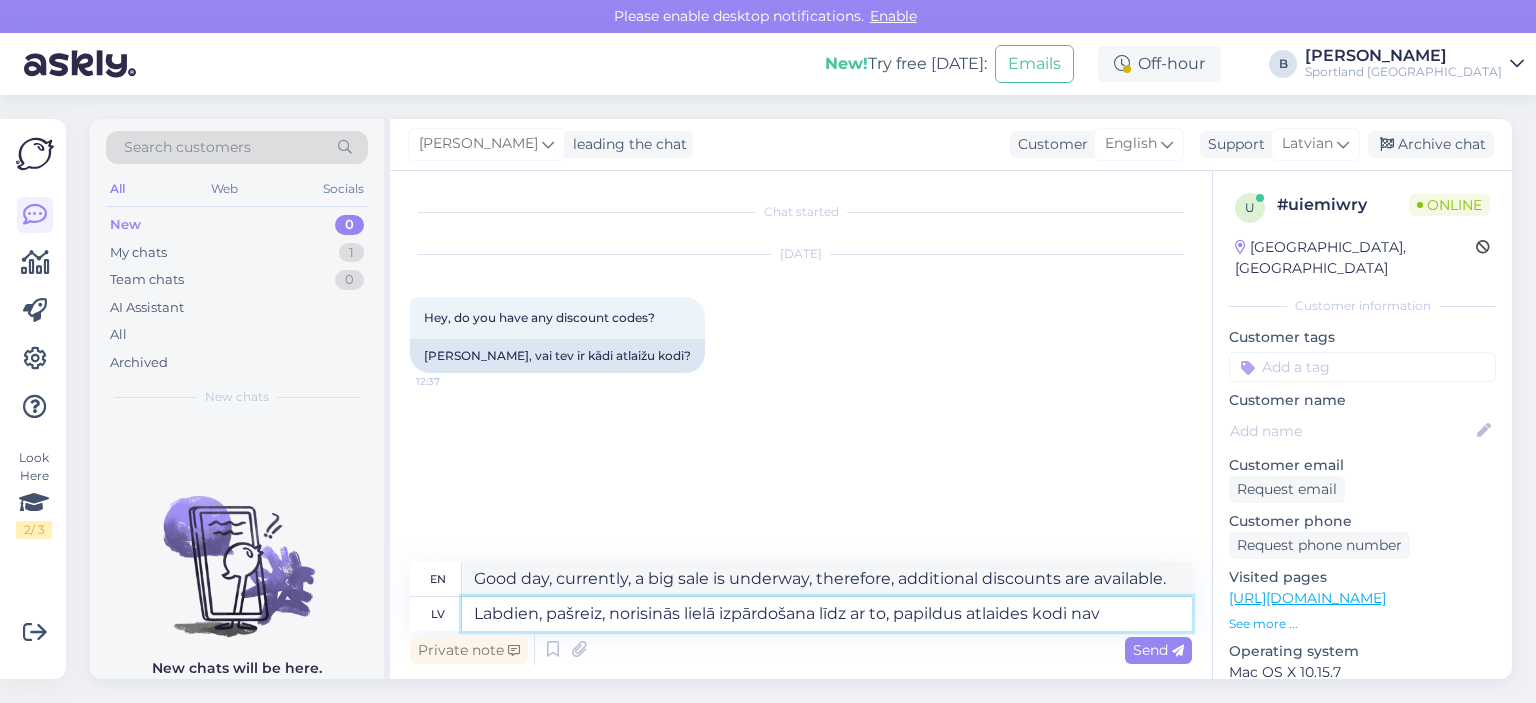 type on "Good day, currently, a big sale is underway, therefore, additional discount codes are available." 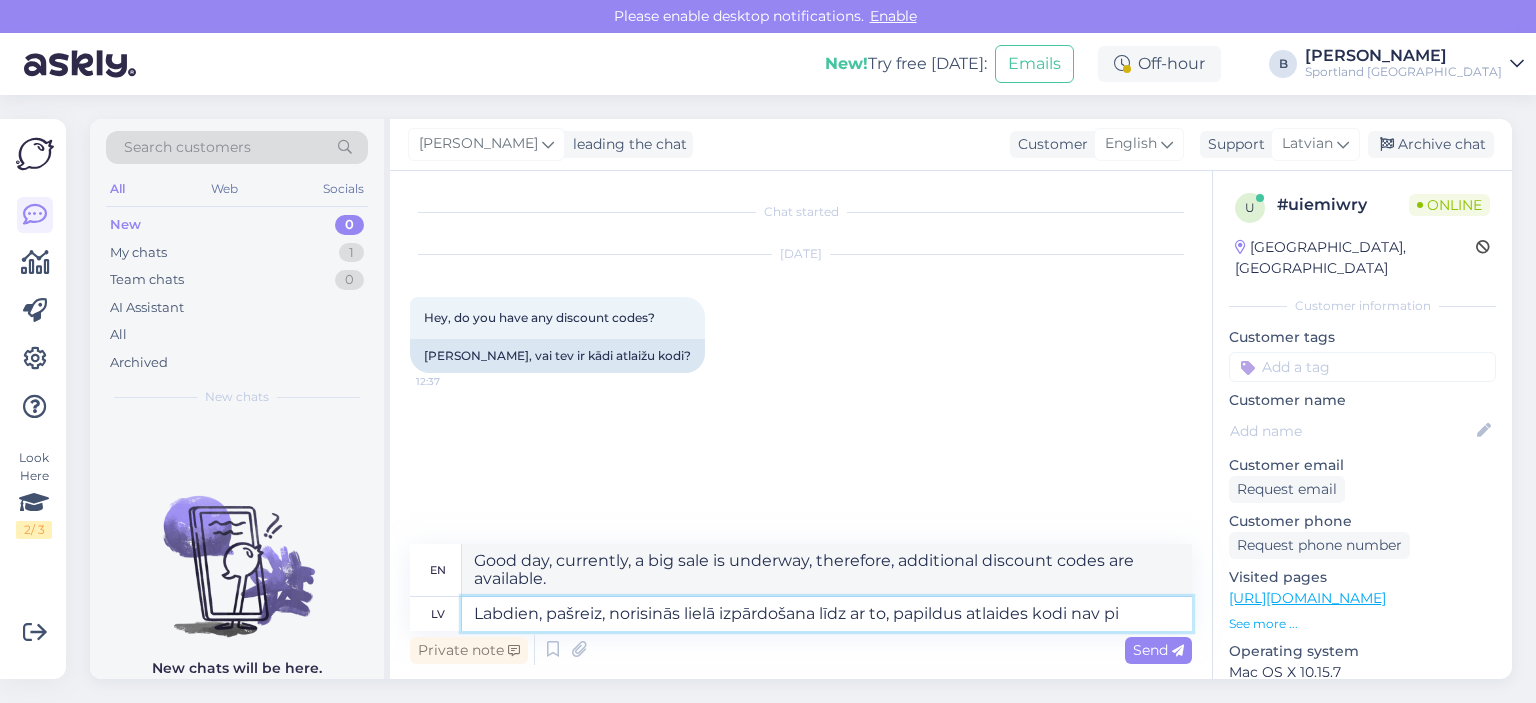type on "Labdien, pašreiz, norisinās lielā izpārdošana līdz ar to, papildus atlaides kodi nav pie" 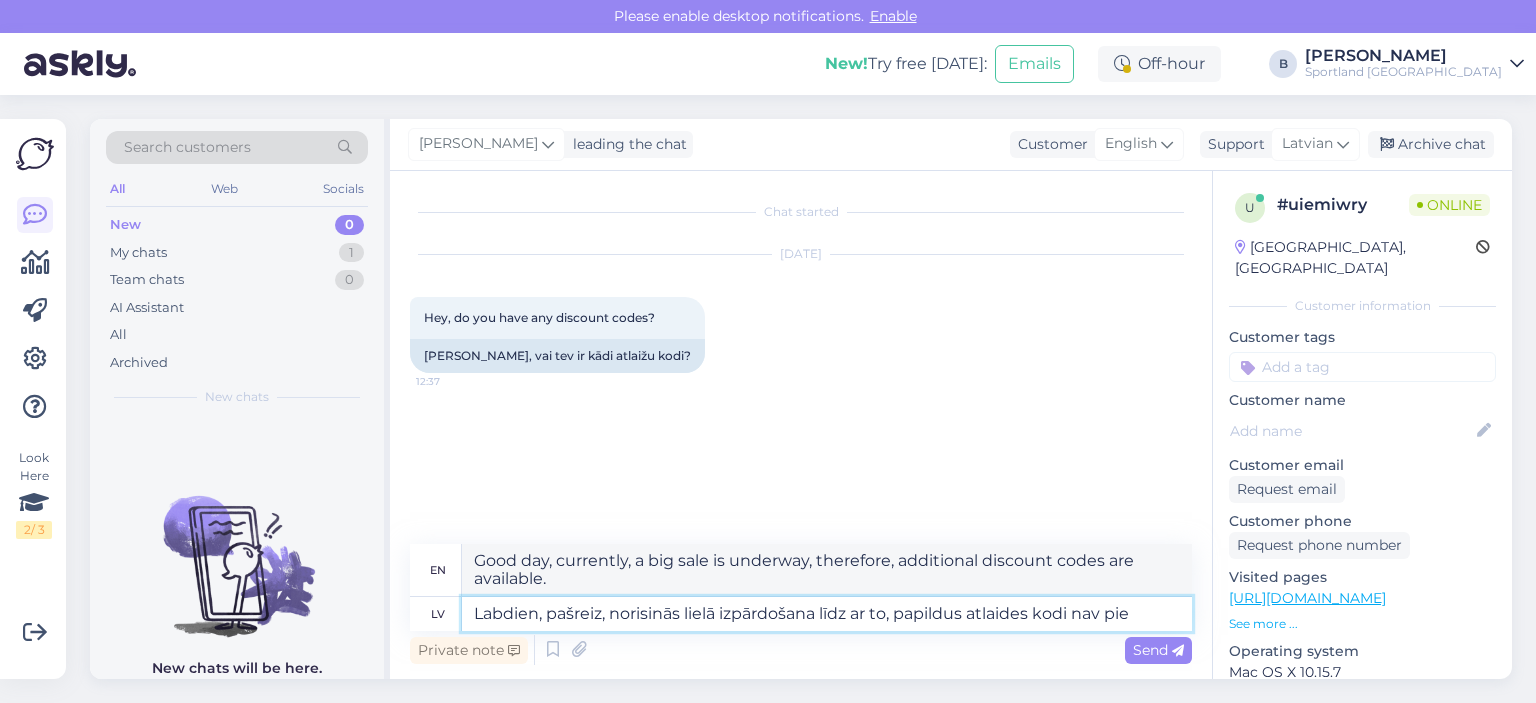 type on "Good day, currently, a large sale is underway, therefore, additional discount codes are not available." 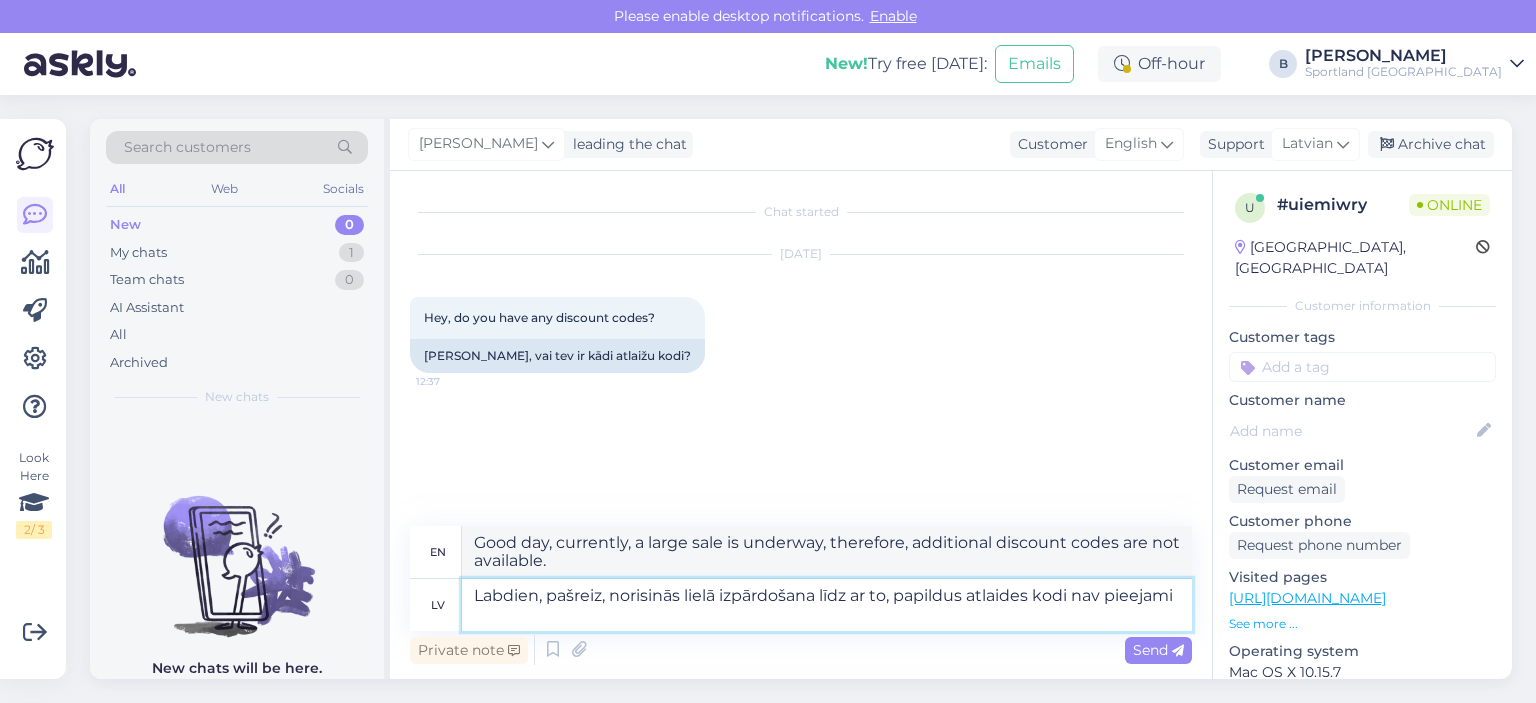 type on "Labdien, pašreiz, norisinās lielā izpārdošana līdz ar to, papildus atlaides kodi nav pieejami." 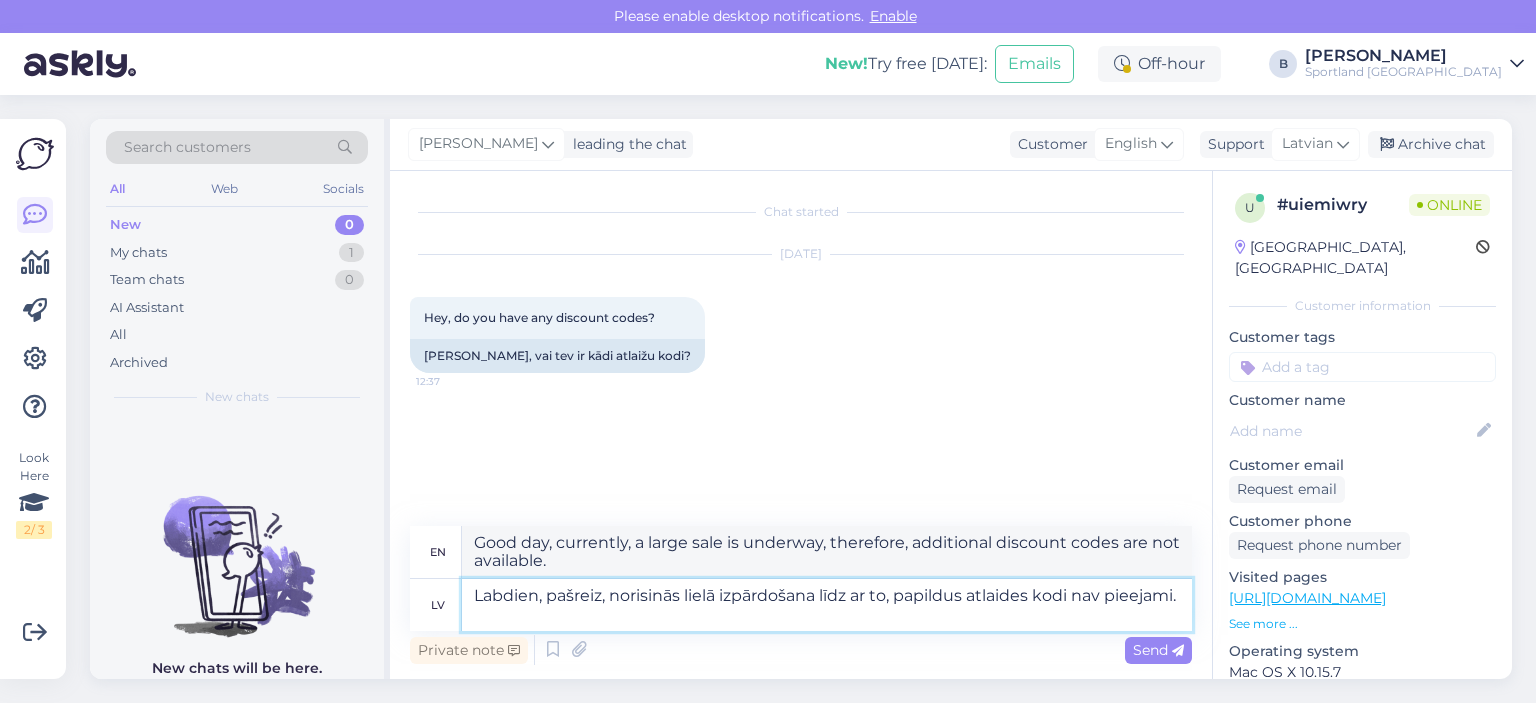 type on "Hello, we are currently having a big sale, therefore additional discount codes are not available." 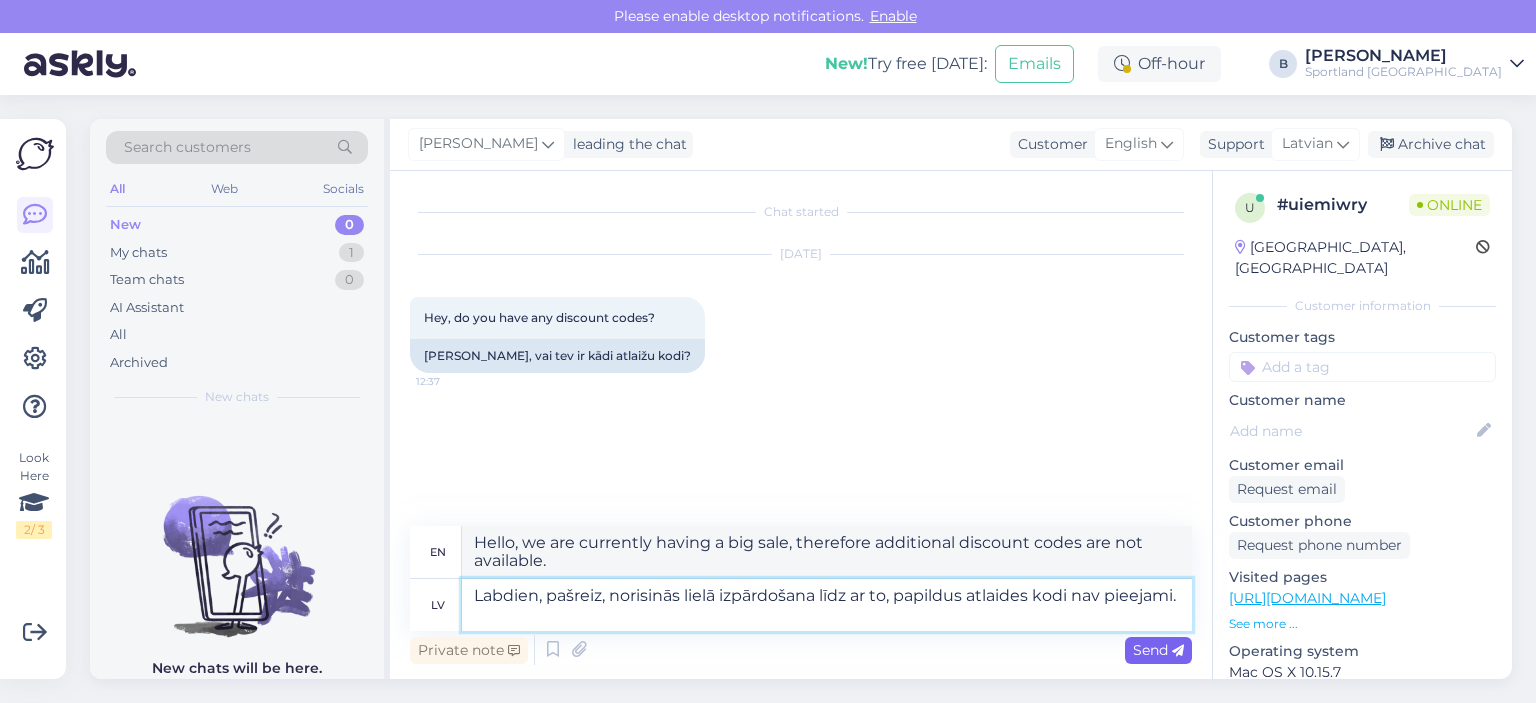 type on "Labdien, pašreiz, norisinās lielā izpārdošana līdz ar to, papildus atlaides kodi nav pieejami." 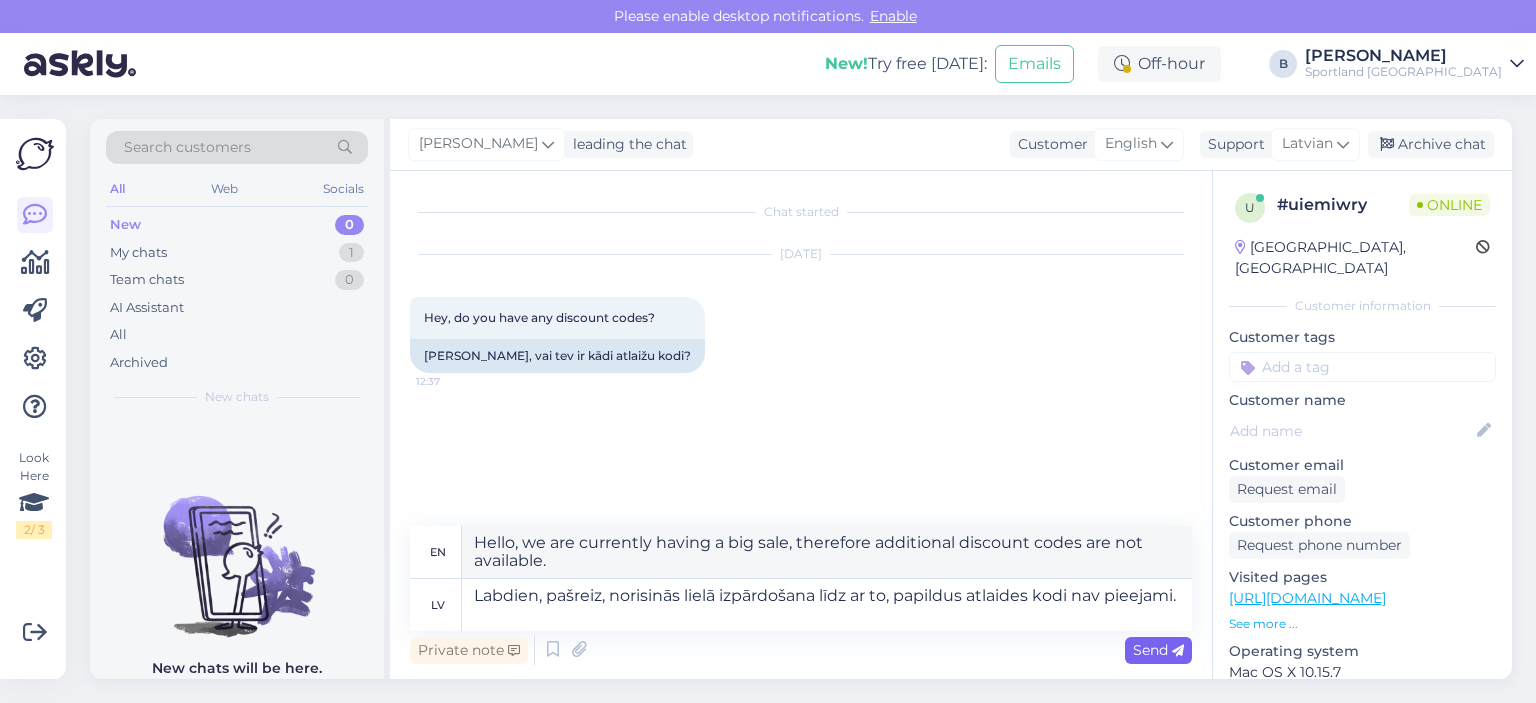 click on "Send" at bounding box center [1158, 650] 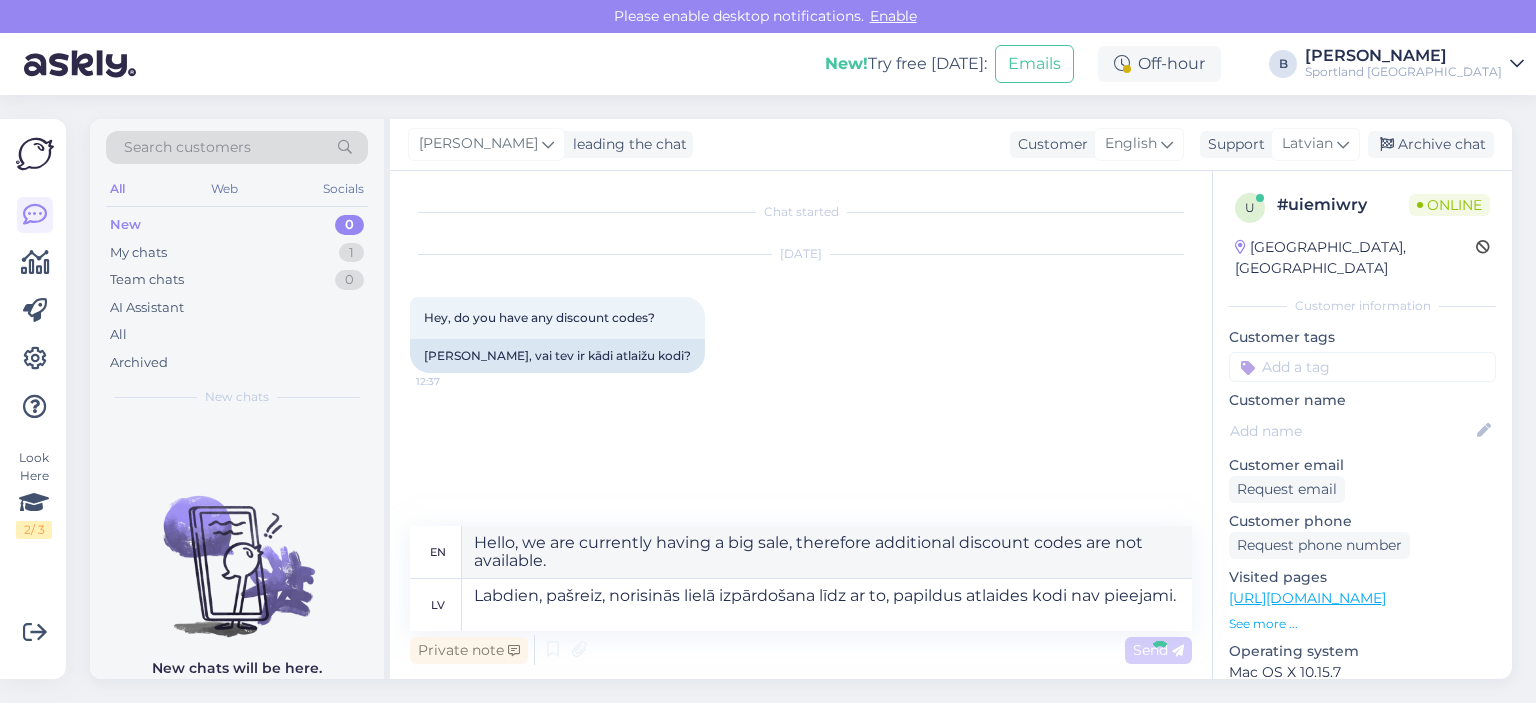 type 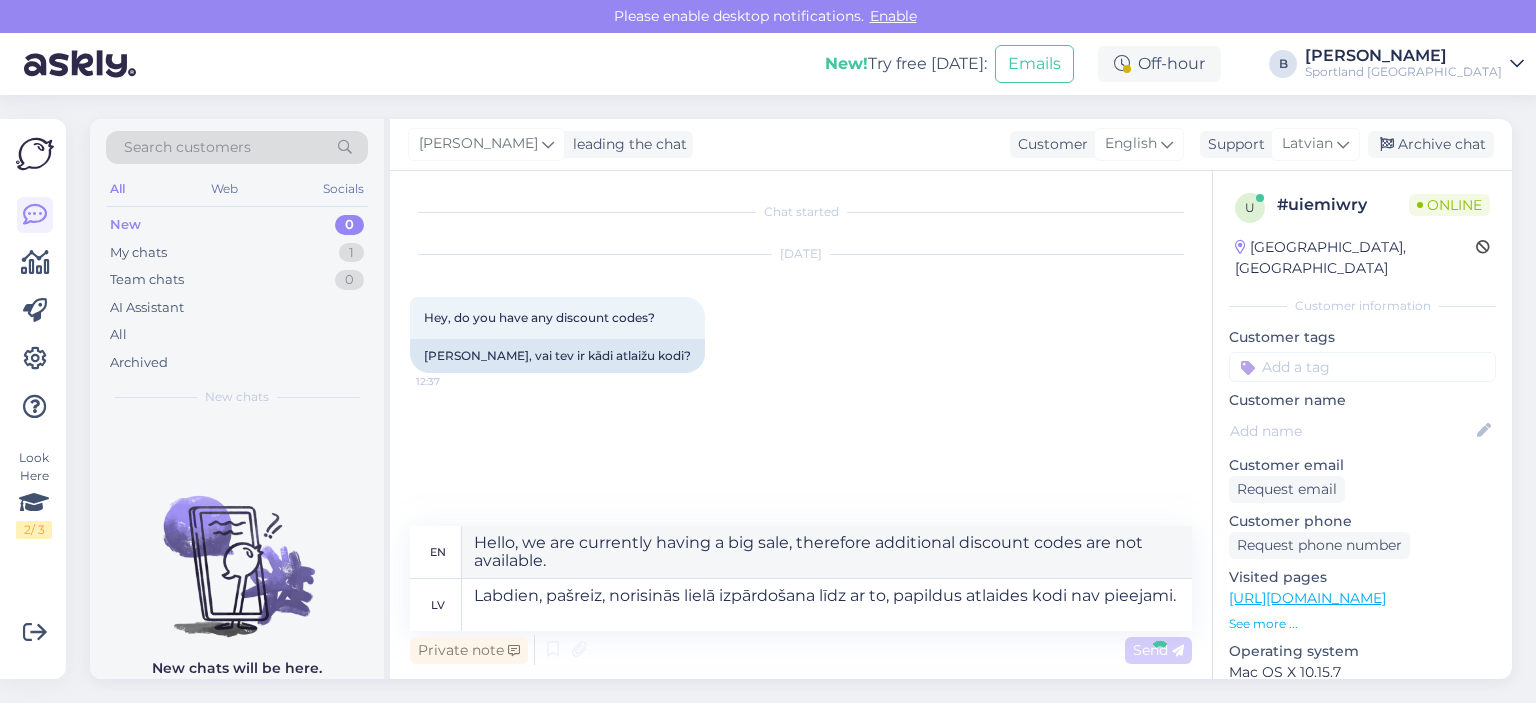 type 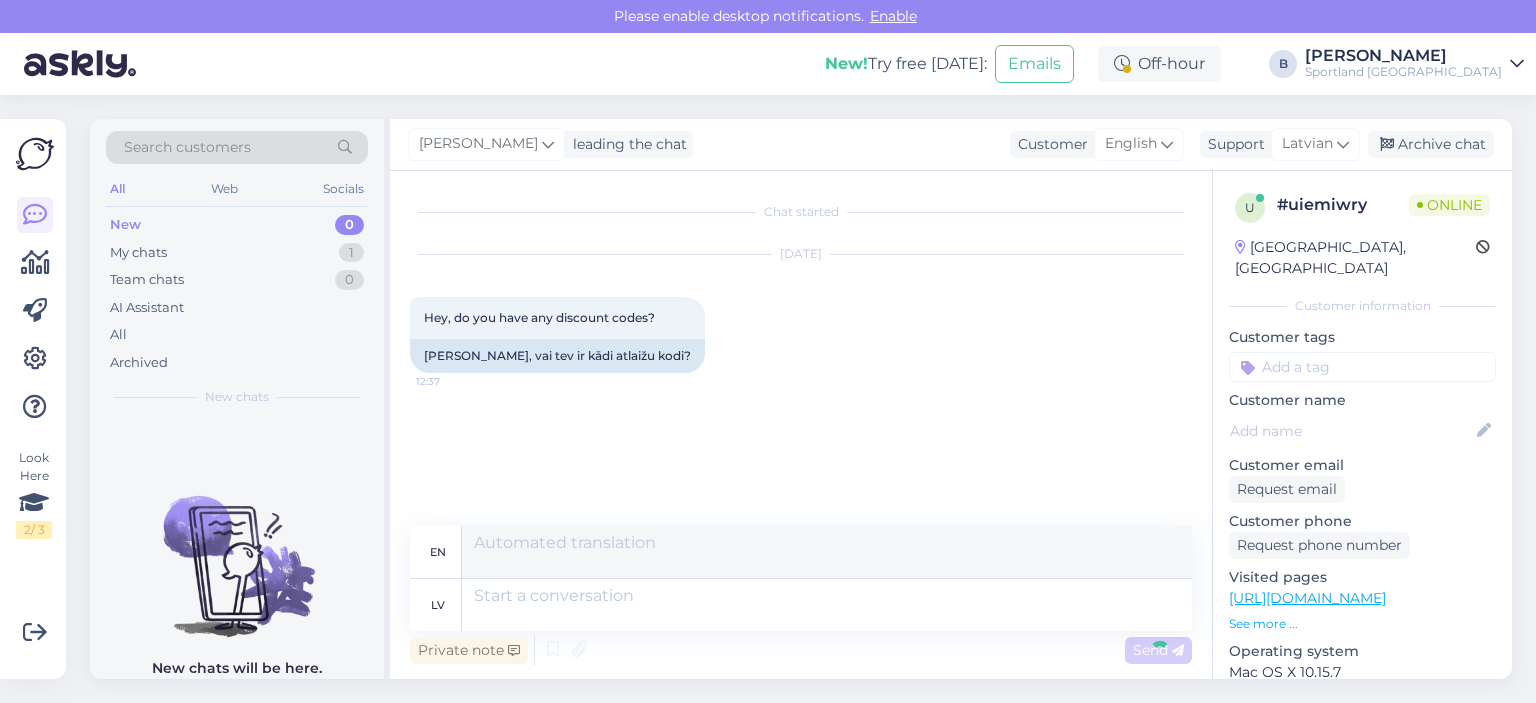 scroll, scrollTop: 6, scrollLeft: 0, axis: vertical 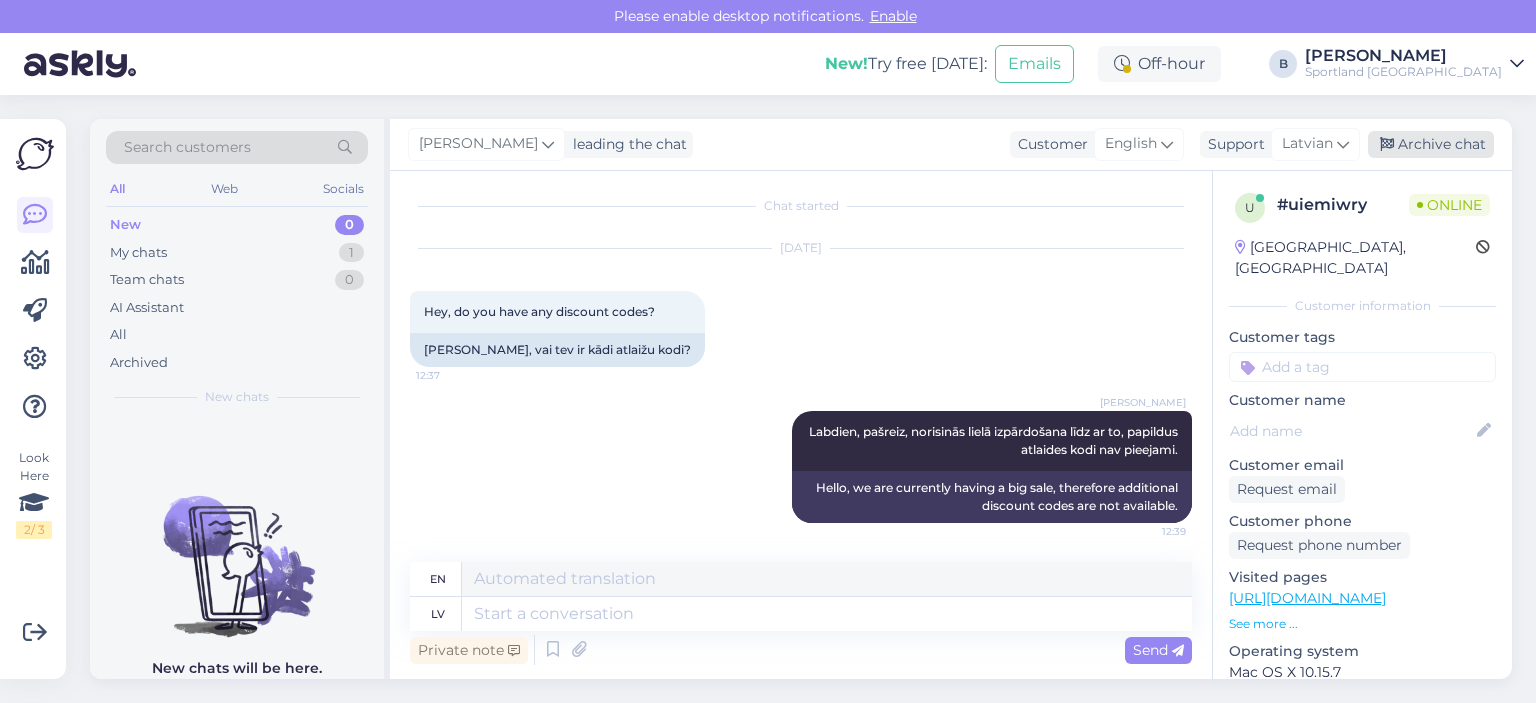 click on "Archive chat" at bounding box center (1431, 144) 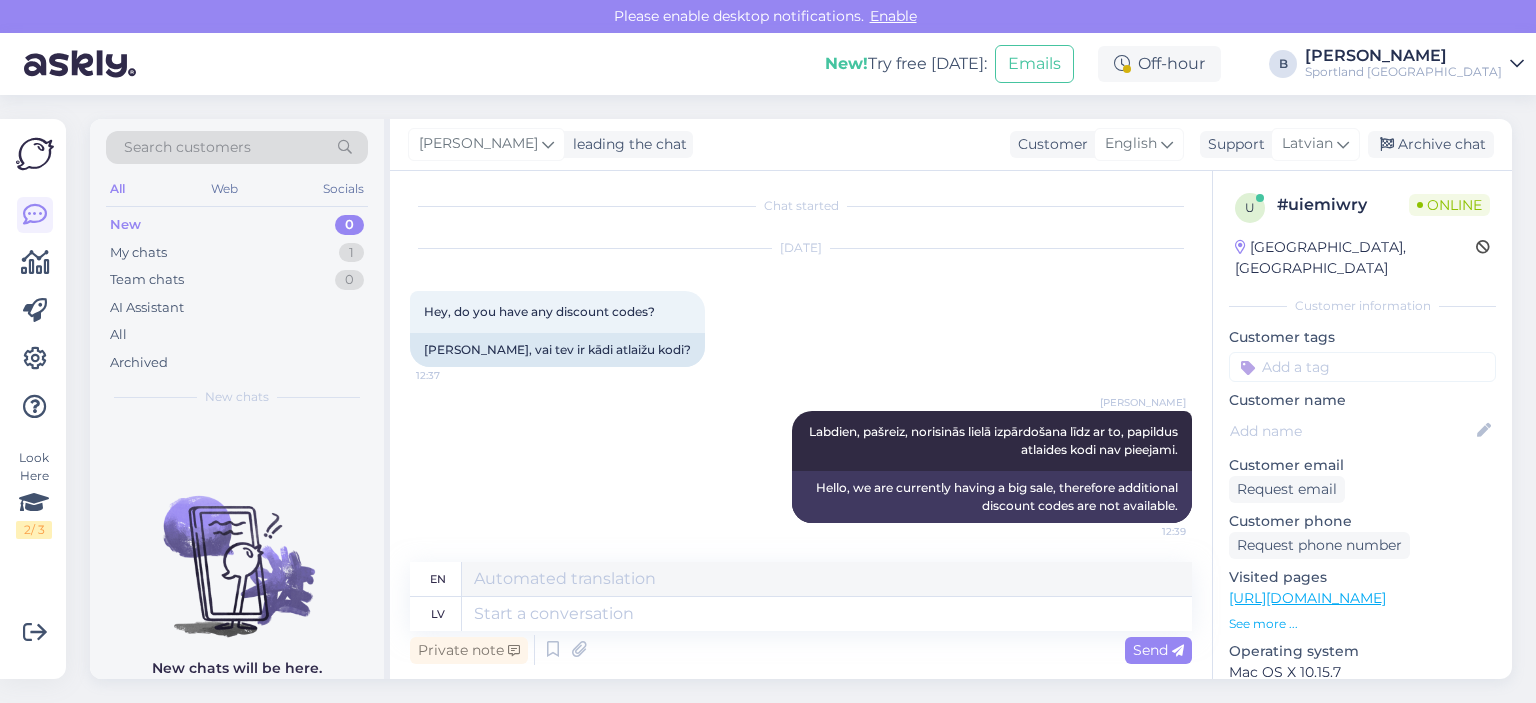 scroll, scrollTop: 0, scrollLeft: 0, axis: both 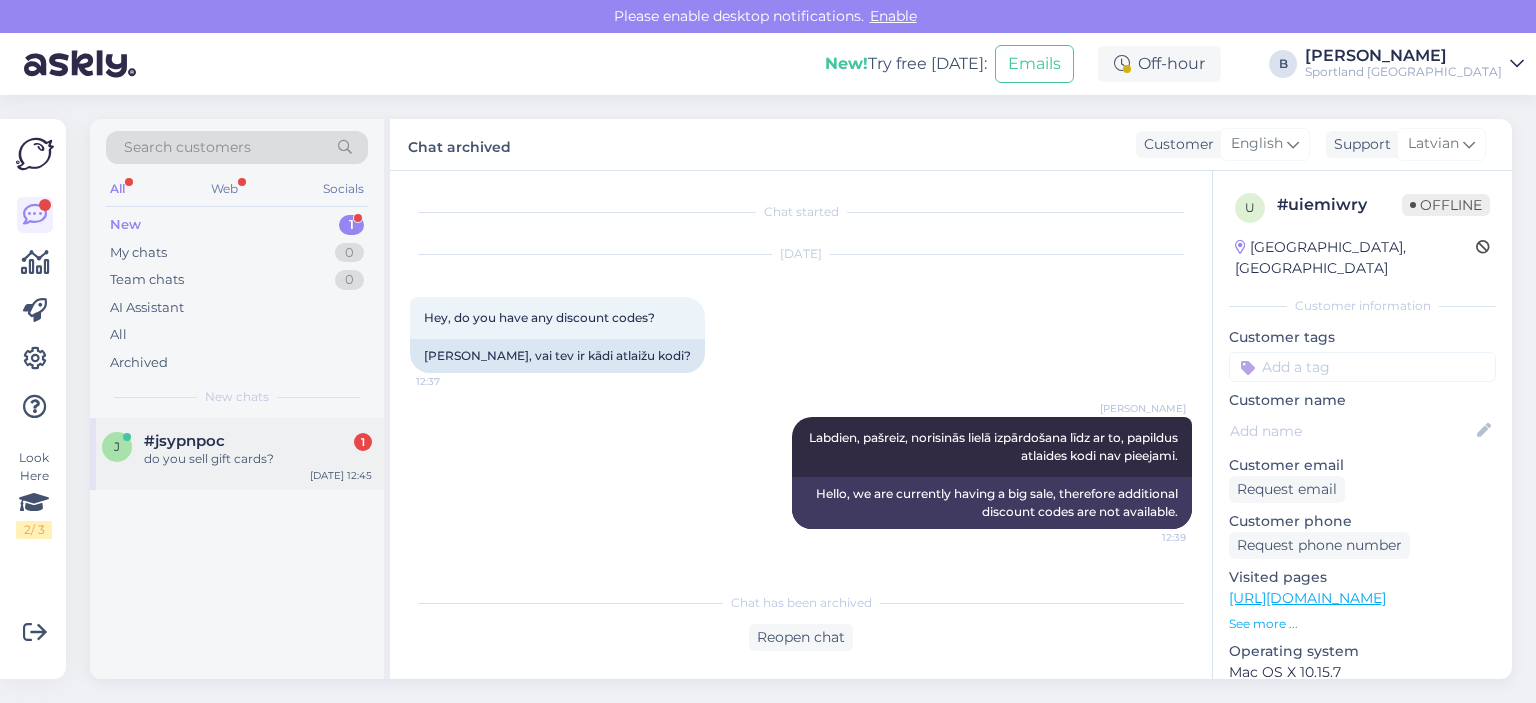 click on "do you sell gift cards?" at bounding box center (258, 459) 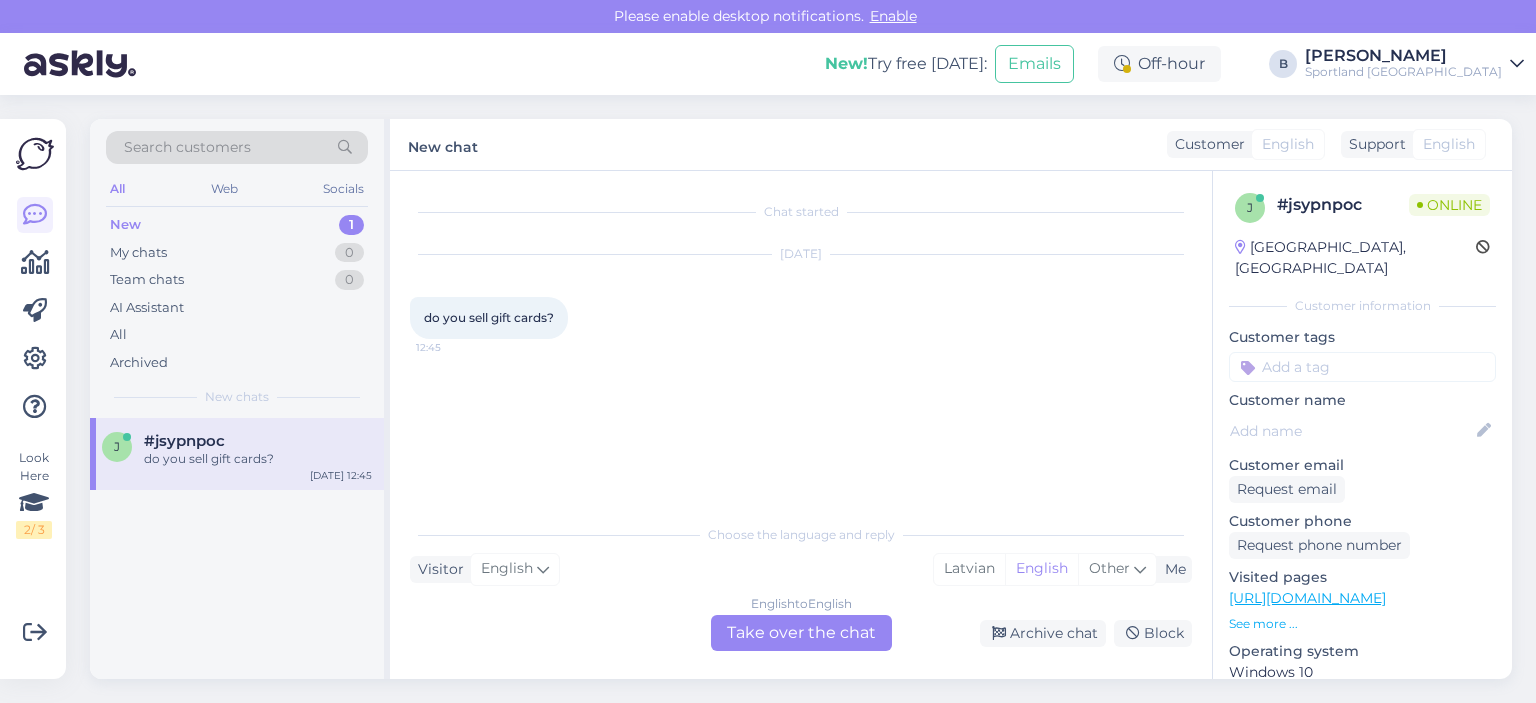 click on "English  to  English Take over the chat" at bounding box center (801, 633) 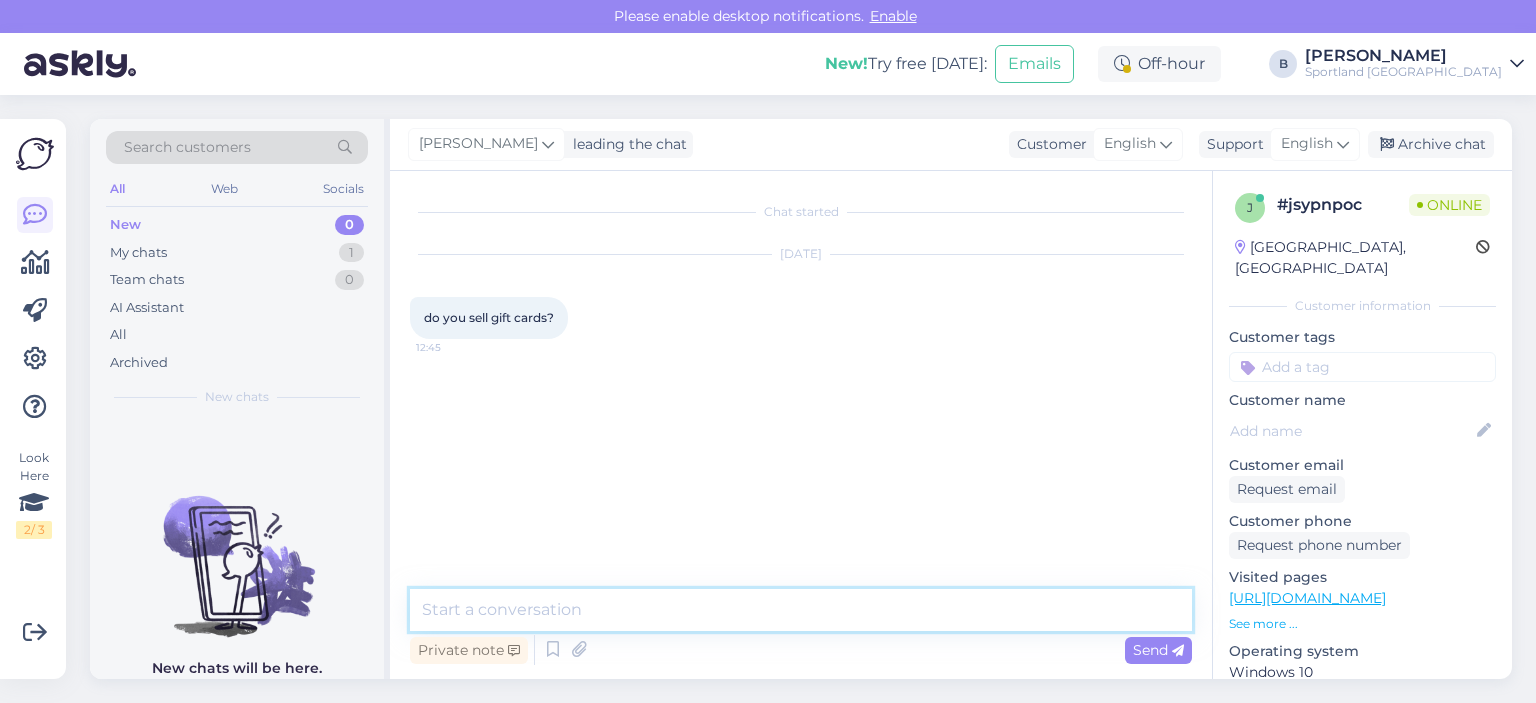 click at bounding box center [801, 610] 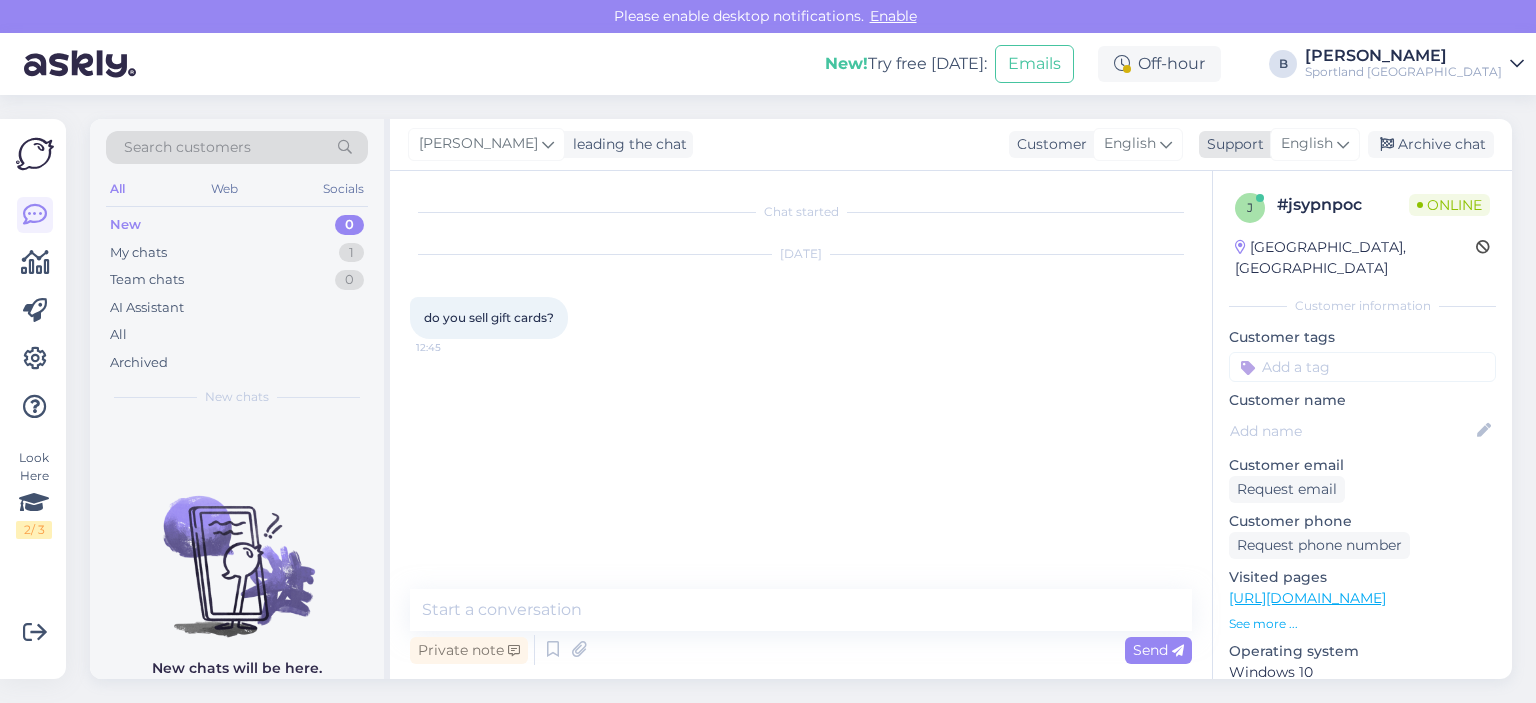 click on "English" at bounding box center [1307, 144] 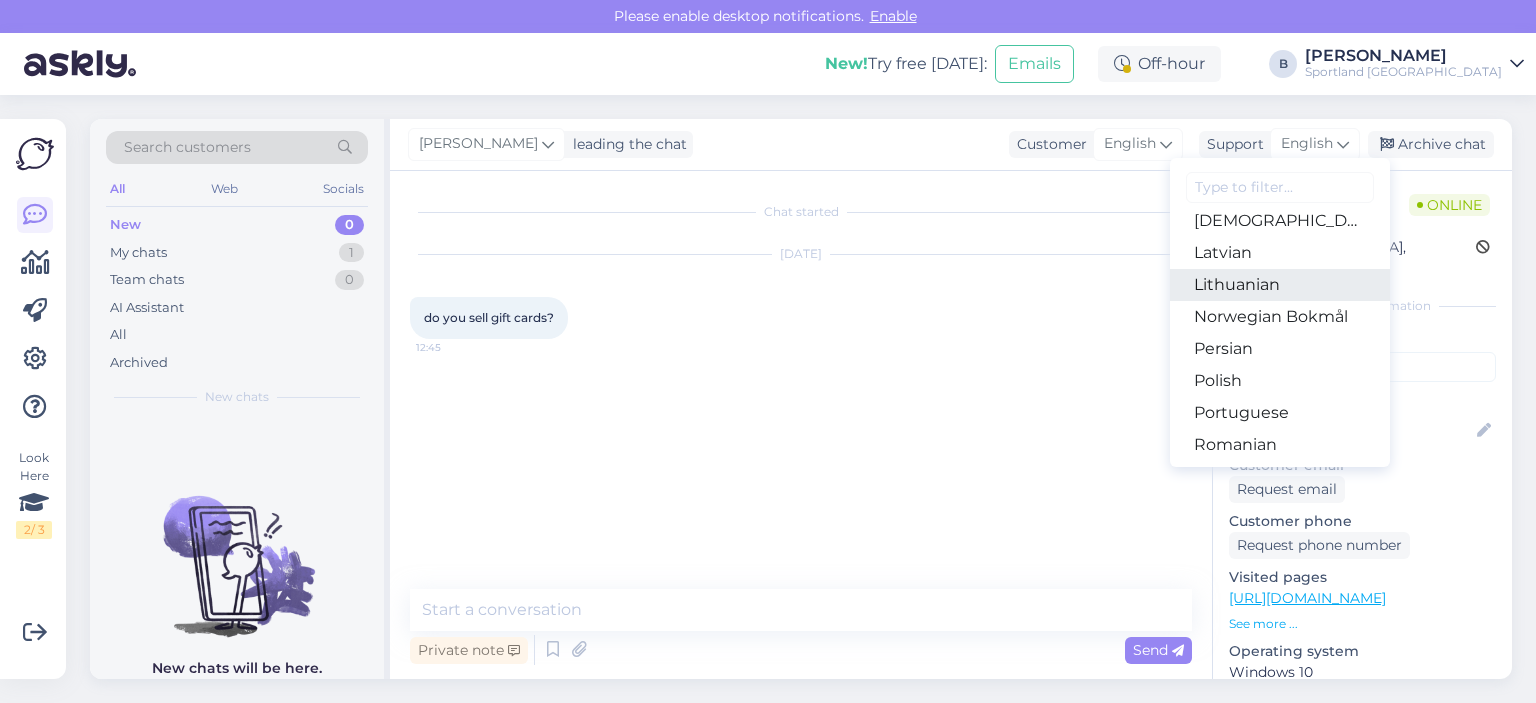 scroll, scrollTop: 522, scrollLeft: 0, axis: vertical 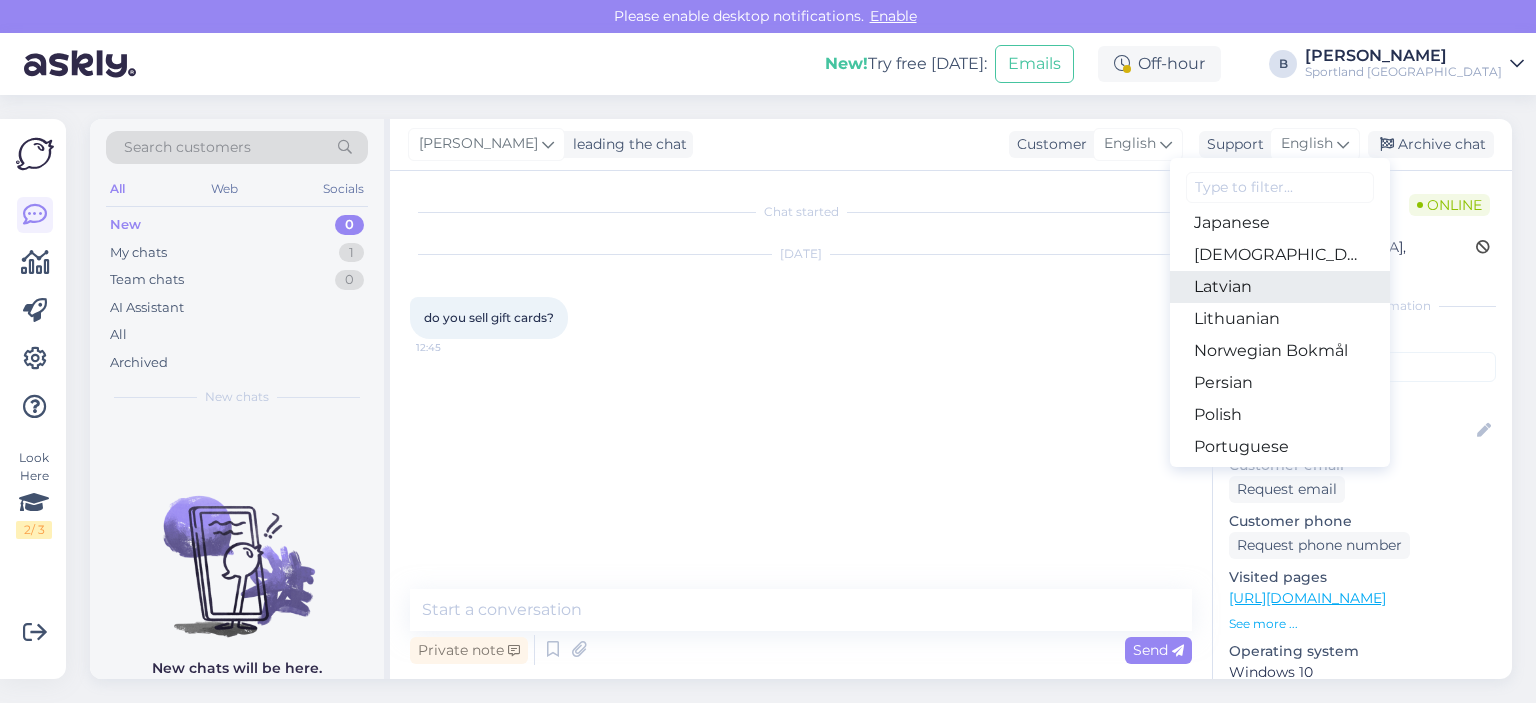 click on "Latvian" at bounding box center [1280, 287] 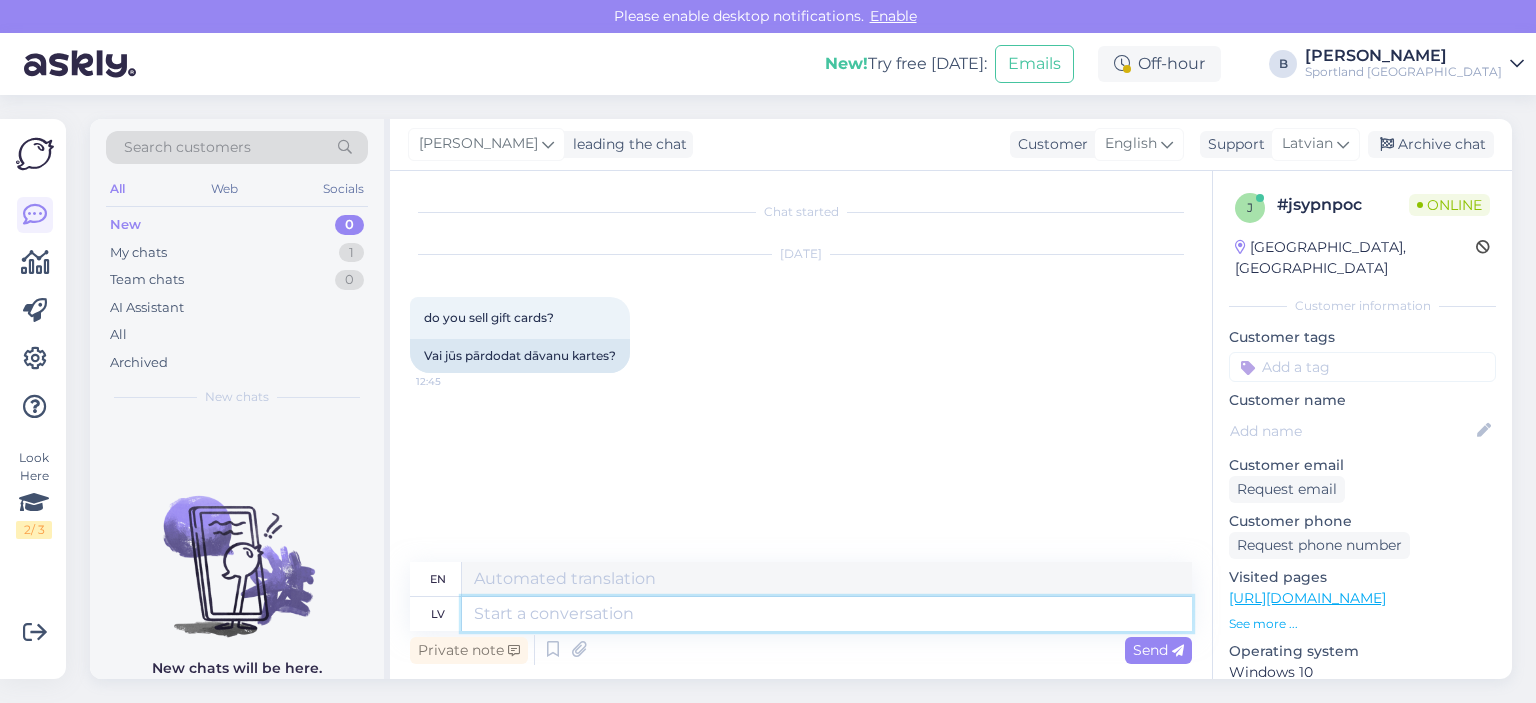 click at bounding box center [827, 614] 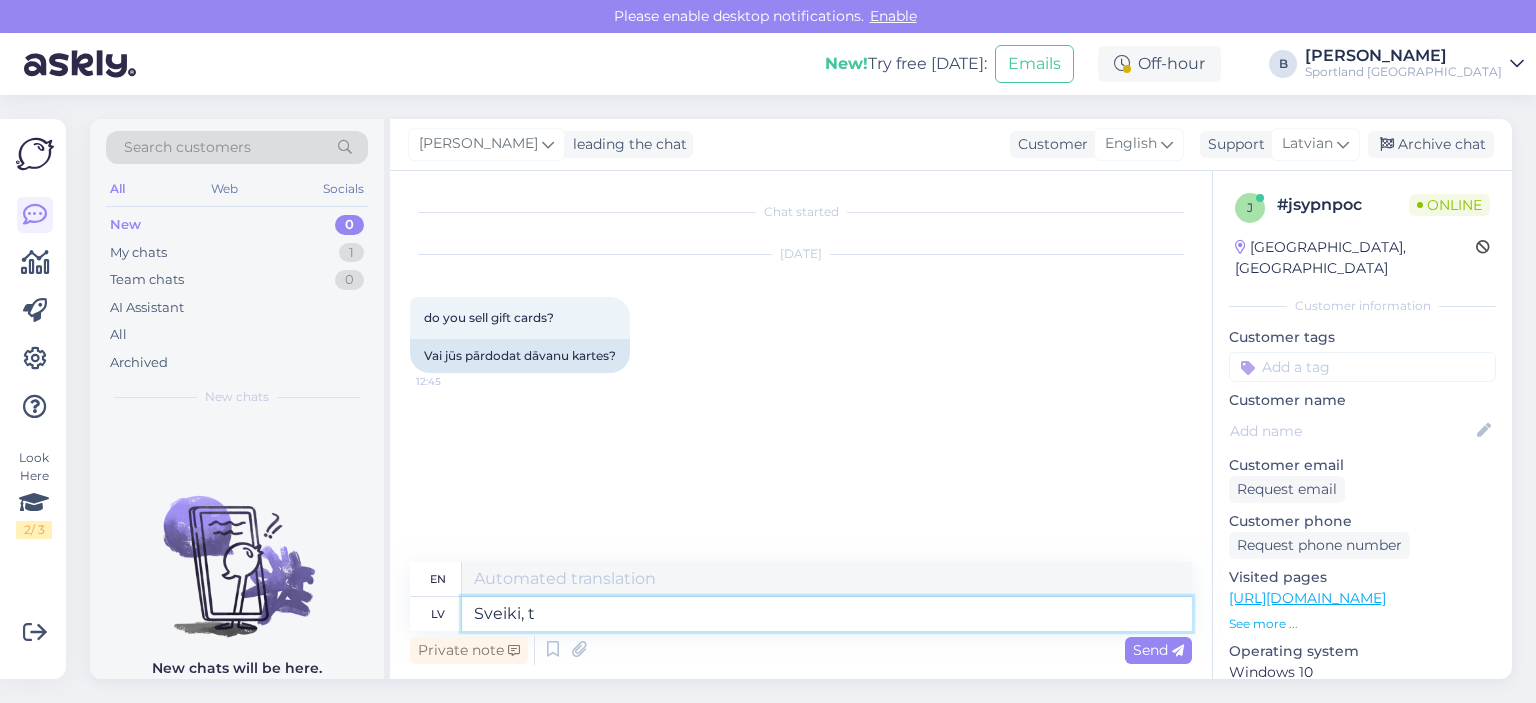 type on "Sveiki, ti" 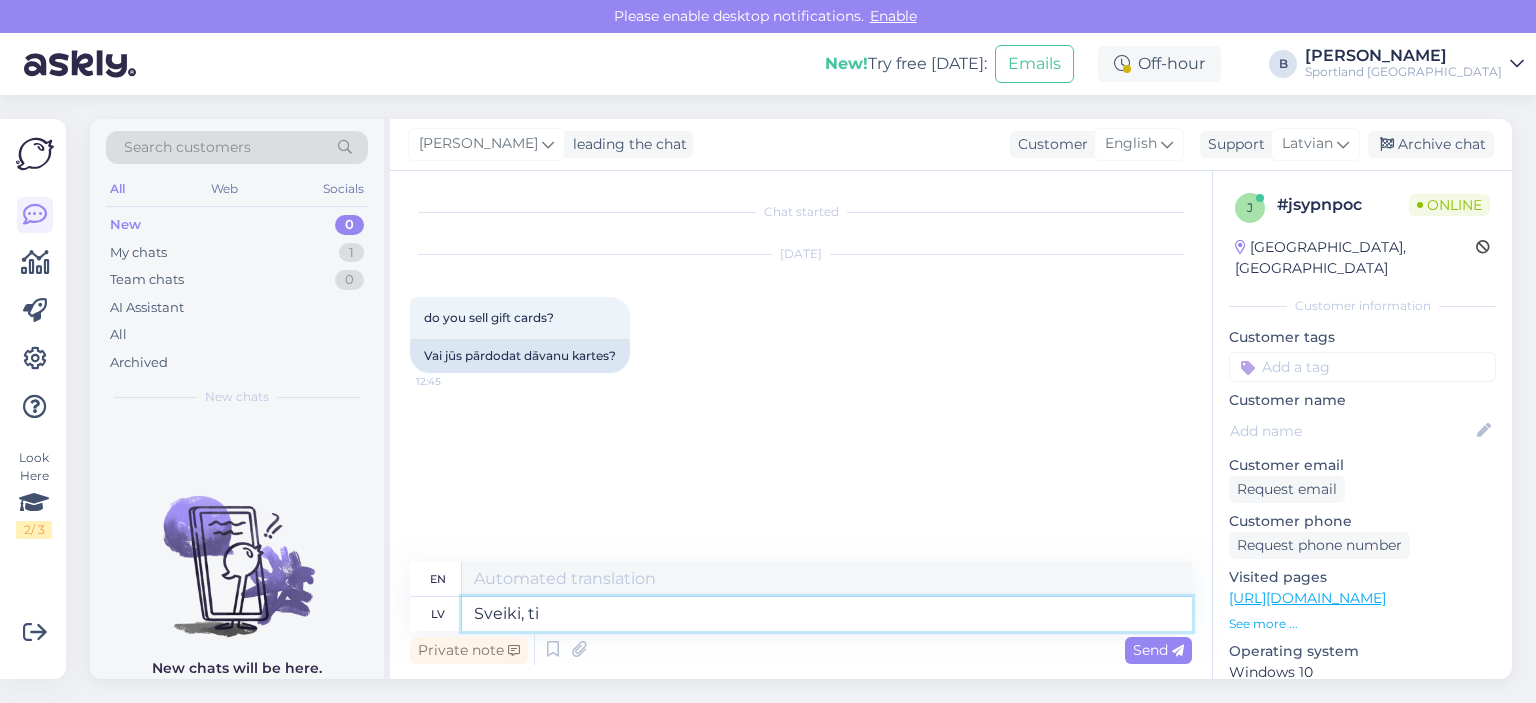 type on "Hello," 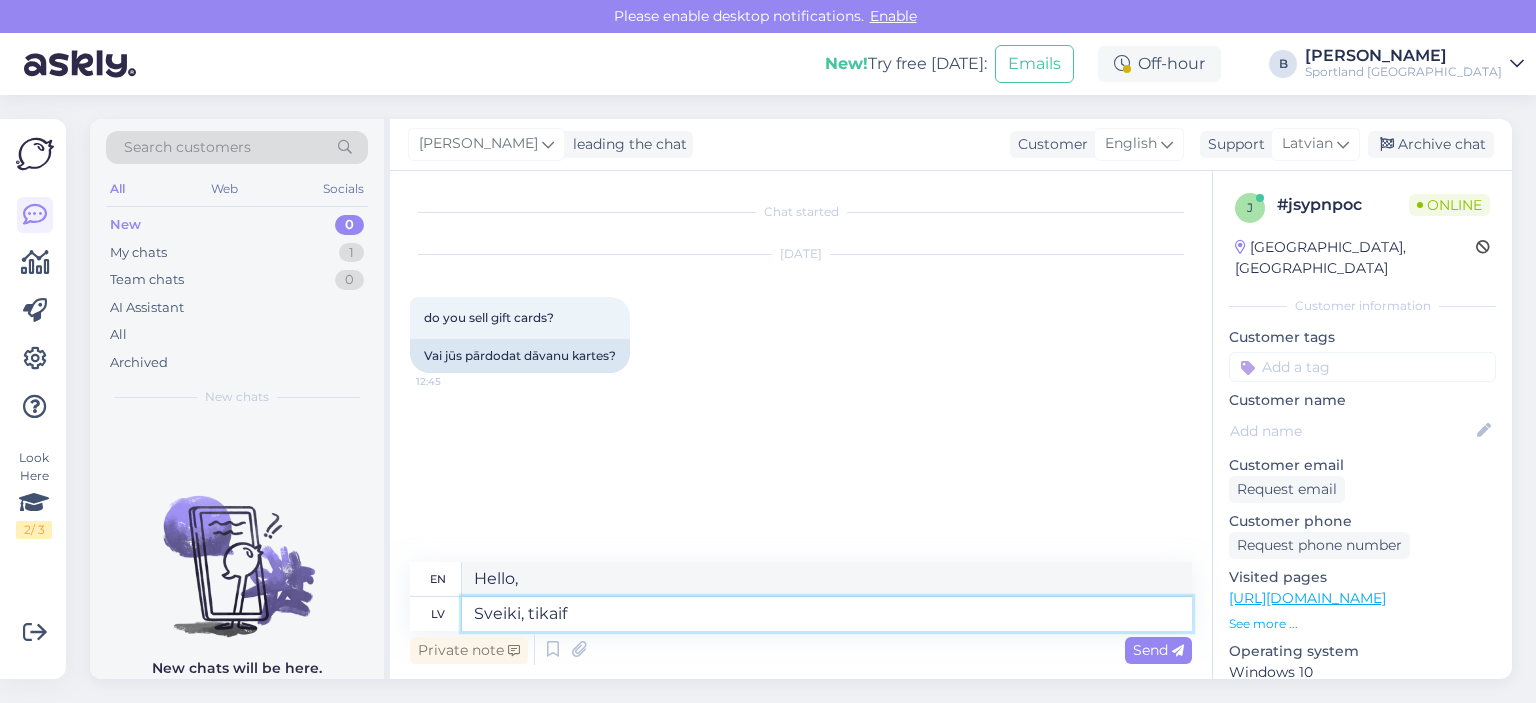 type on "Sveiki, tikaif" 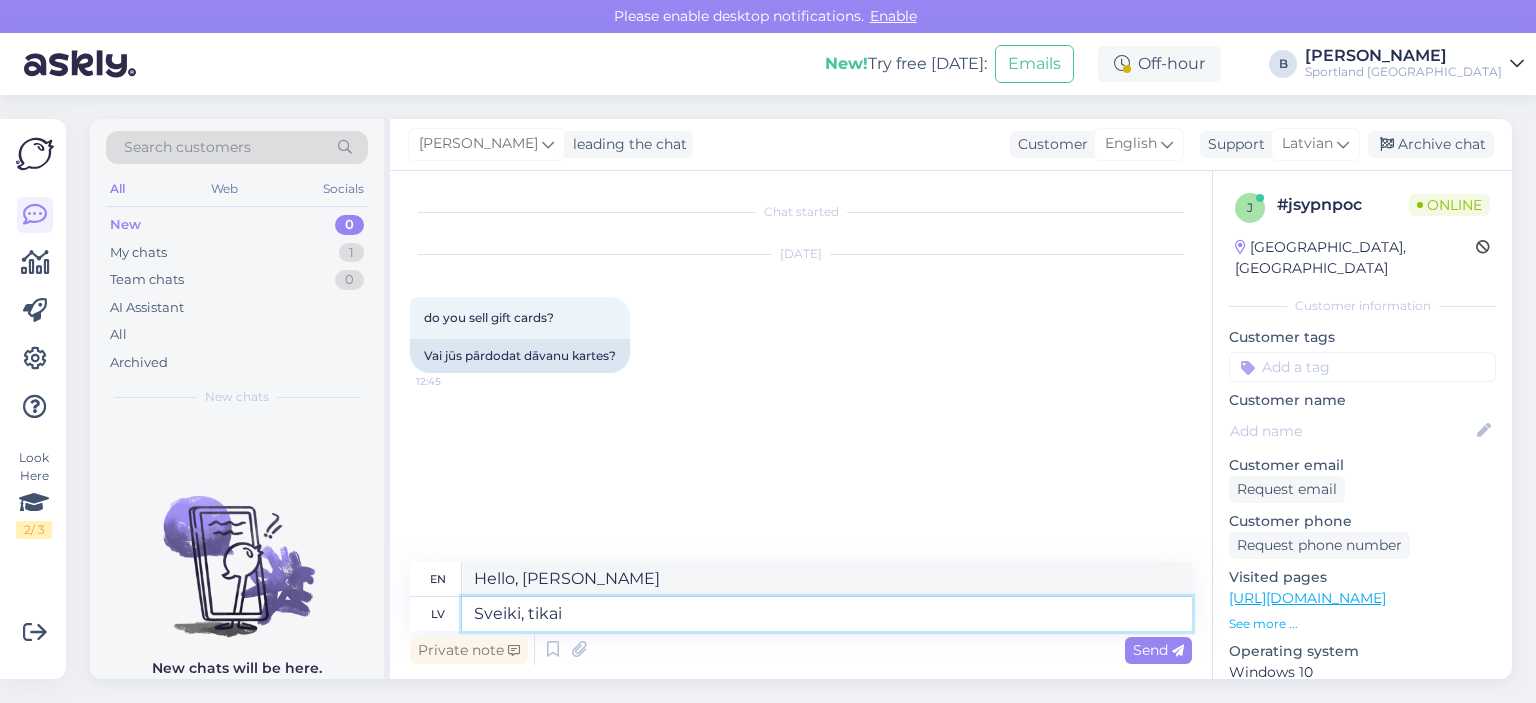 type on "Sveiki, tikai i" 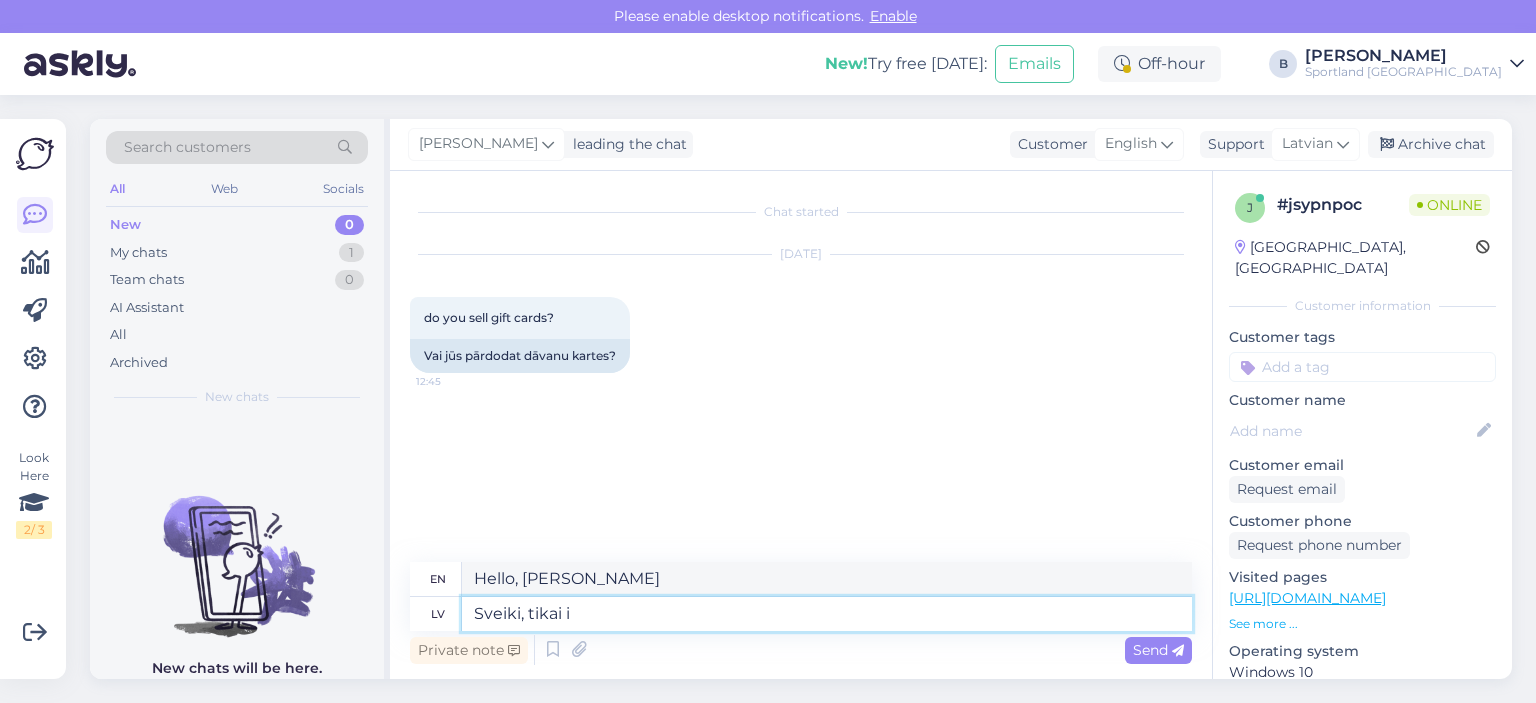 type on "Hello, just" 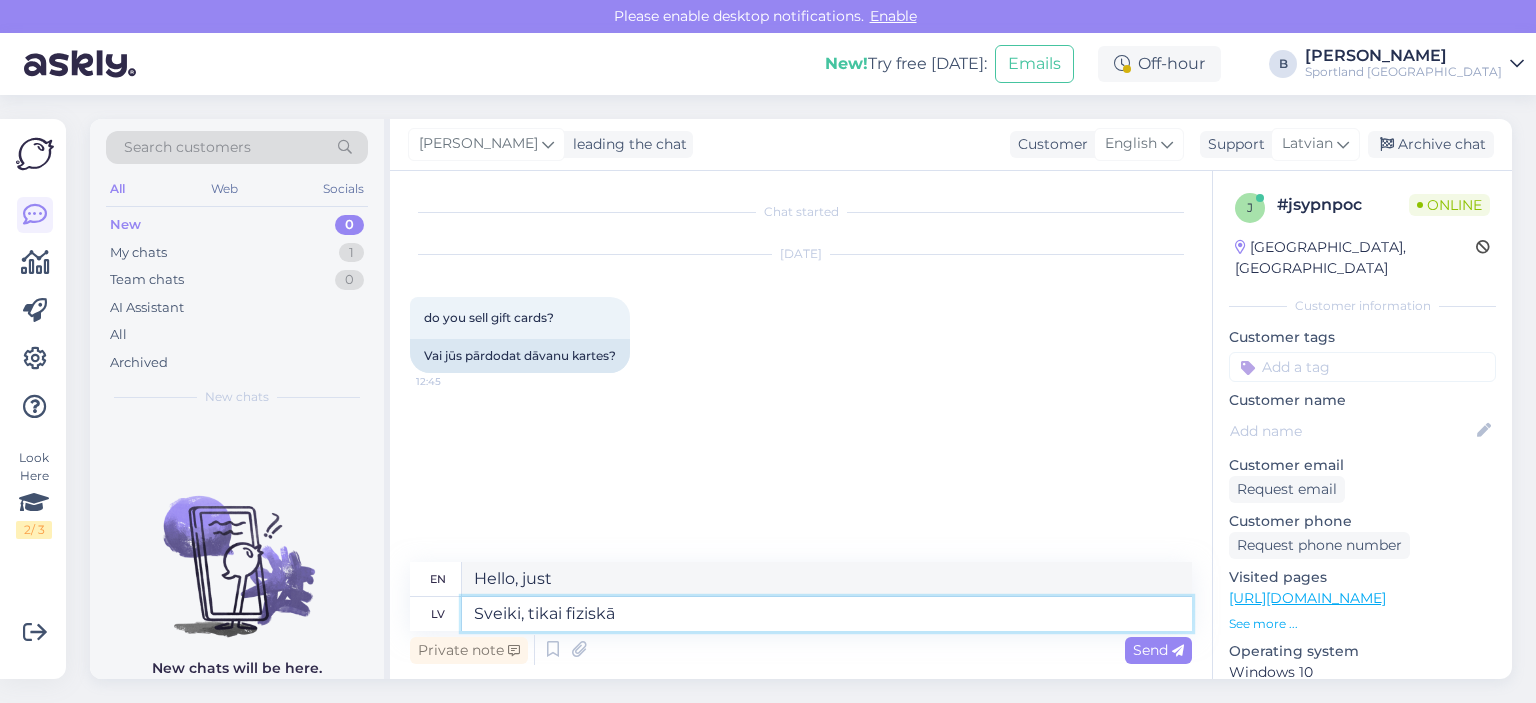 type on "Sveiki, tikai fiziskā f" 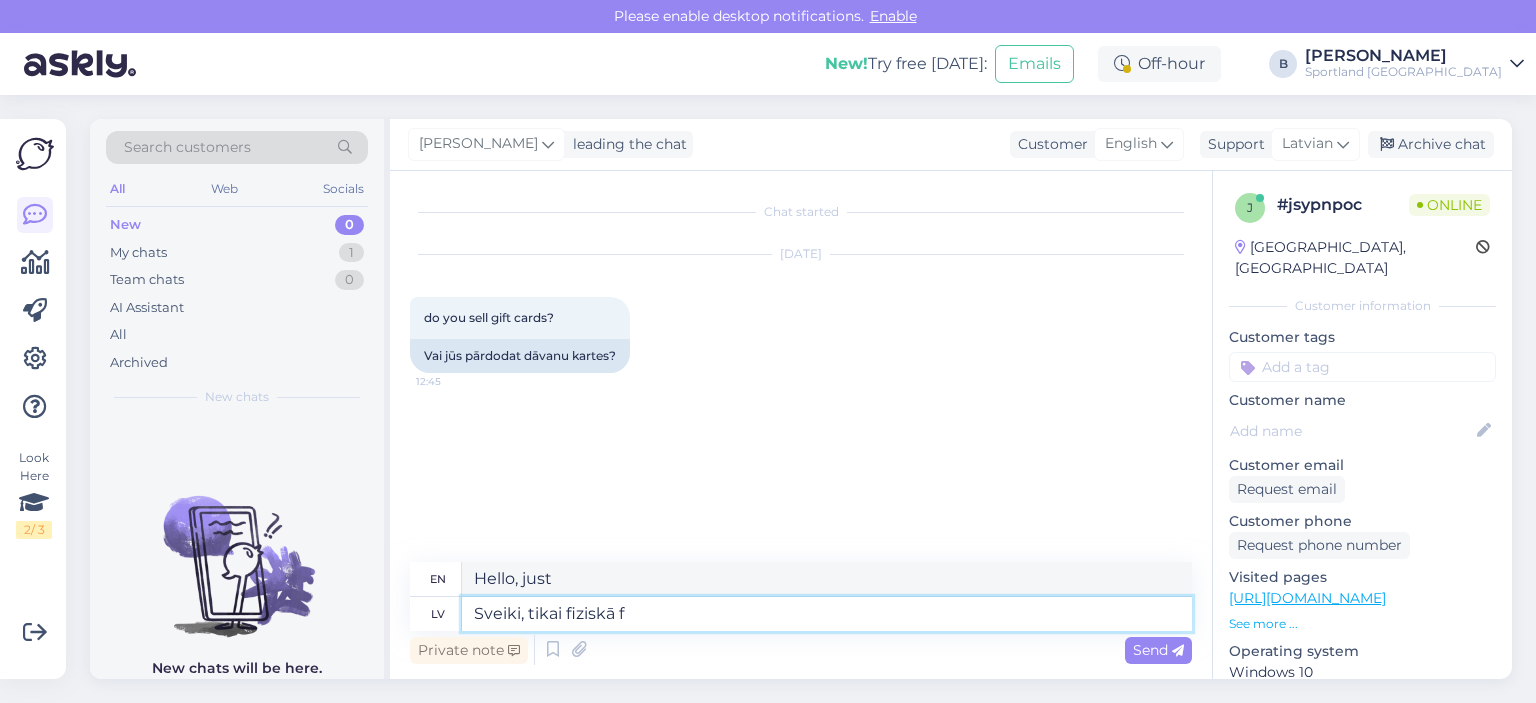 type on "Hello, only physical." 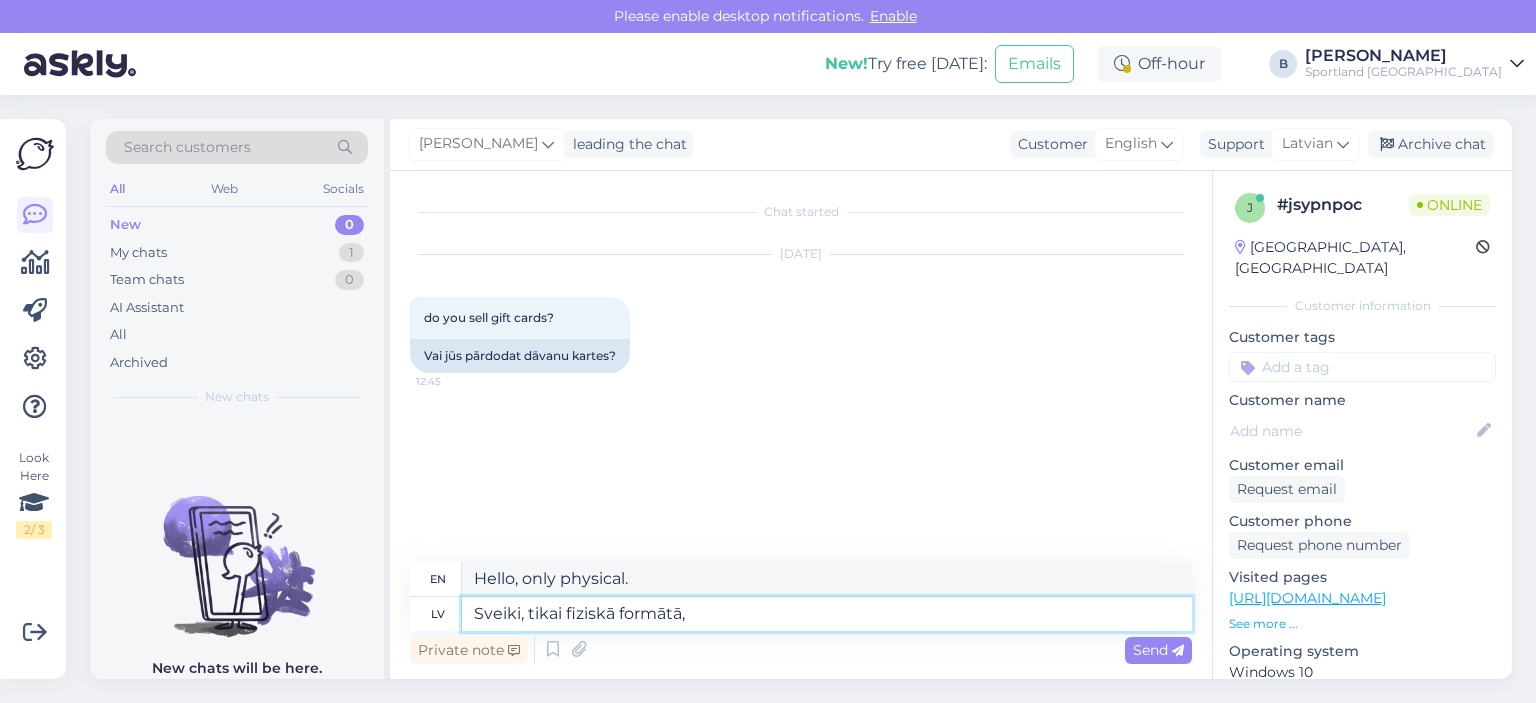 type on "Sveiki, tikai fiziskā formātā, k" 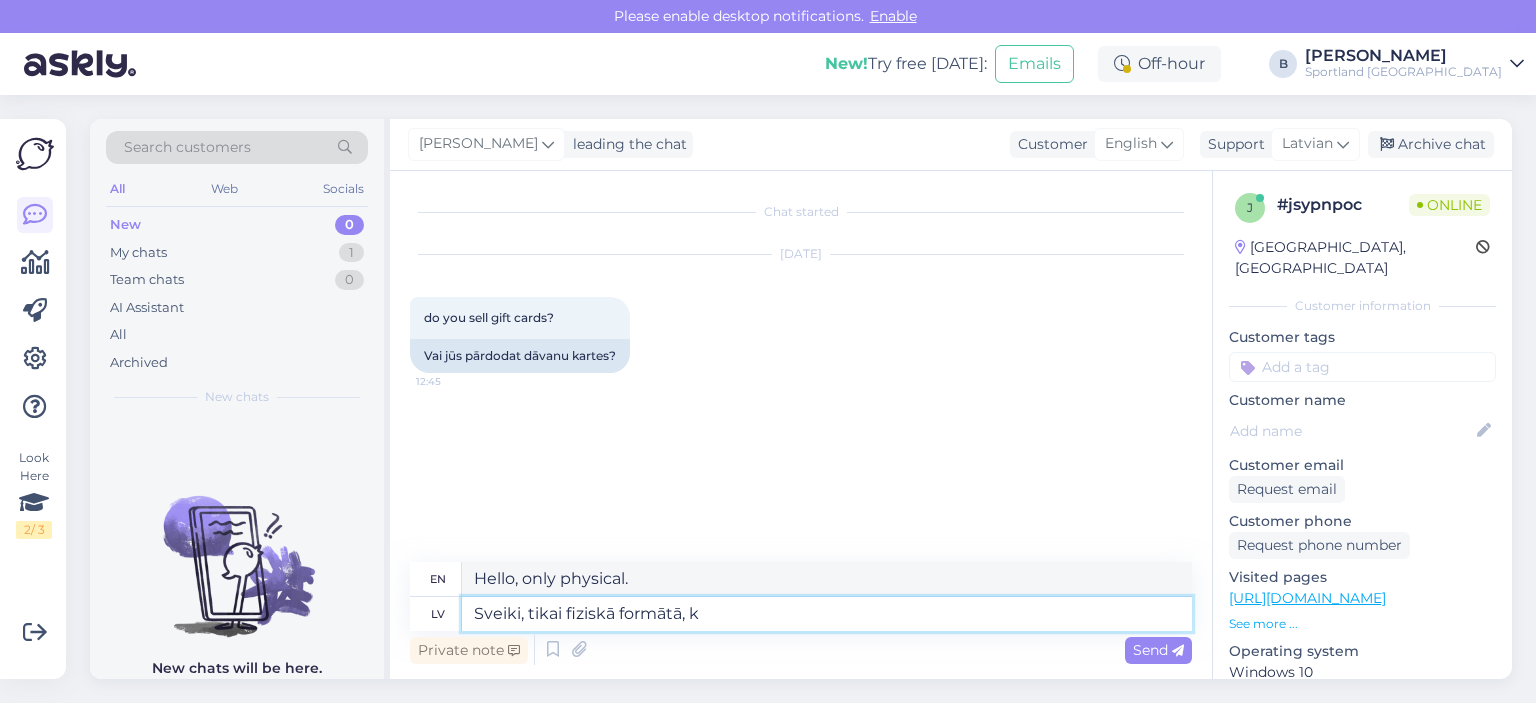 type on "Hello, in physical format only." 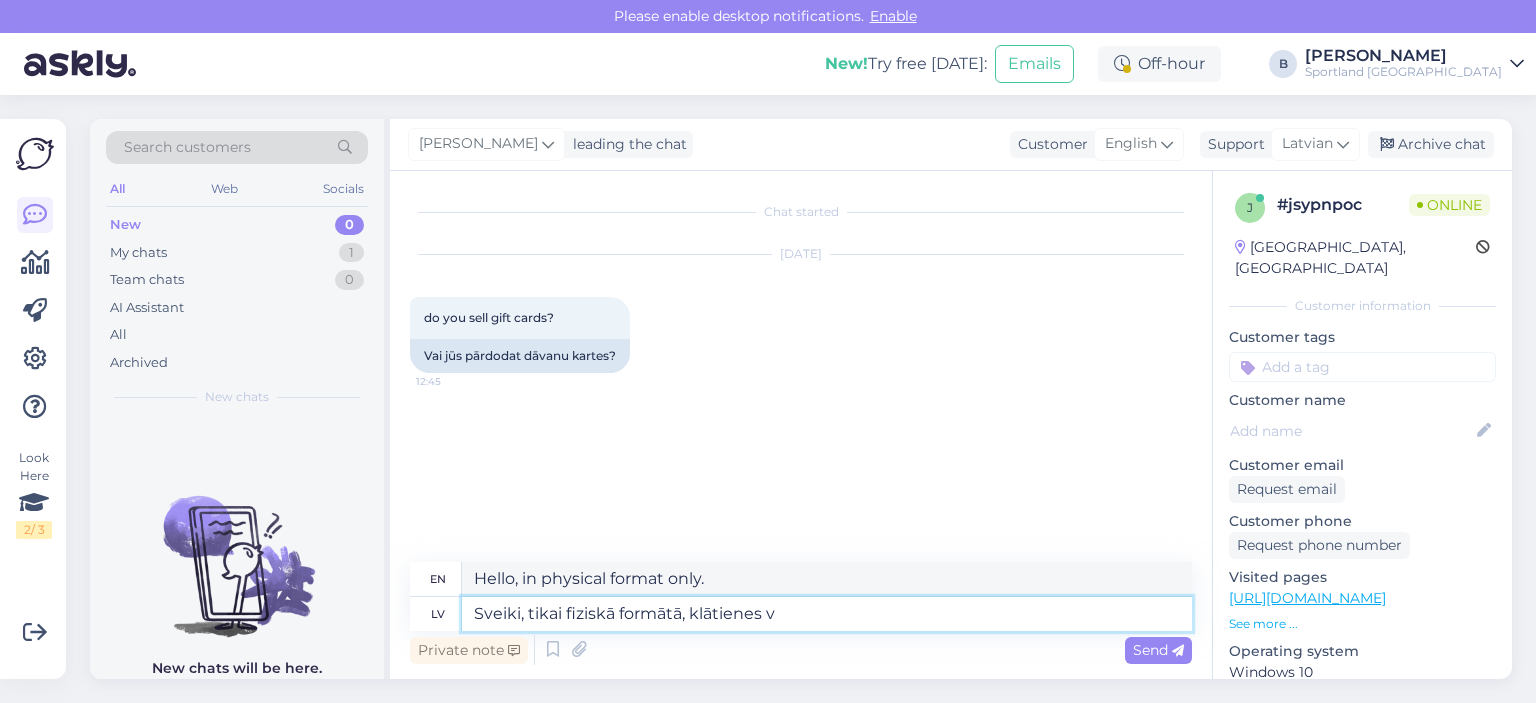 type on "Sveiki, tikai fiziskā formātā, klātienes ve" 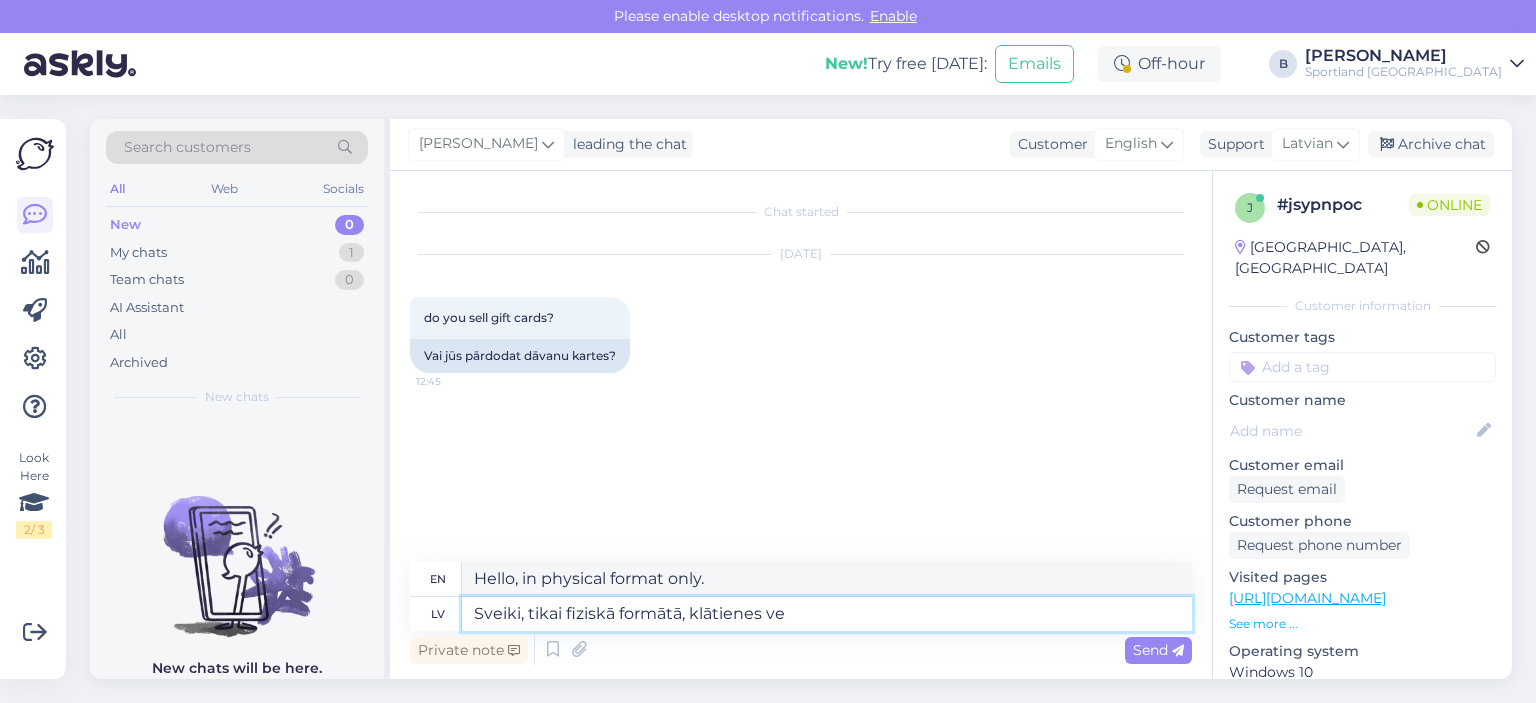 type on "Hello, only in physical format, in person." 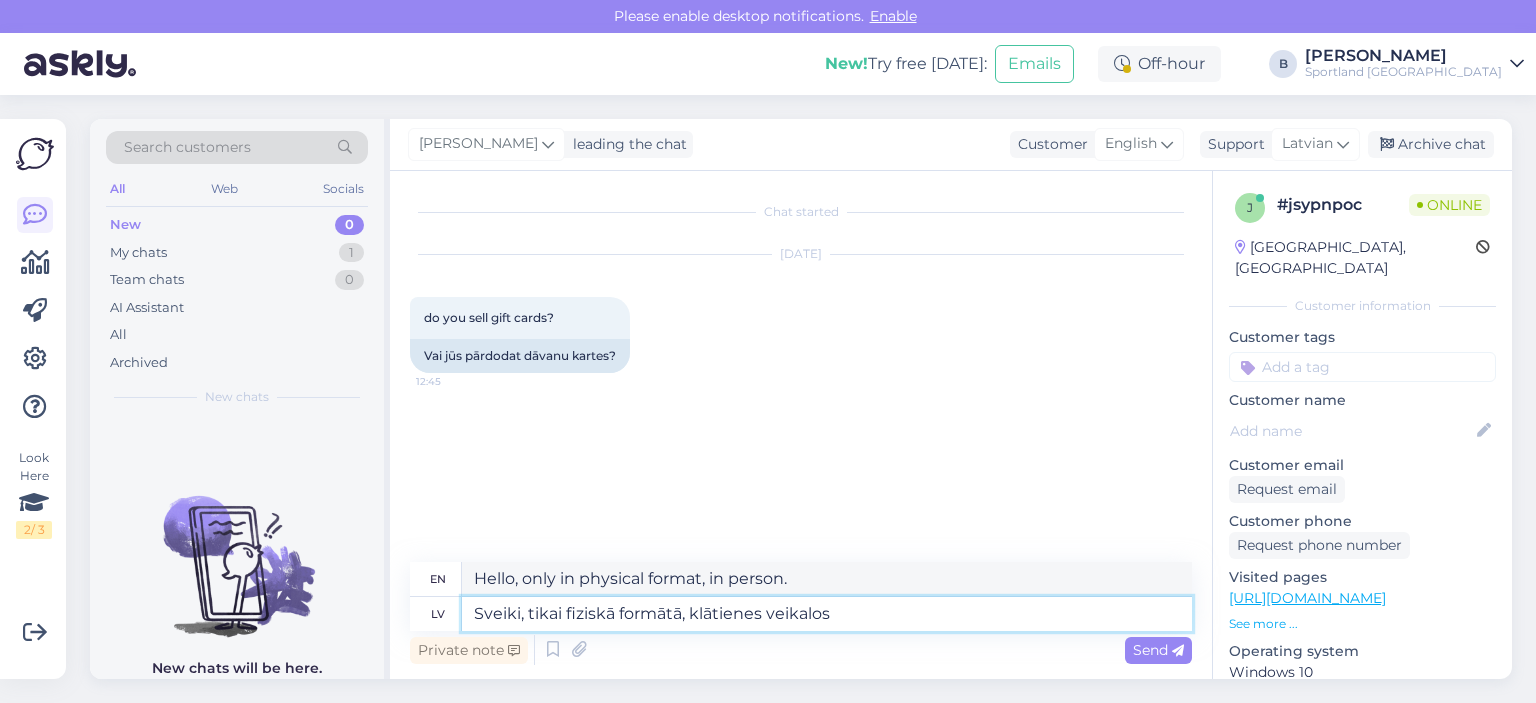type on "Sveiki, tikai fiziskā formātā, klātienes veikalos." 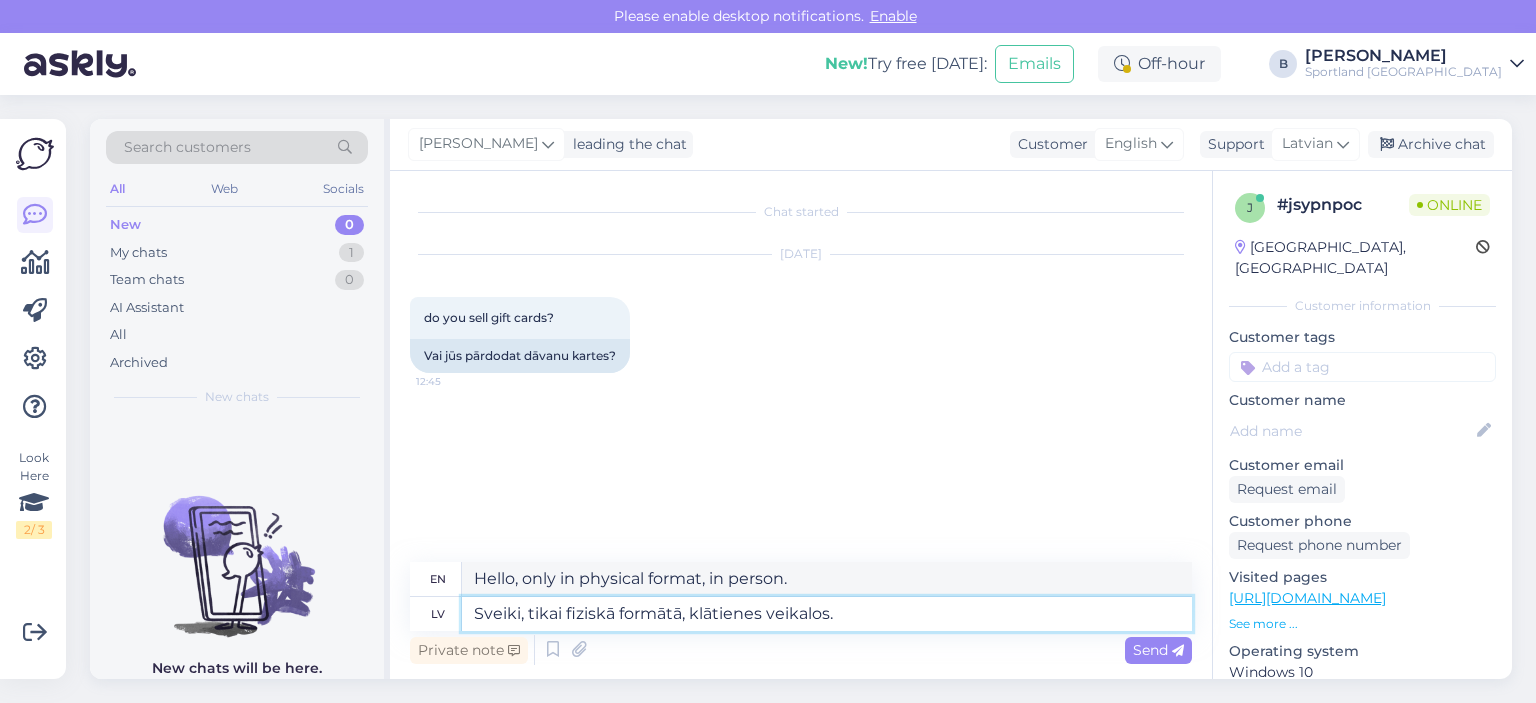 type on "Hello, only in physical format, in brick-and-mortar stores." 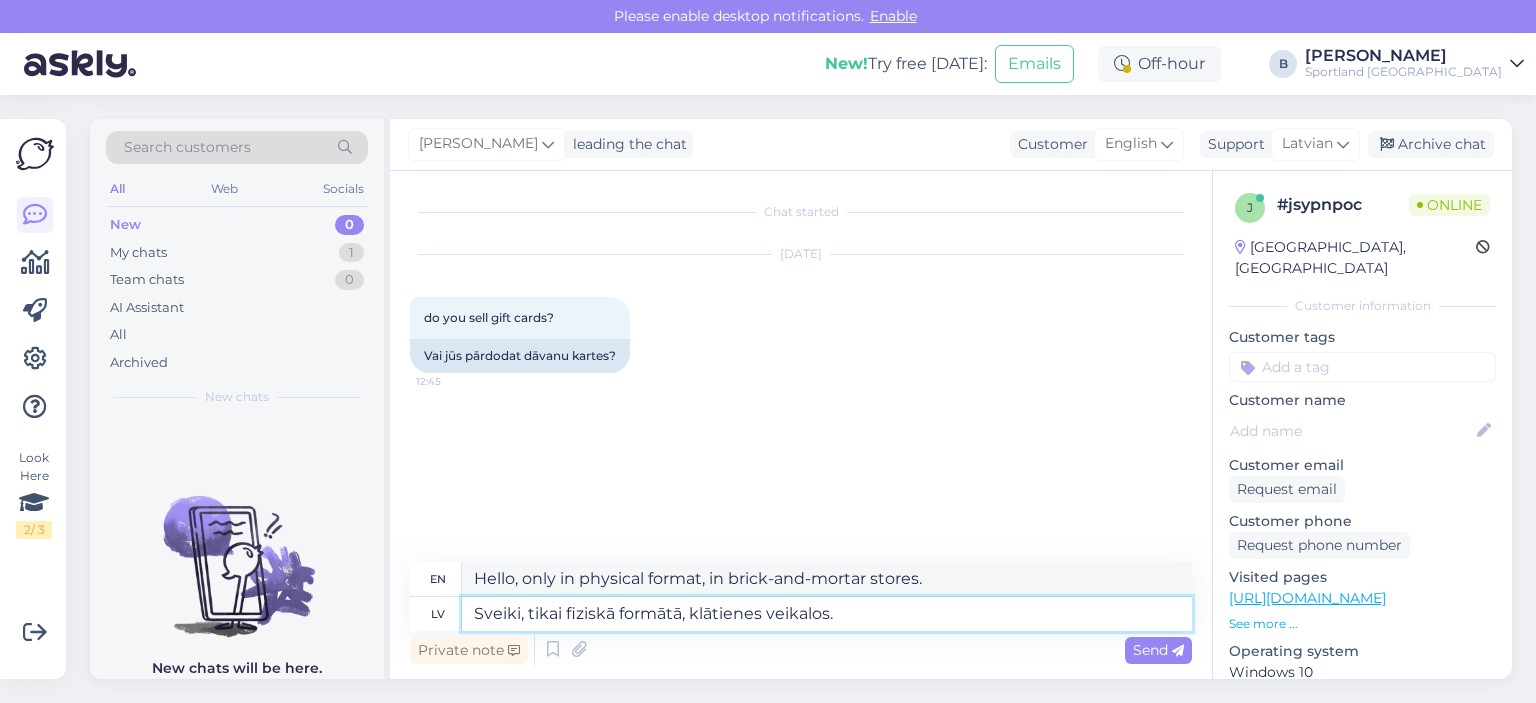 drag, startPoint x: 854, startPoint y: 615, endPoint x: 693, endPoint y: 611, distance: 161.04968 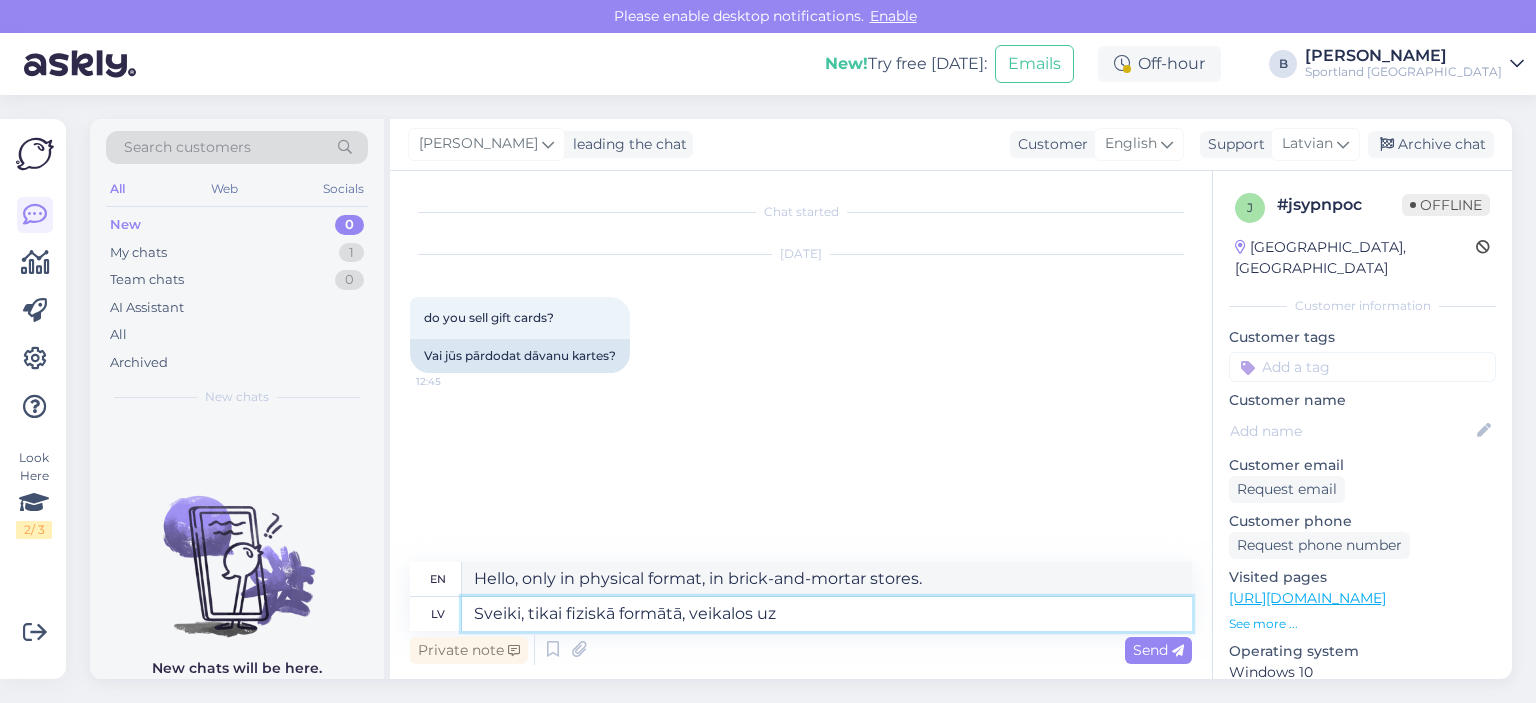 type on "Sveiki, tikai fiziskā formātā, veikalos uz" 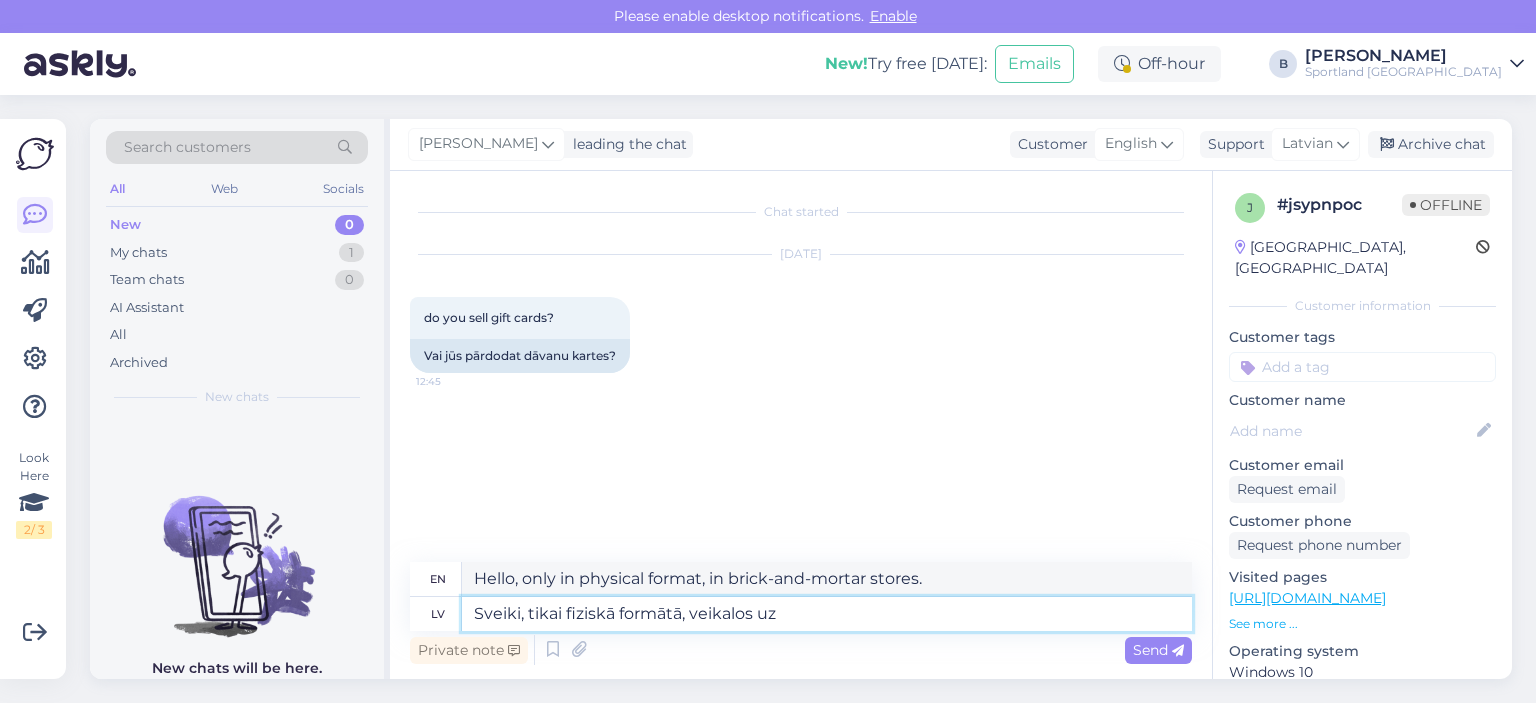 type on "Hello, only in physical format, in stores." 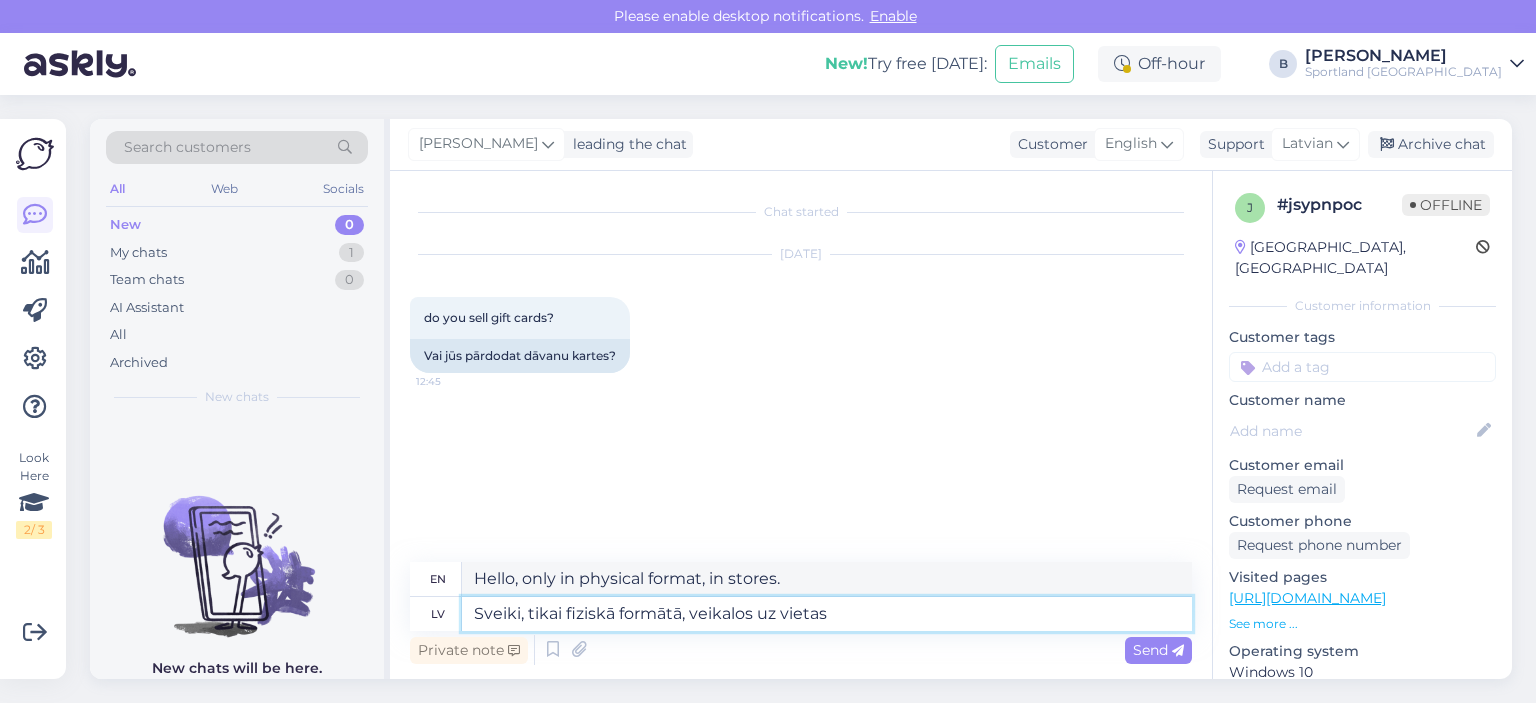type on "Sveiki, tikai fiziskā formātā, veikalos uz vietas." 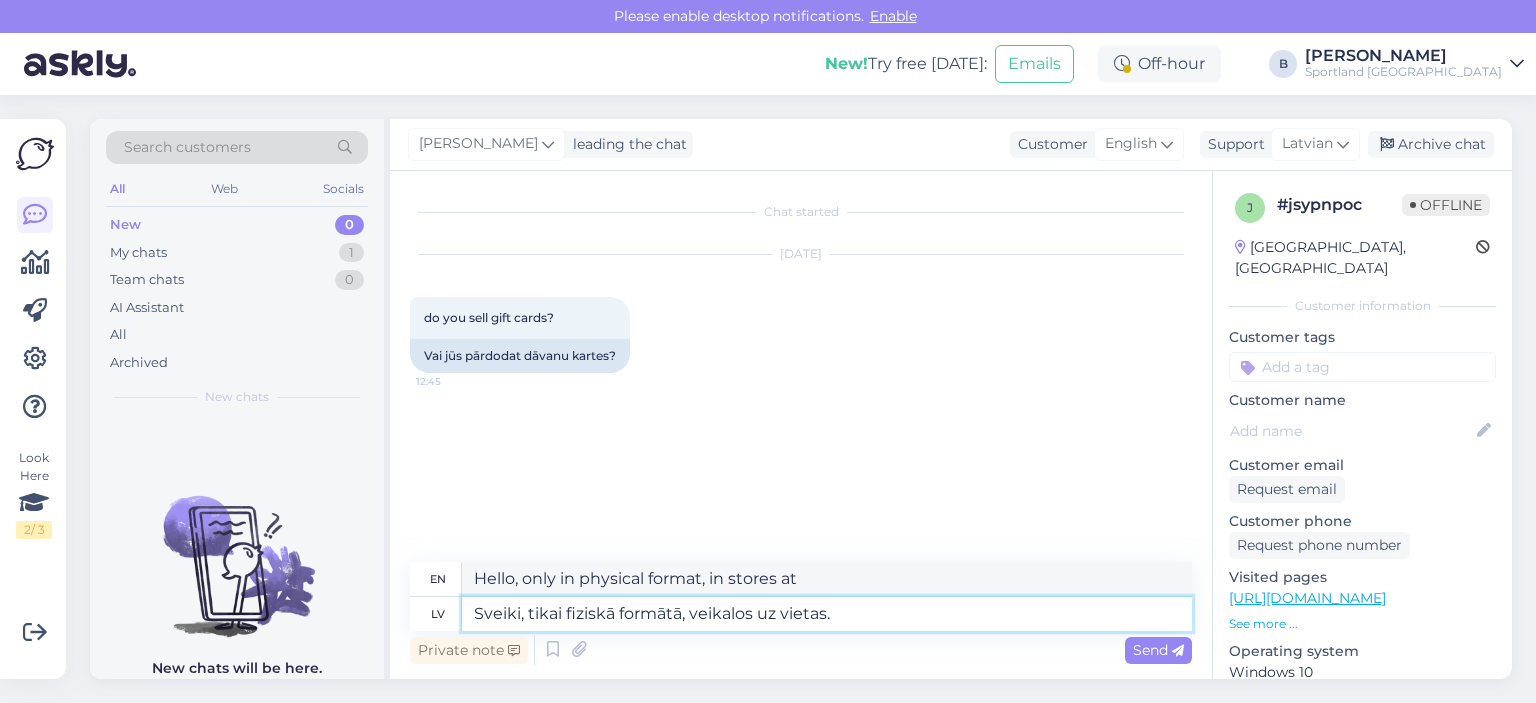 type on "Hello, only in physical format, in stores on-site." 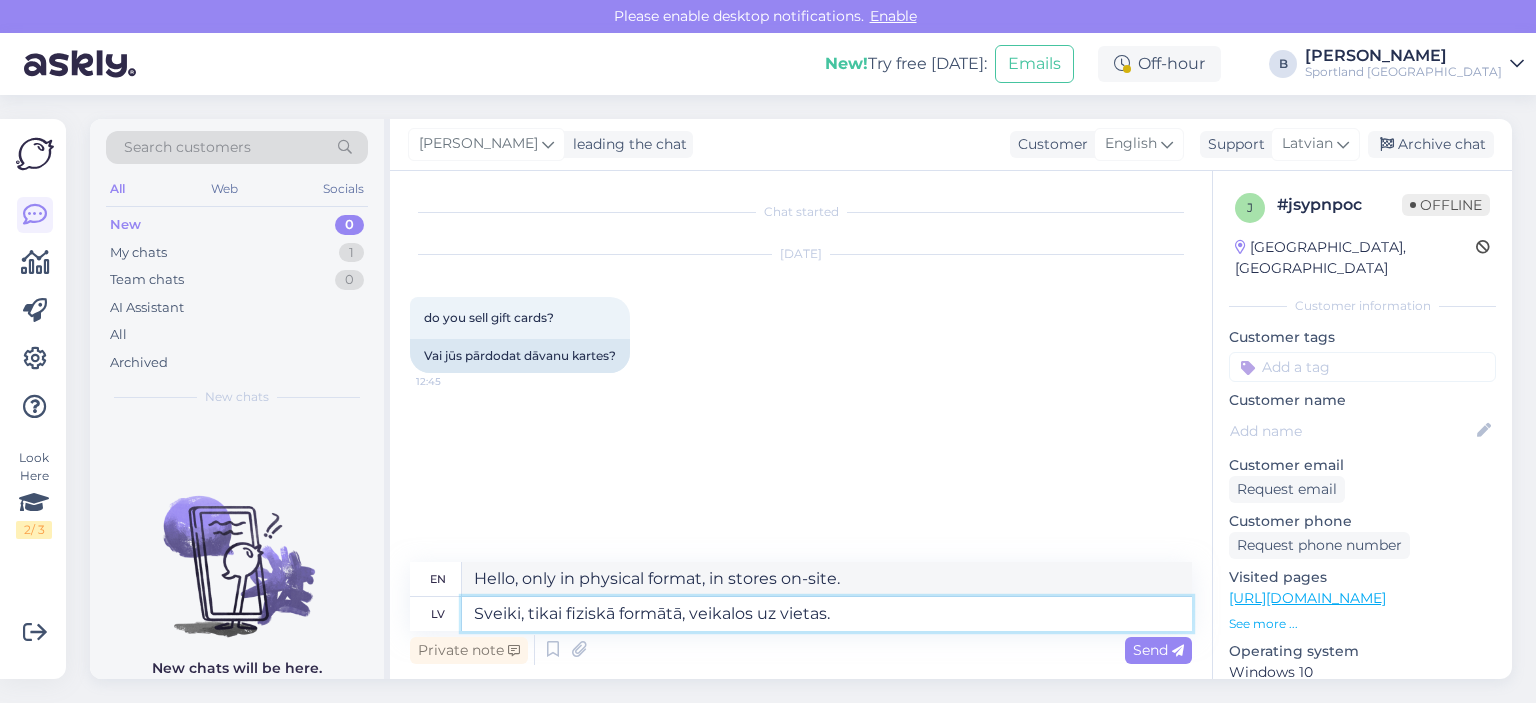 click on "Sveiki, tikai fiziskā formātā, veikalos uz vietas." at bounding box center (827, 614) 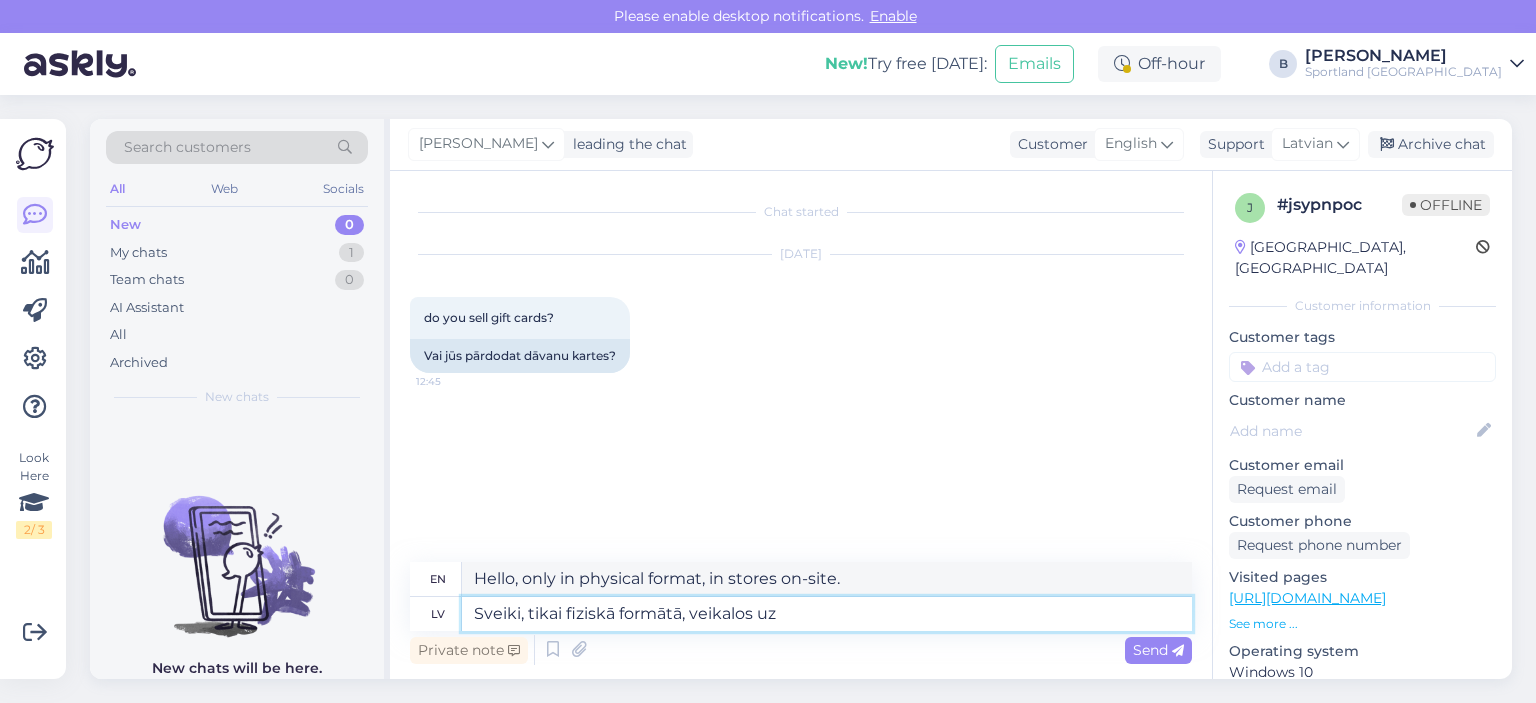 type on "Sveiki, tikai fiziskā formātā, veikalos u" 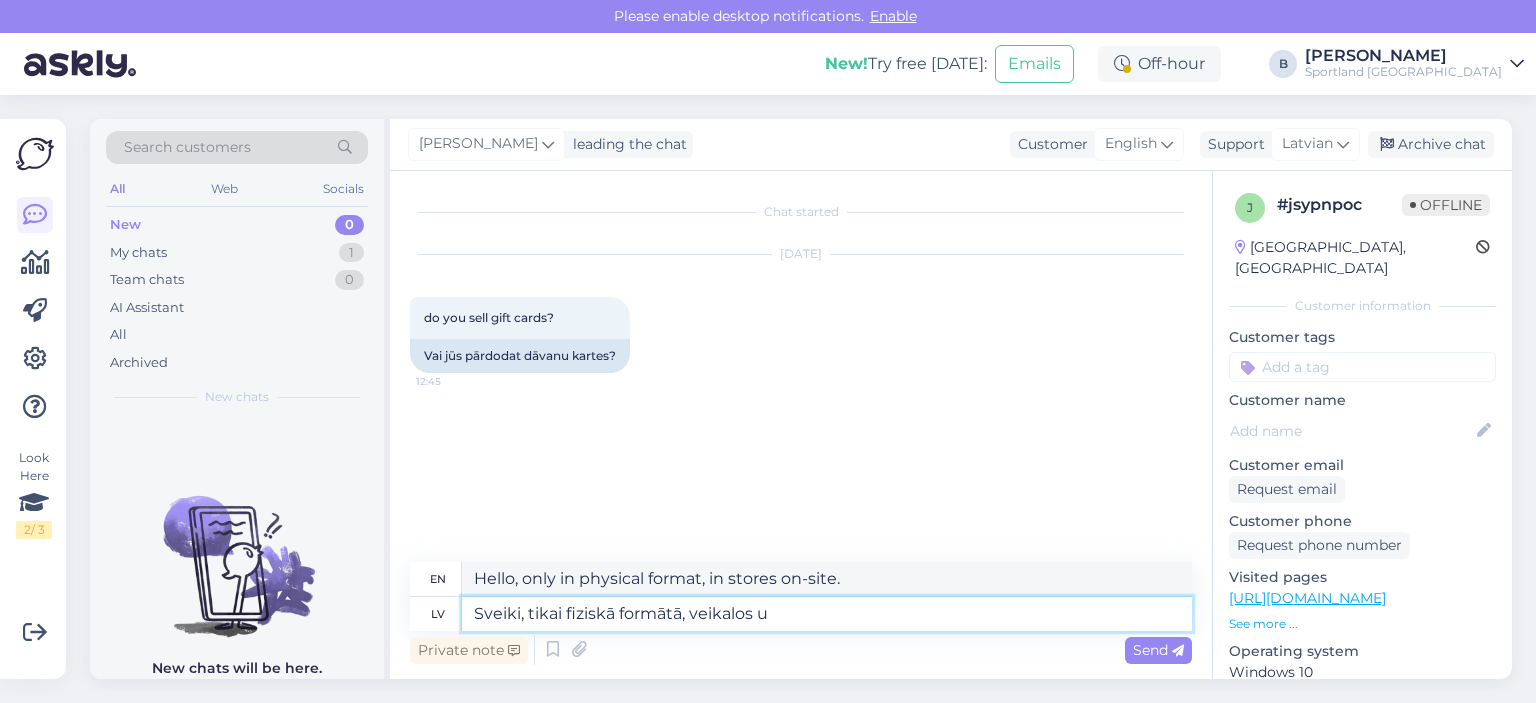 type on "Hello, only in physical format, in stores at" 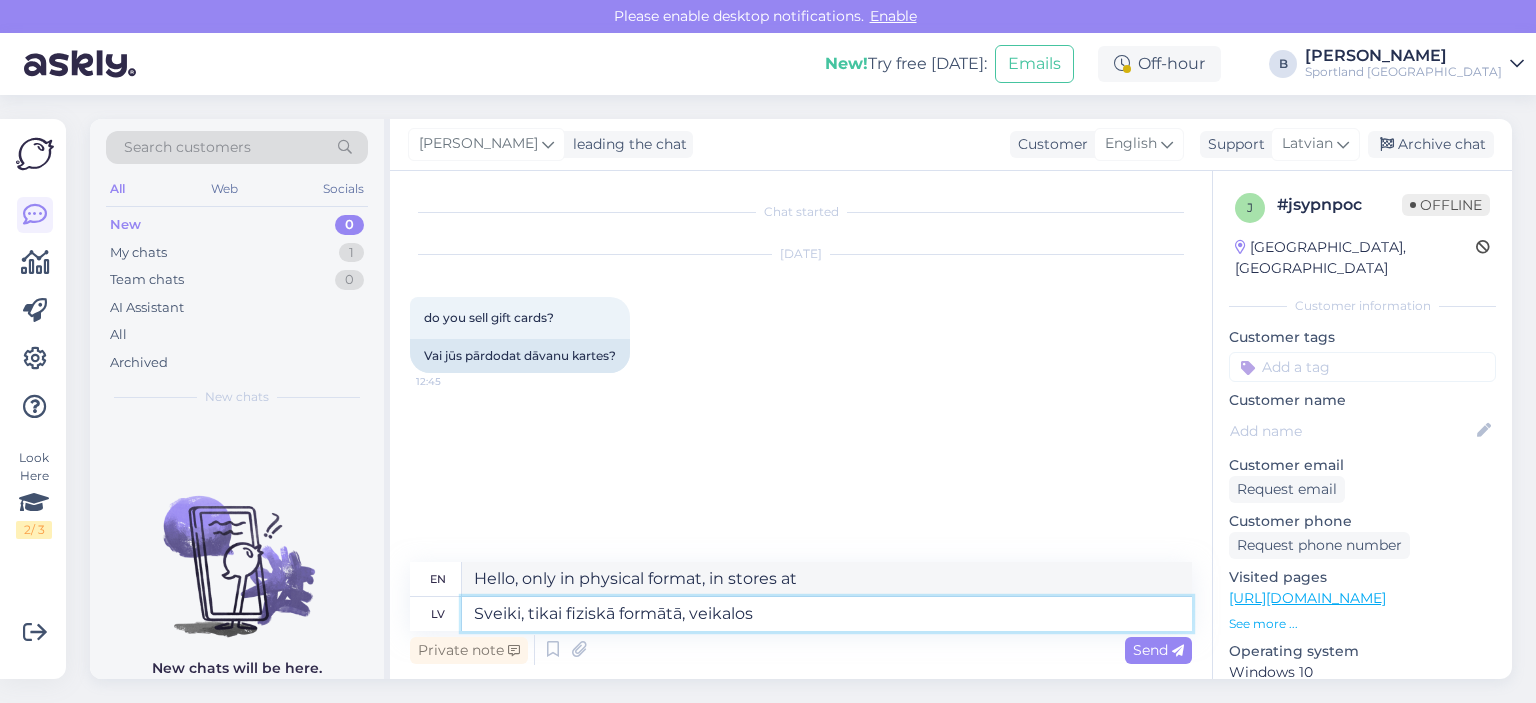 type on "Sveiki, tikai fiziskā formātā, veikalos" 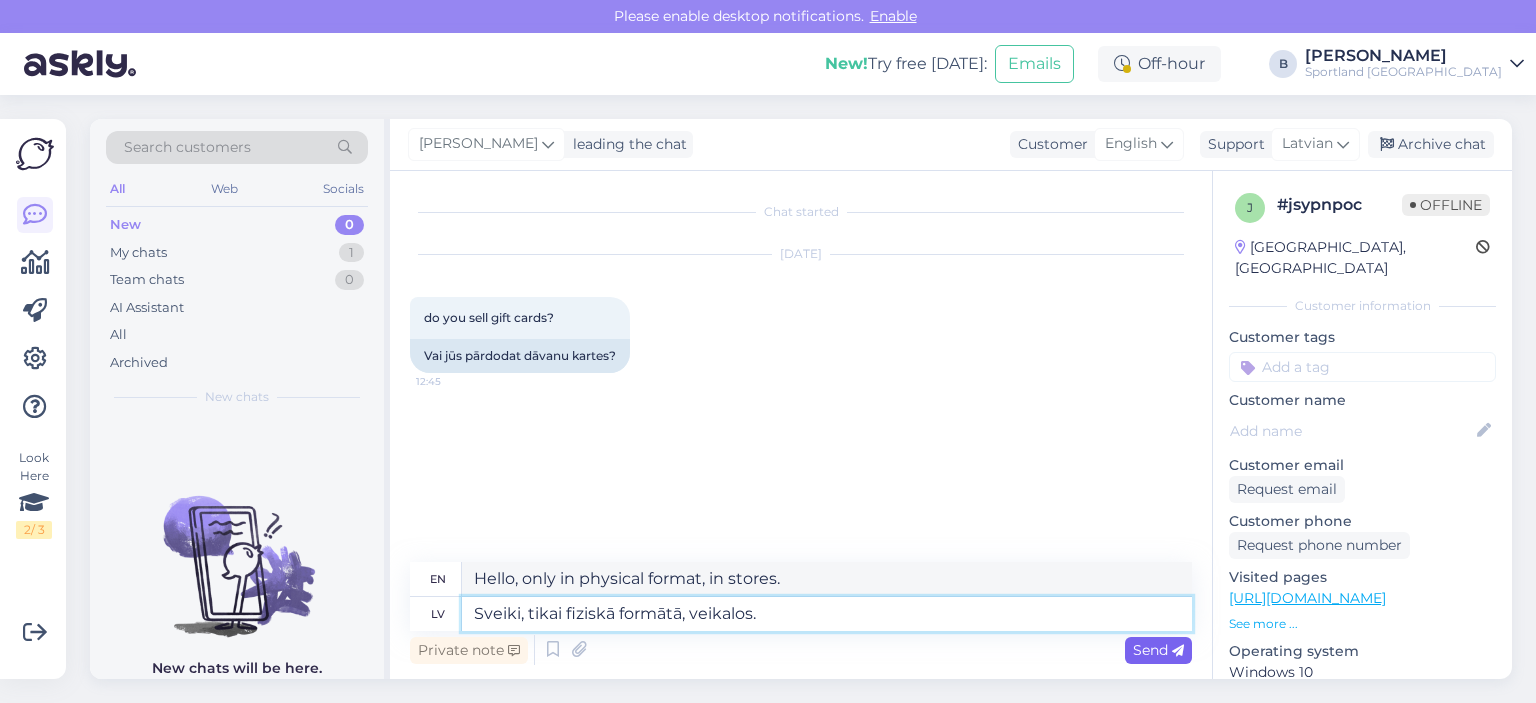 type on "Sveiki, tikai fiziskā formātā, veikalos." 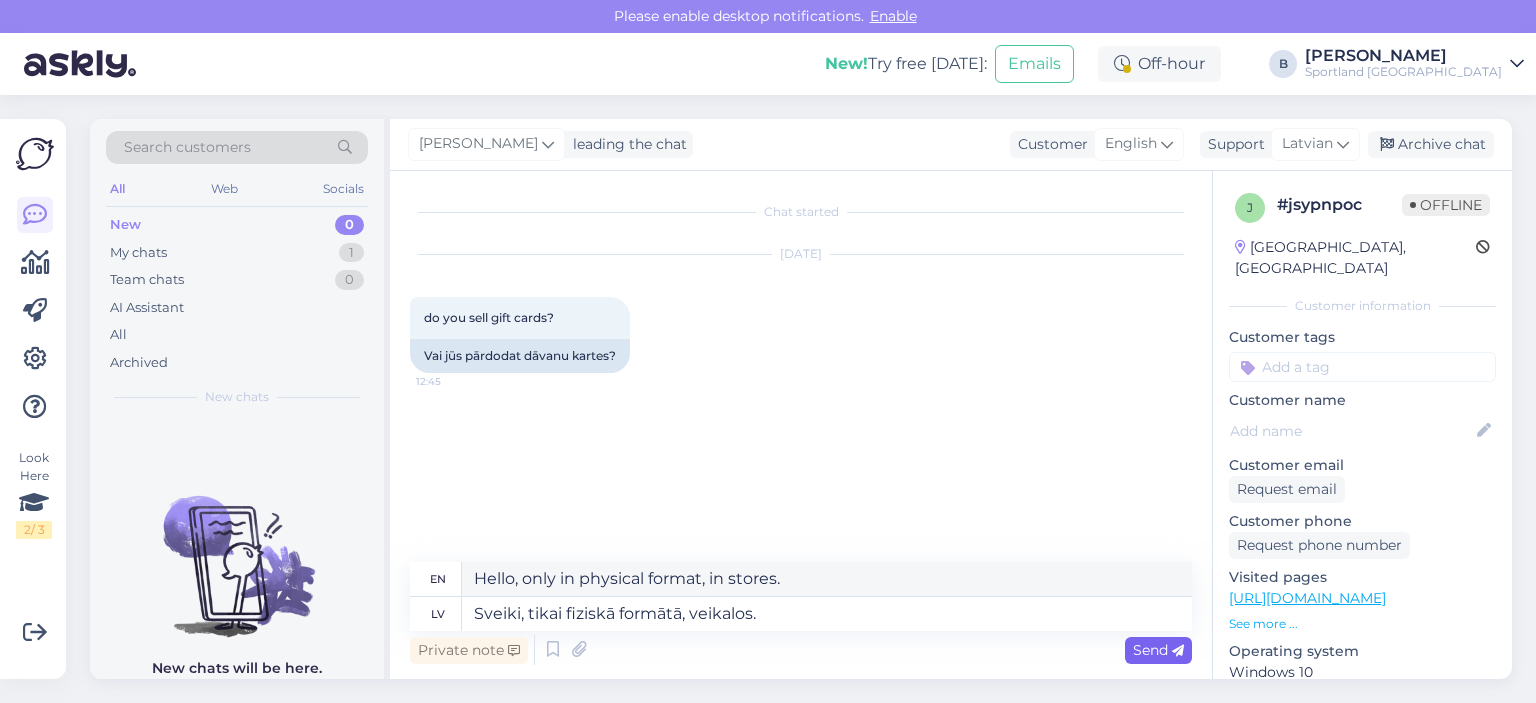 click on "Send" at bounding box center (1158, 650) 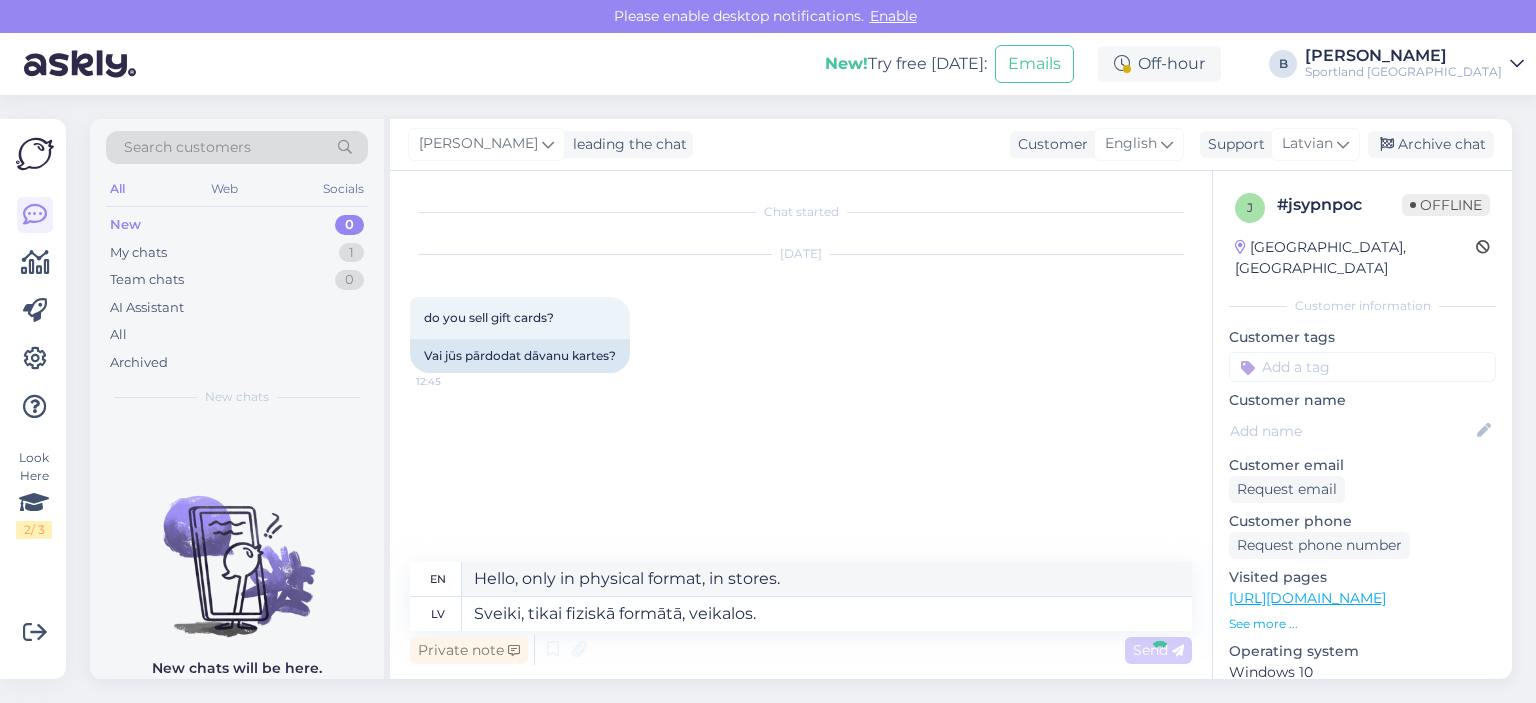 type 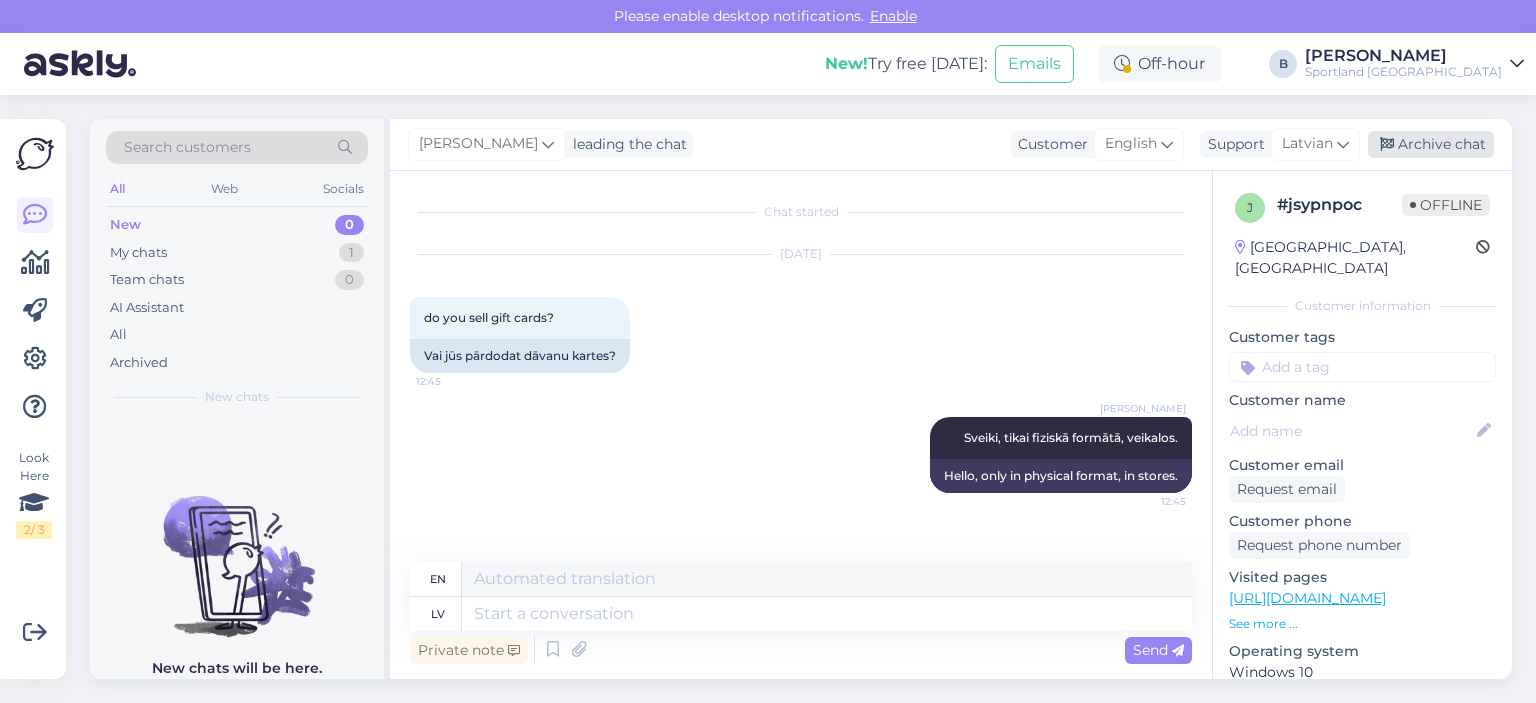 click on "Archive chat" at bounding box center (1431, 144) 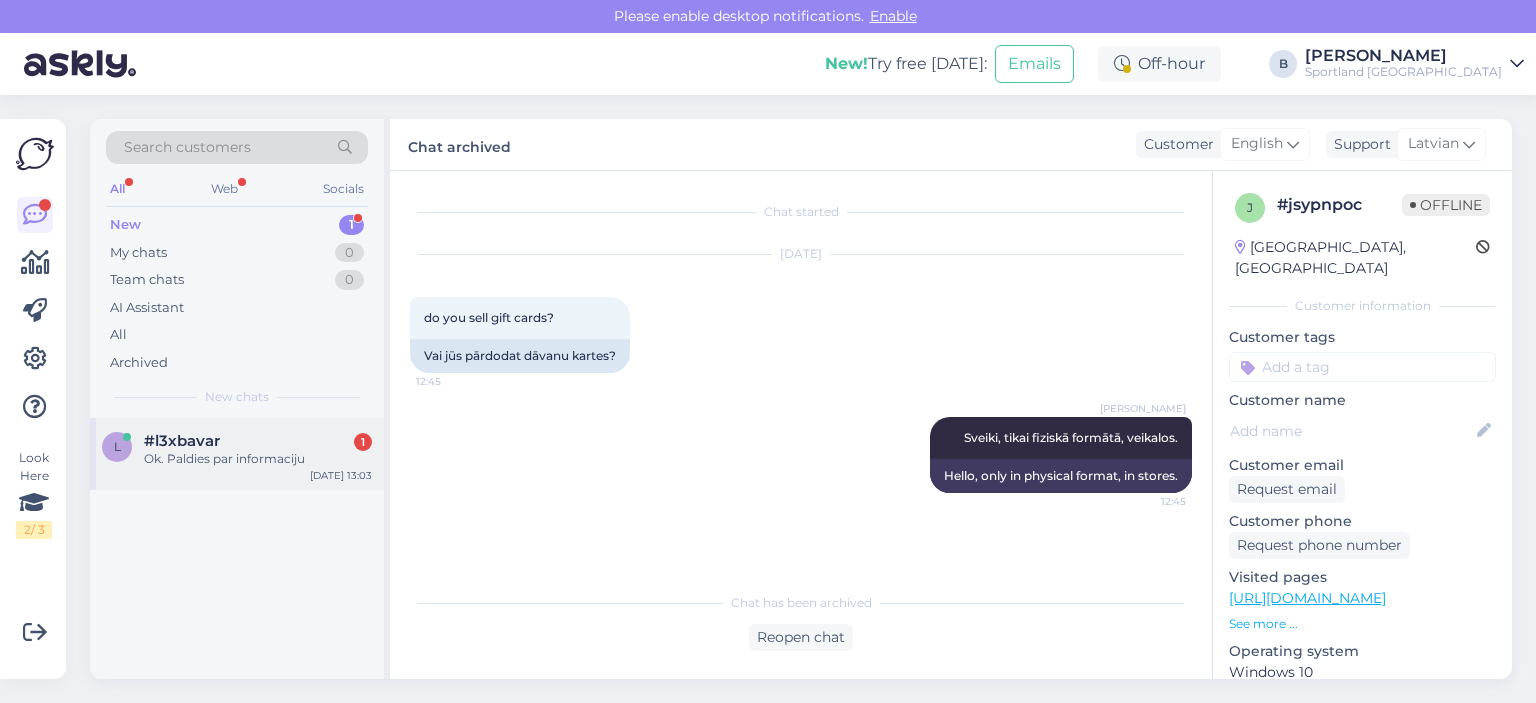 click on "Ok. Paldies par informaciju" at bounding box center (258, 459) 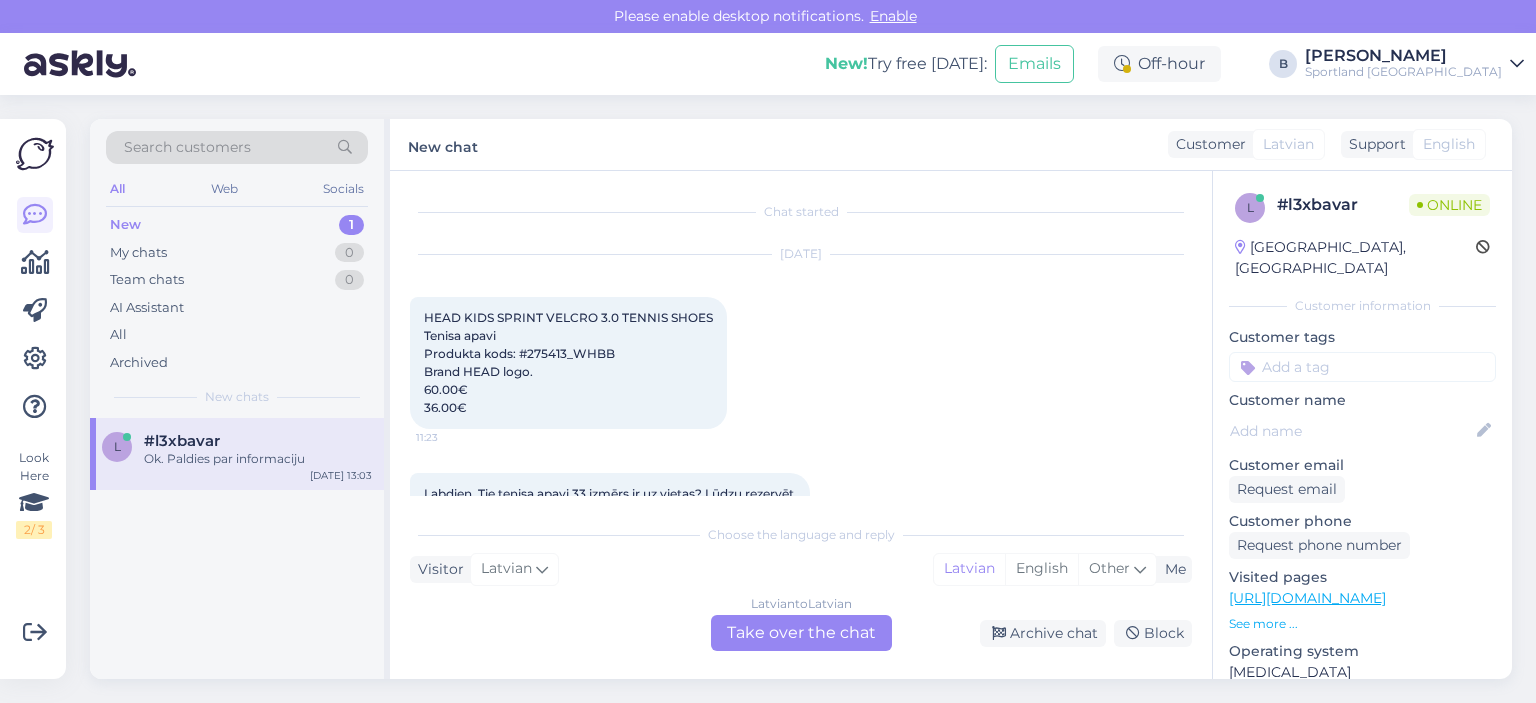 scroll, scrollTop: 836, scrollLeft: 0, axis: vertical 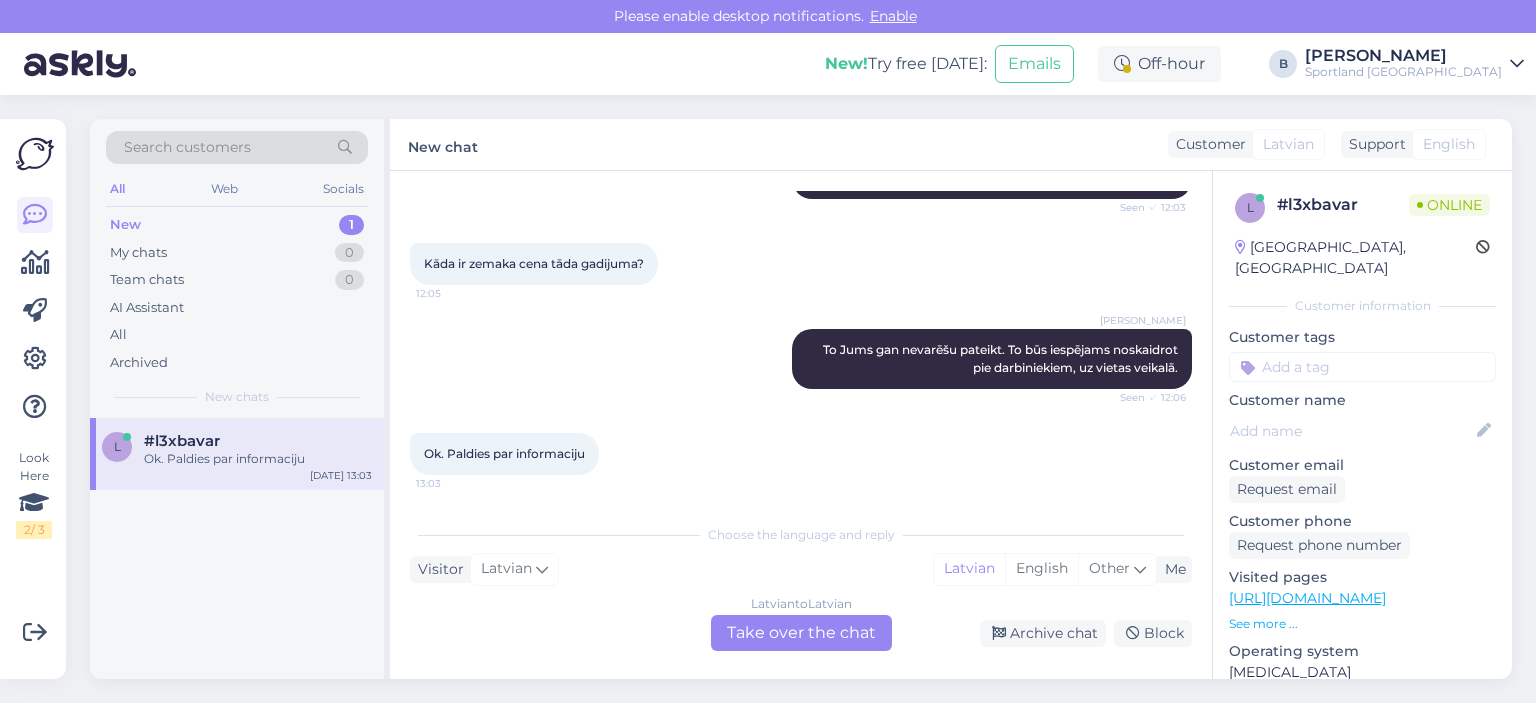 click on "Latvian  to  Latvian" at bounding box center (801, 604) 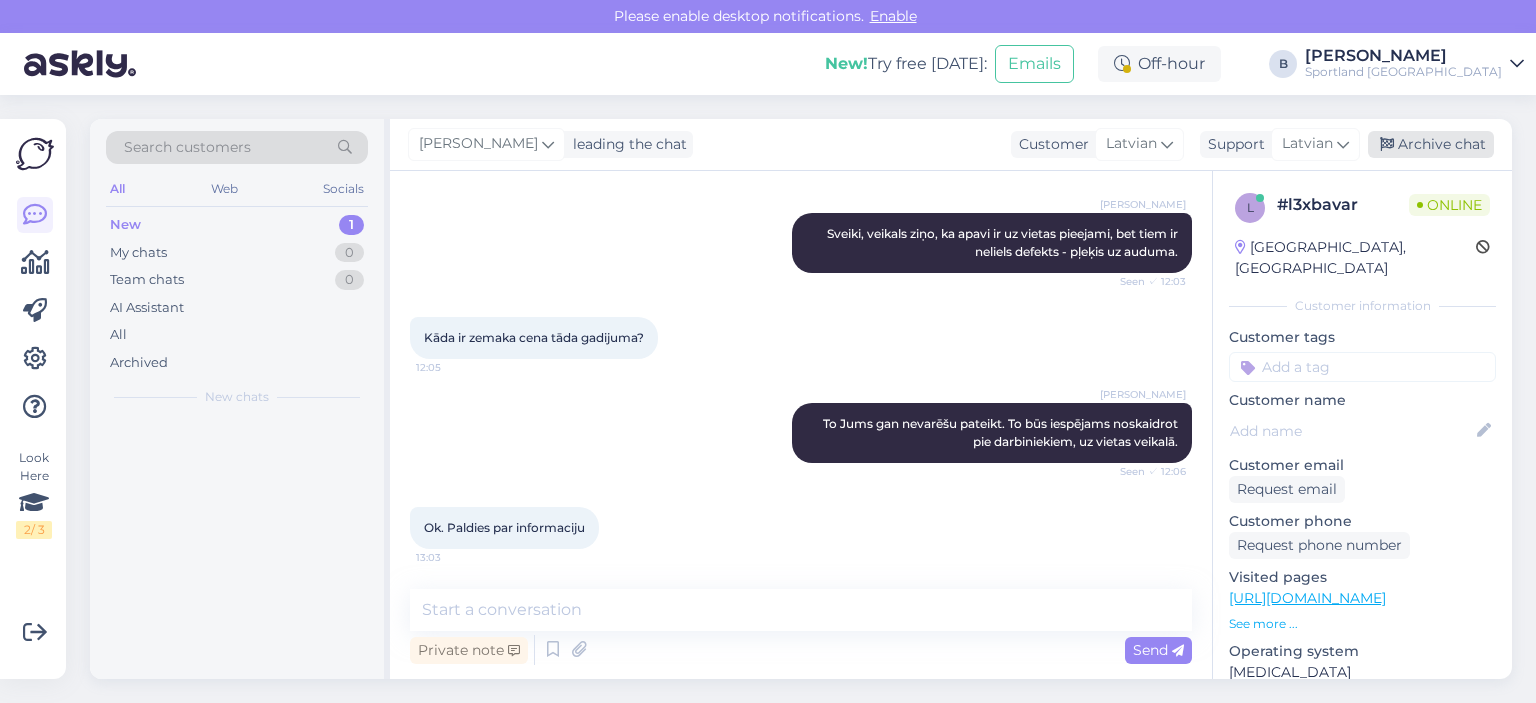click on "Archive chat" at bounding box center [1431, 144] 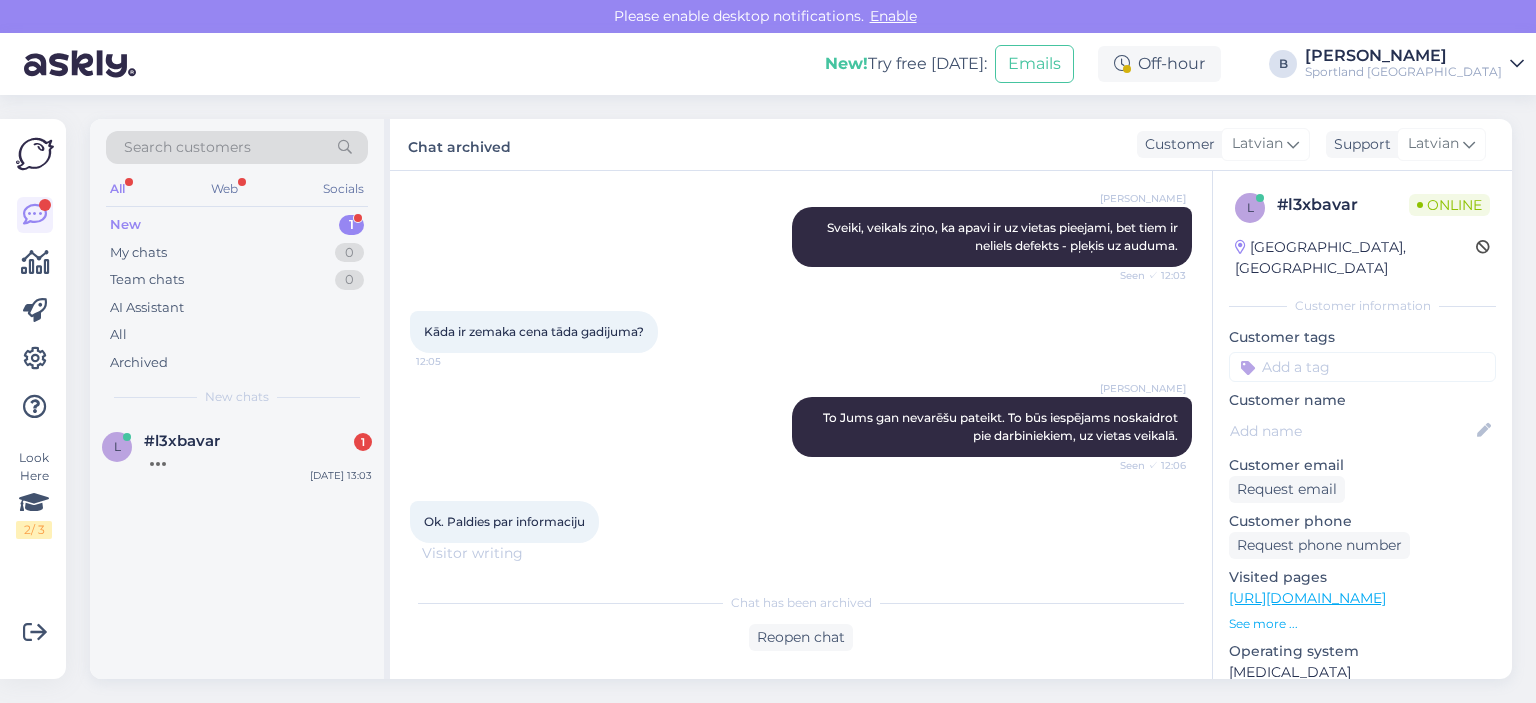 scroll, scrollTop: 944, scrollLeft: 0, axis: vertical 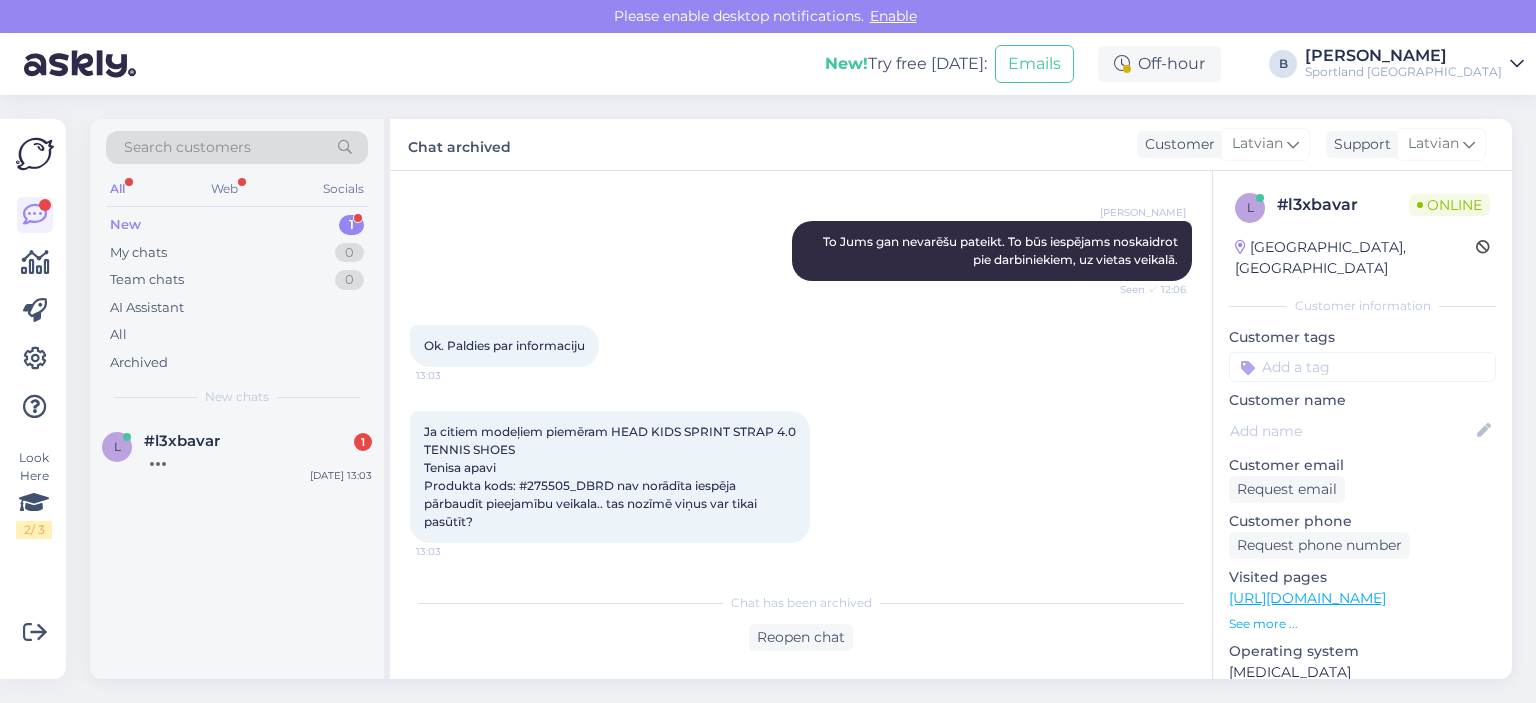 click on "Ja citiem modeļiem piemēram HEAD KIDS SPRINT STRAP 4.0 TENNIS SHOES
Tenisa apavi
Produkta kods: #275505_DBRD nav norādīta iespēja pārbaudīt pieejamību veikala.. tas nozīmē viņus var tikai pasūtīt?" at bounding box center (611, 476) 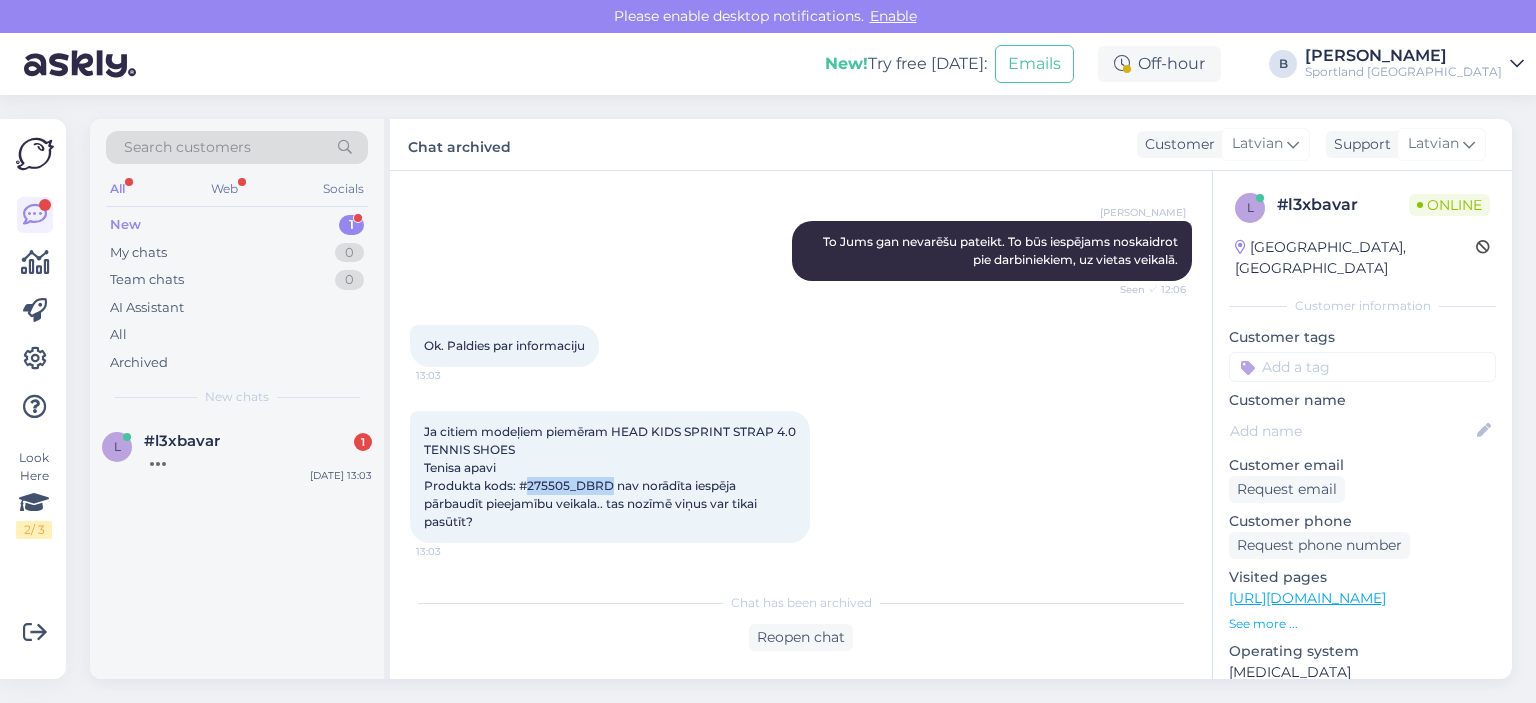 click on "Ja citiem modeļiem piemēram HEAD KIDS SPRINT STRAP 4.0 TENNIS SHOES
Tenisa apavi
Produkta kods: #275505_DBRD nav norādīta iespēja pārbaudīt pieejamību veikala.. tas nozīmē viņus var tikai pasūtīt?" at bounding box center (611, 476) 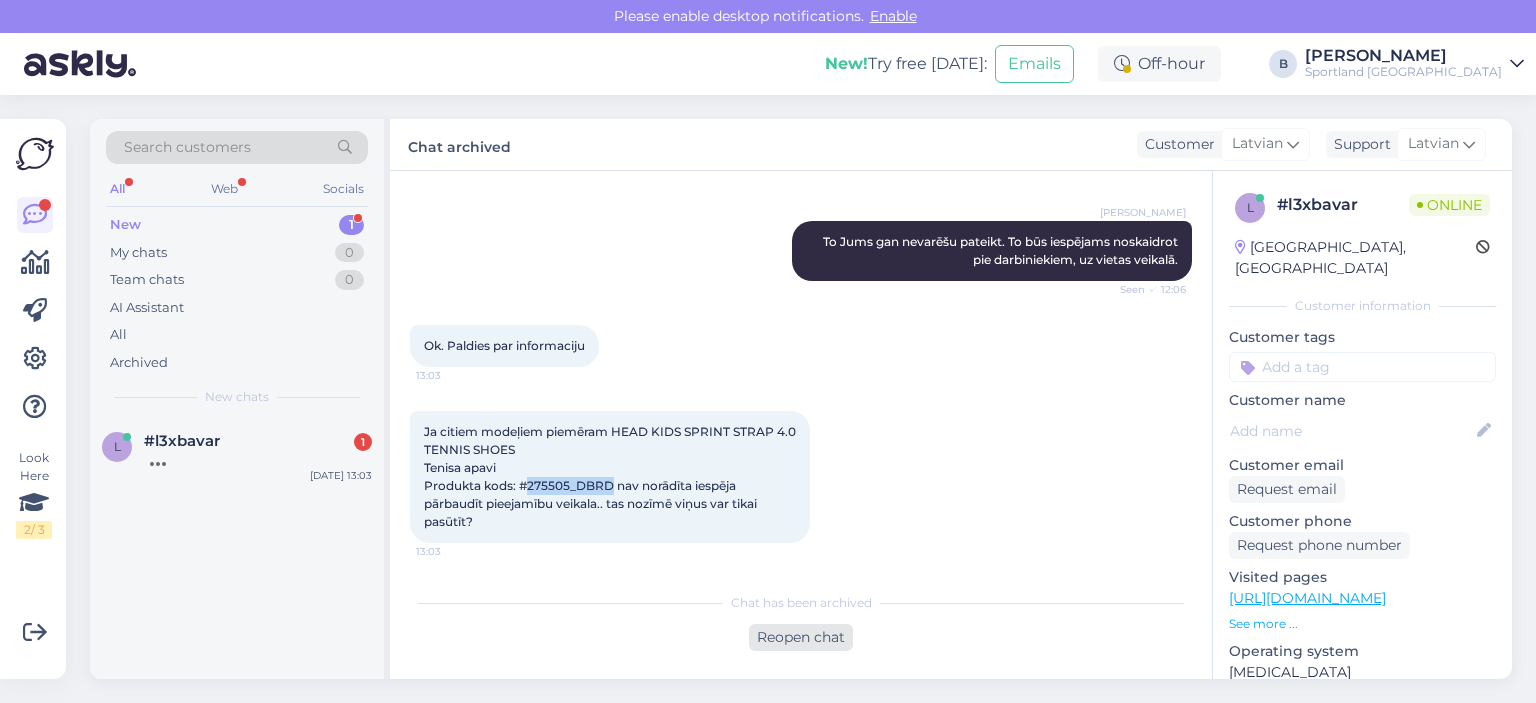 click on "Reopen chat" at bounding box center [801, 637] 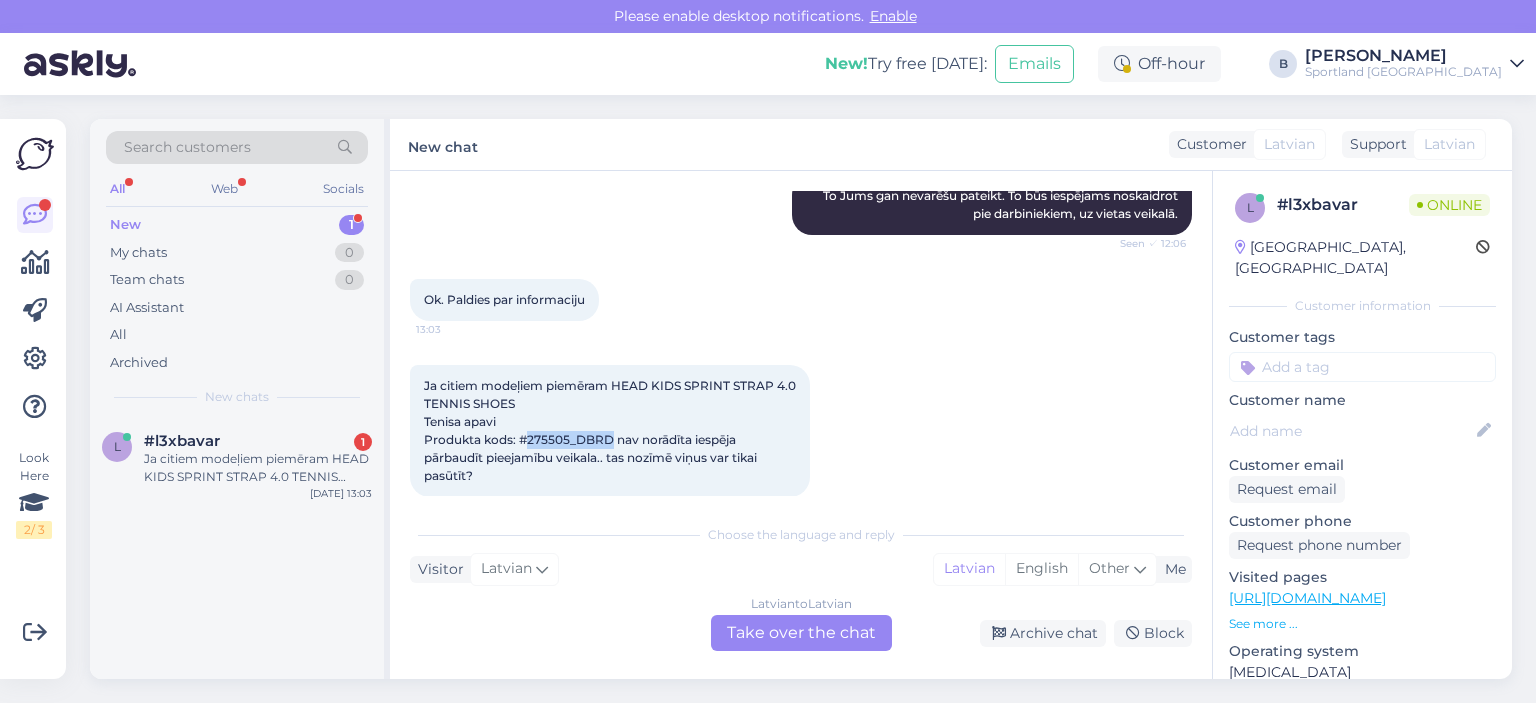 scroll, scrollTop: 1012, scrollLeft: 0, axis: vertical 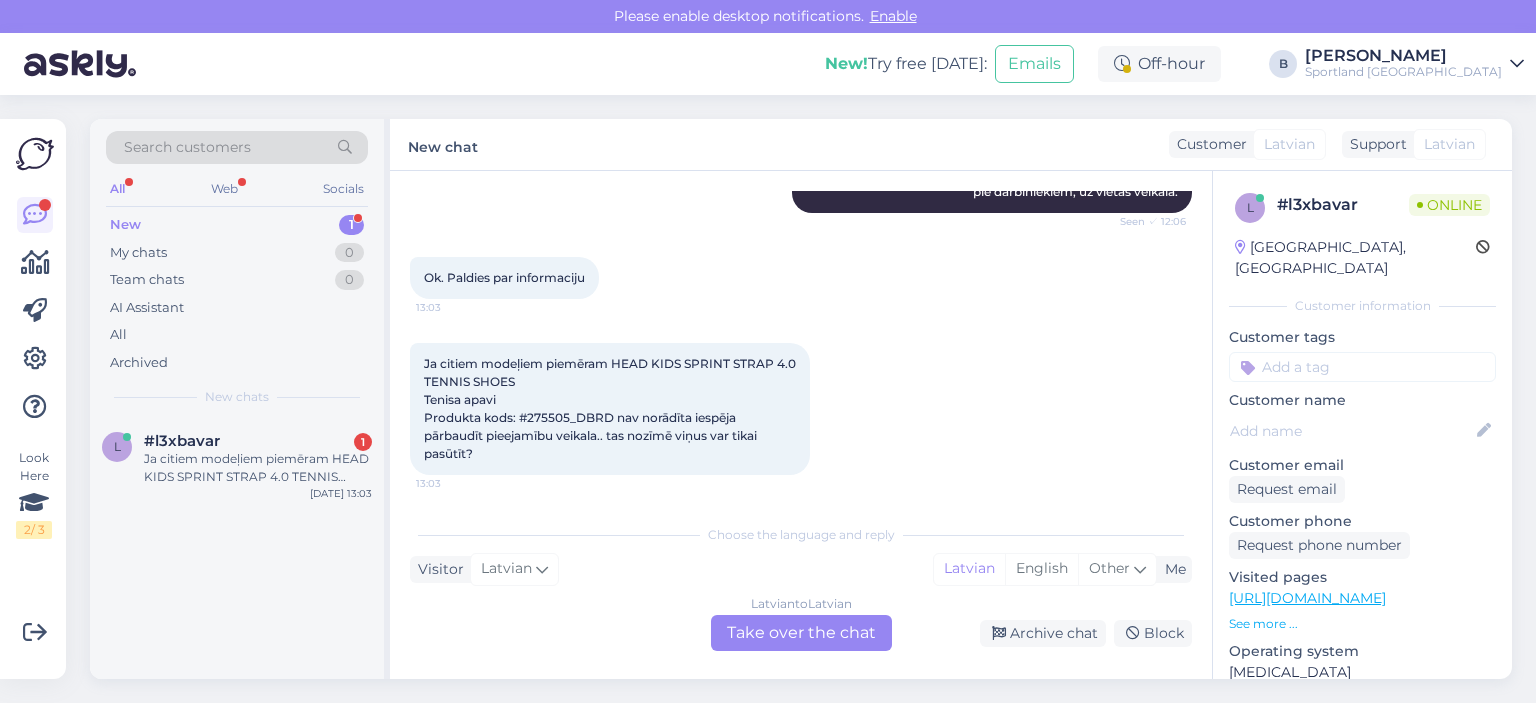 click on "Latvian  to  Latvian Take over the chat" at bounding box center [801, 633] 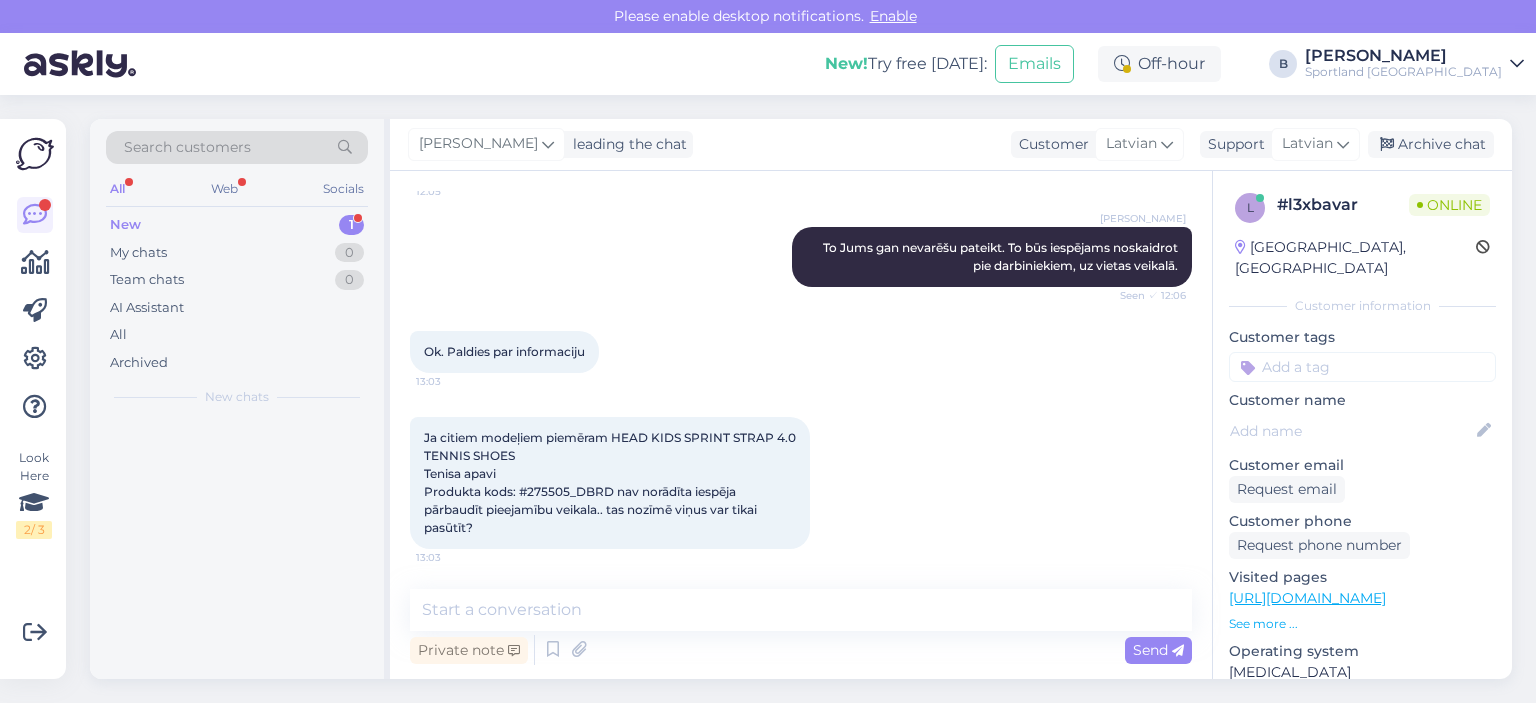 scroll, scrollTop: 938, scrollLeft: 0, axis: vertical 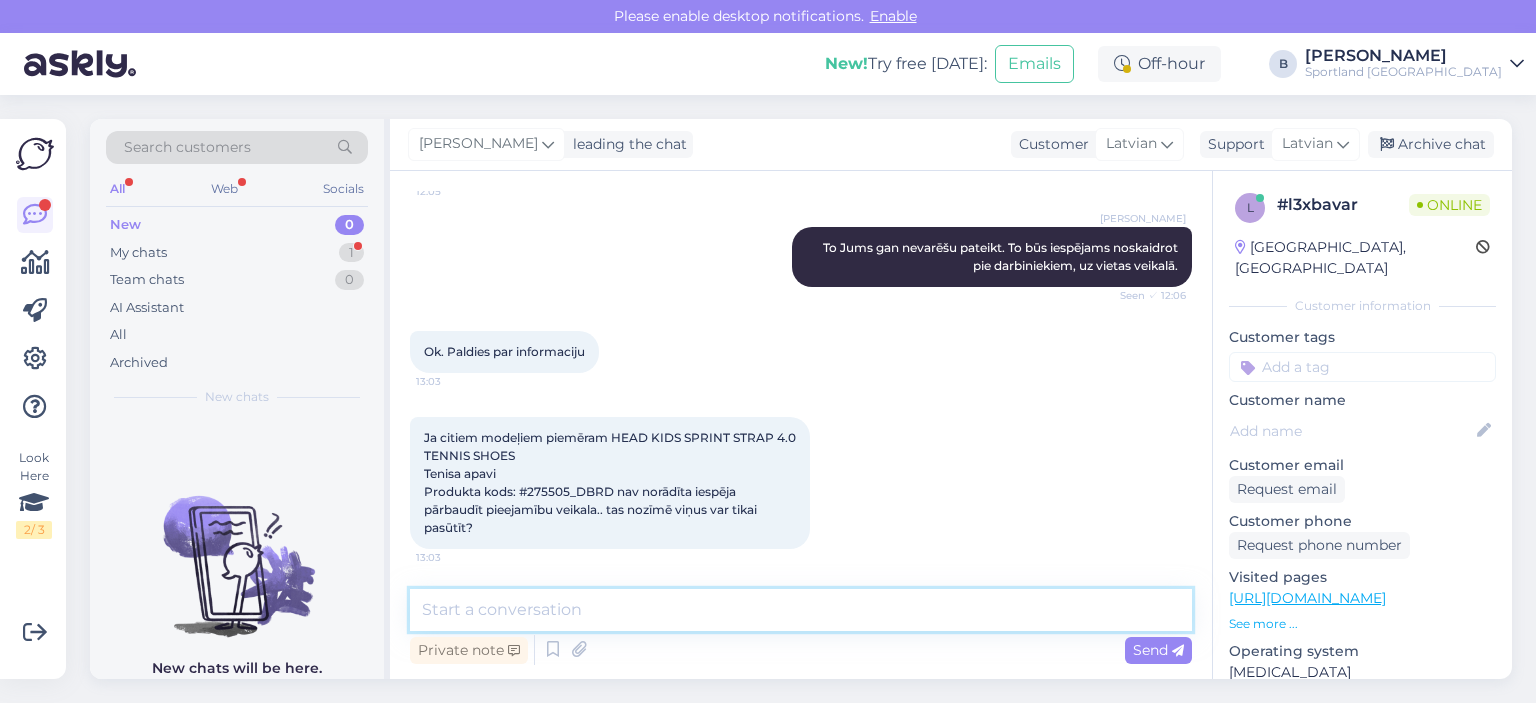 click at bounding box center (801, 610) 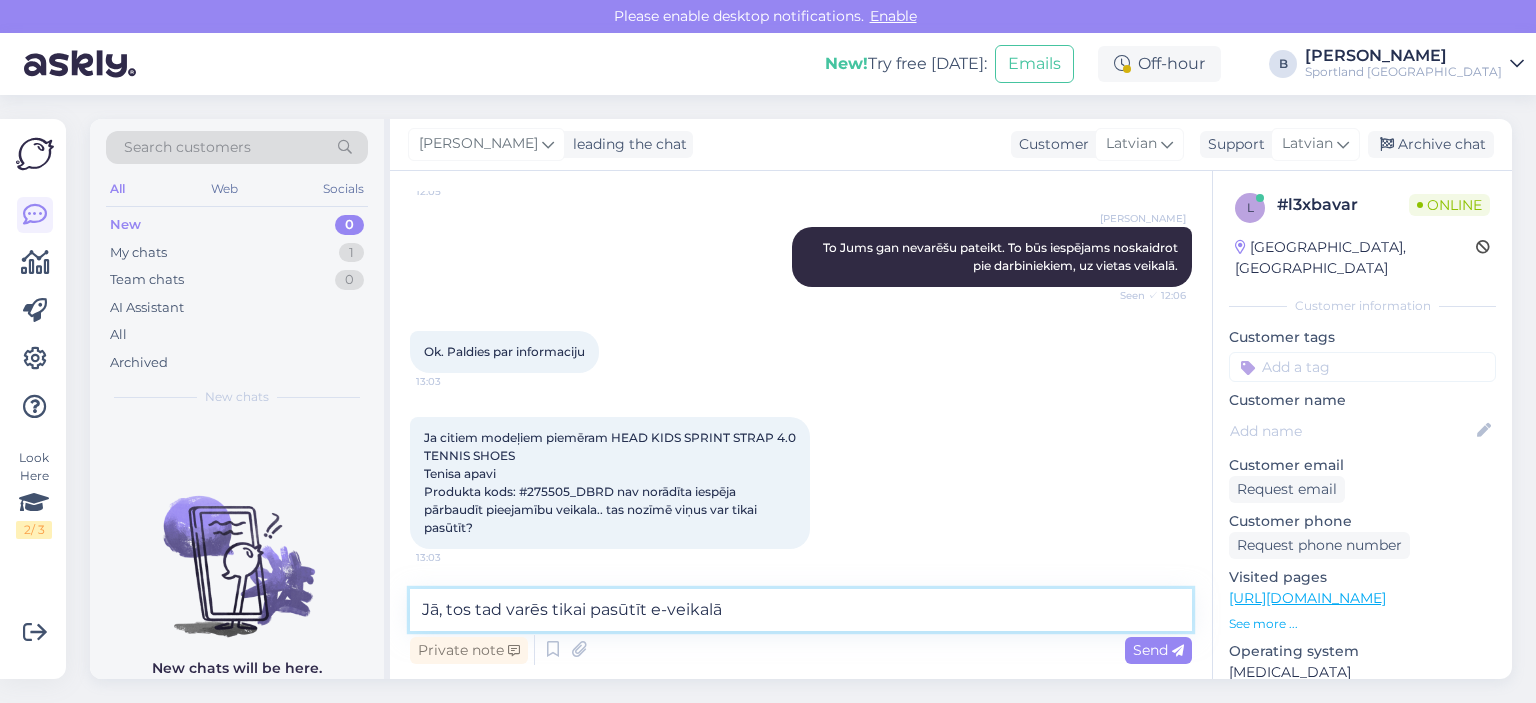 type on "Jā, tos tad varēs tikai pasūtīt e-veikalā." 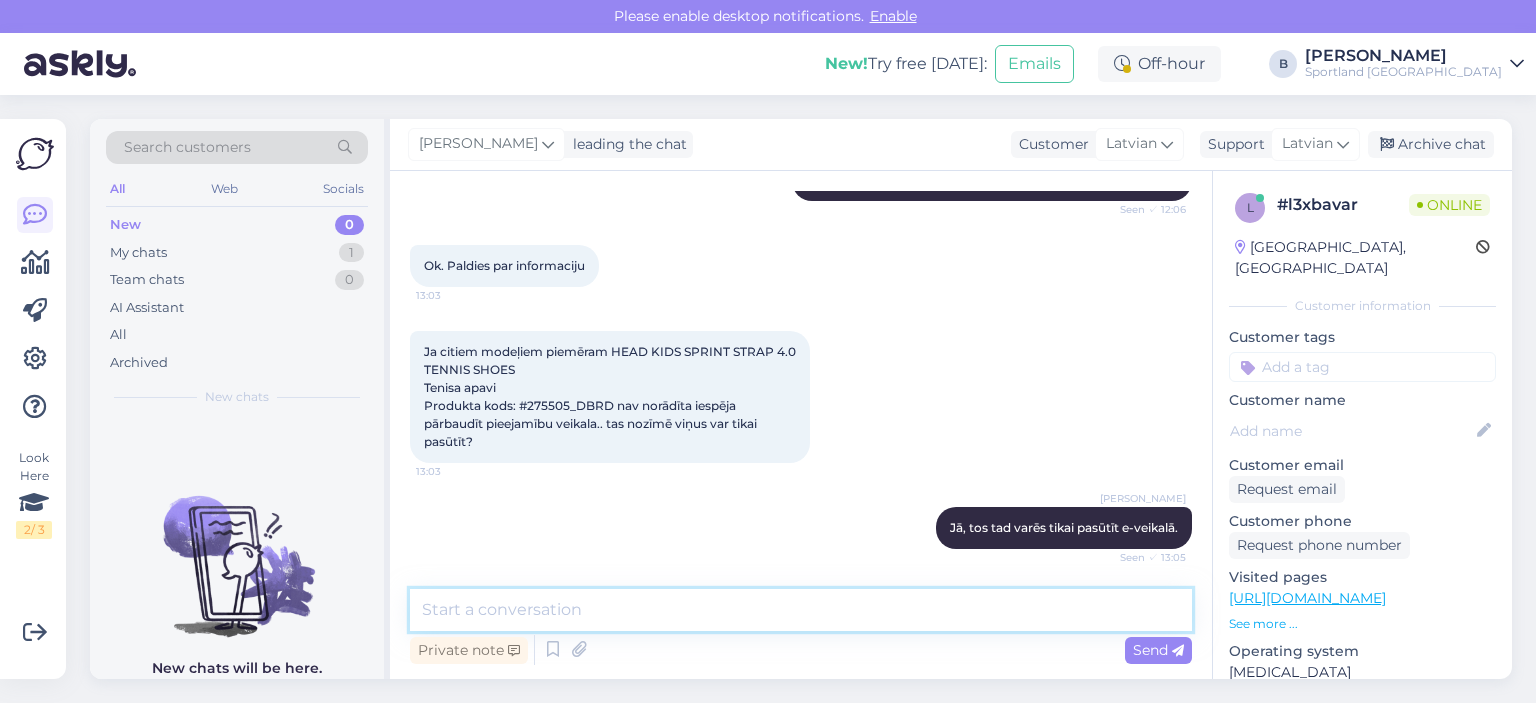 scroll, scrollTop: 1128, scrollLeft: 0, axis: vertical 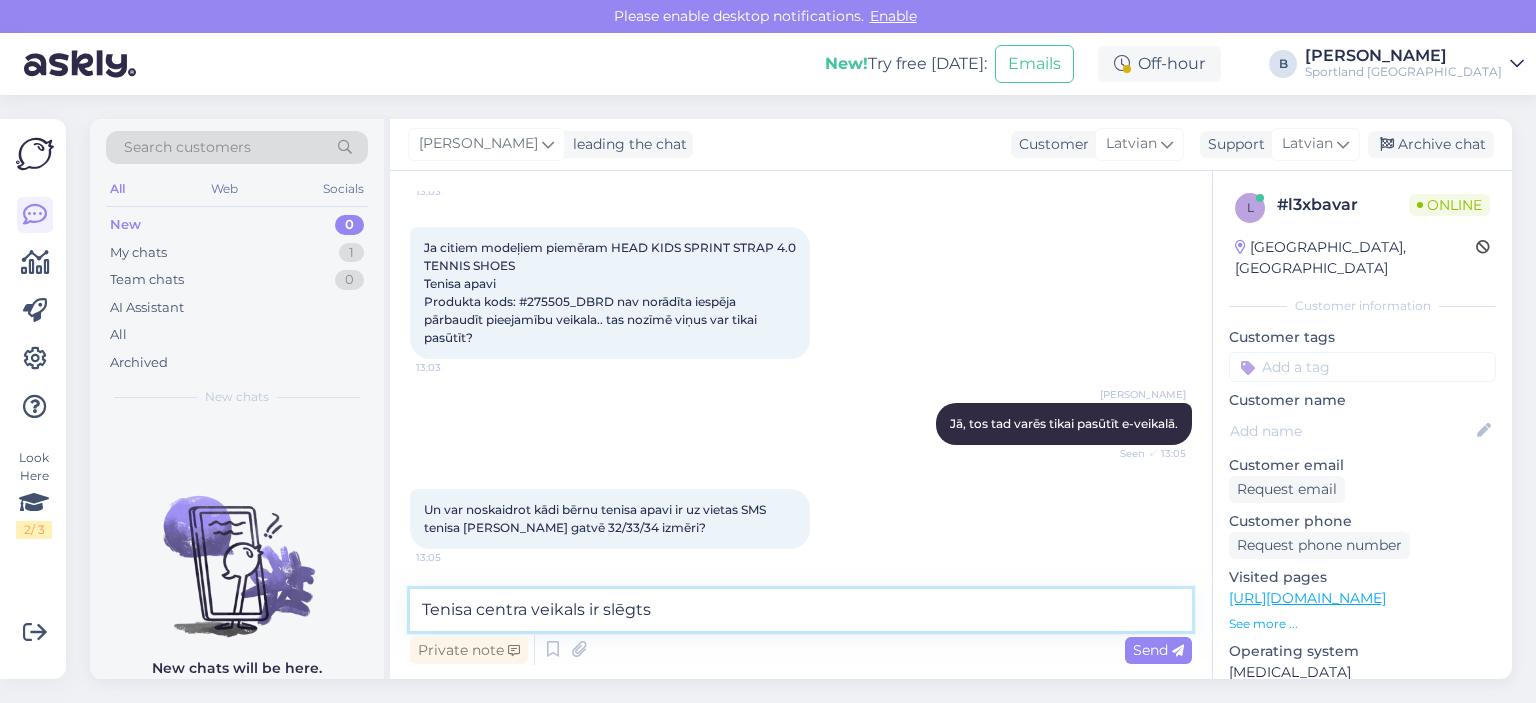 type on "Tenisa centra veikals ir slēgts." 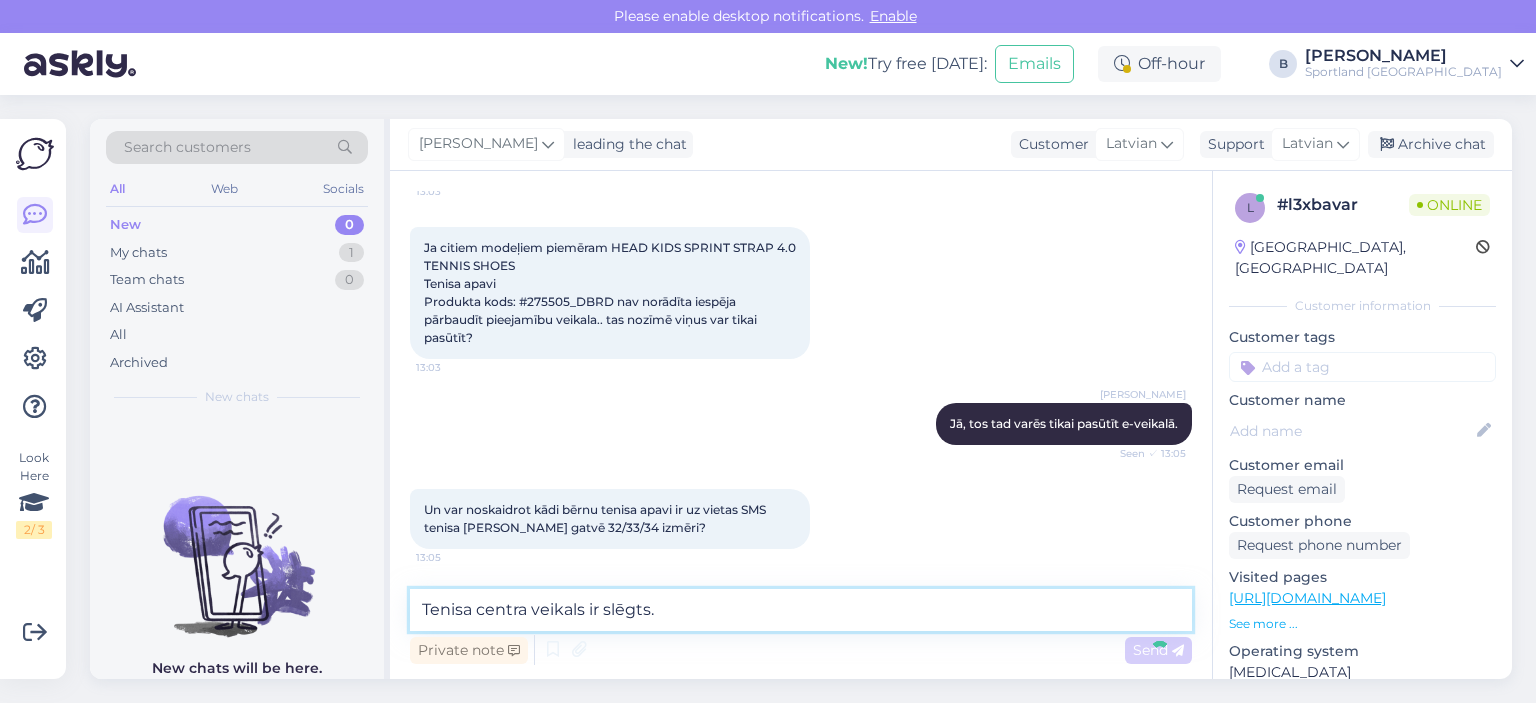 type 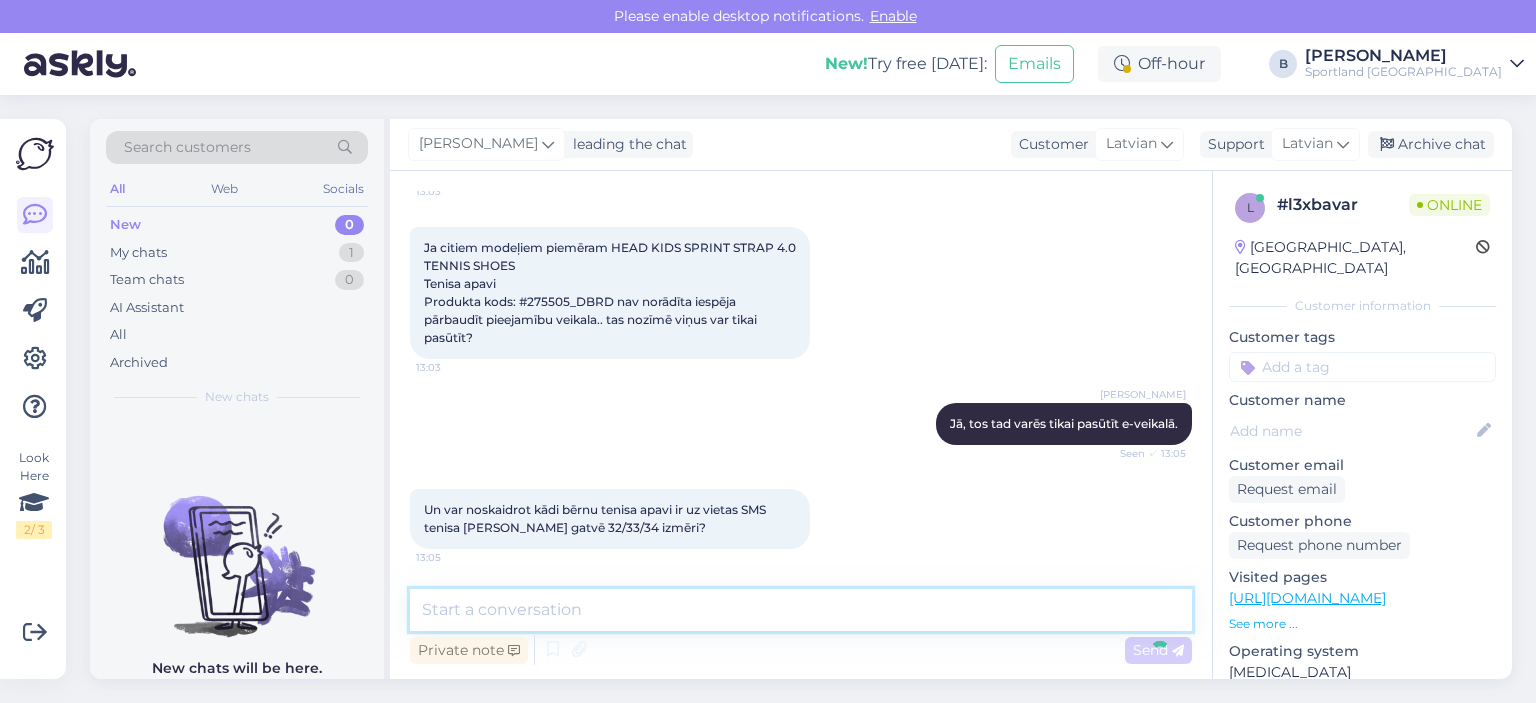scroll, scrollTop: 1214, scrollLeft: 0, axis: vertical 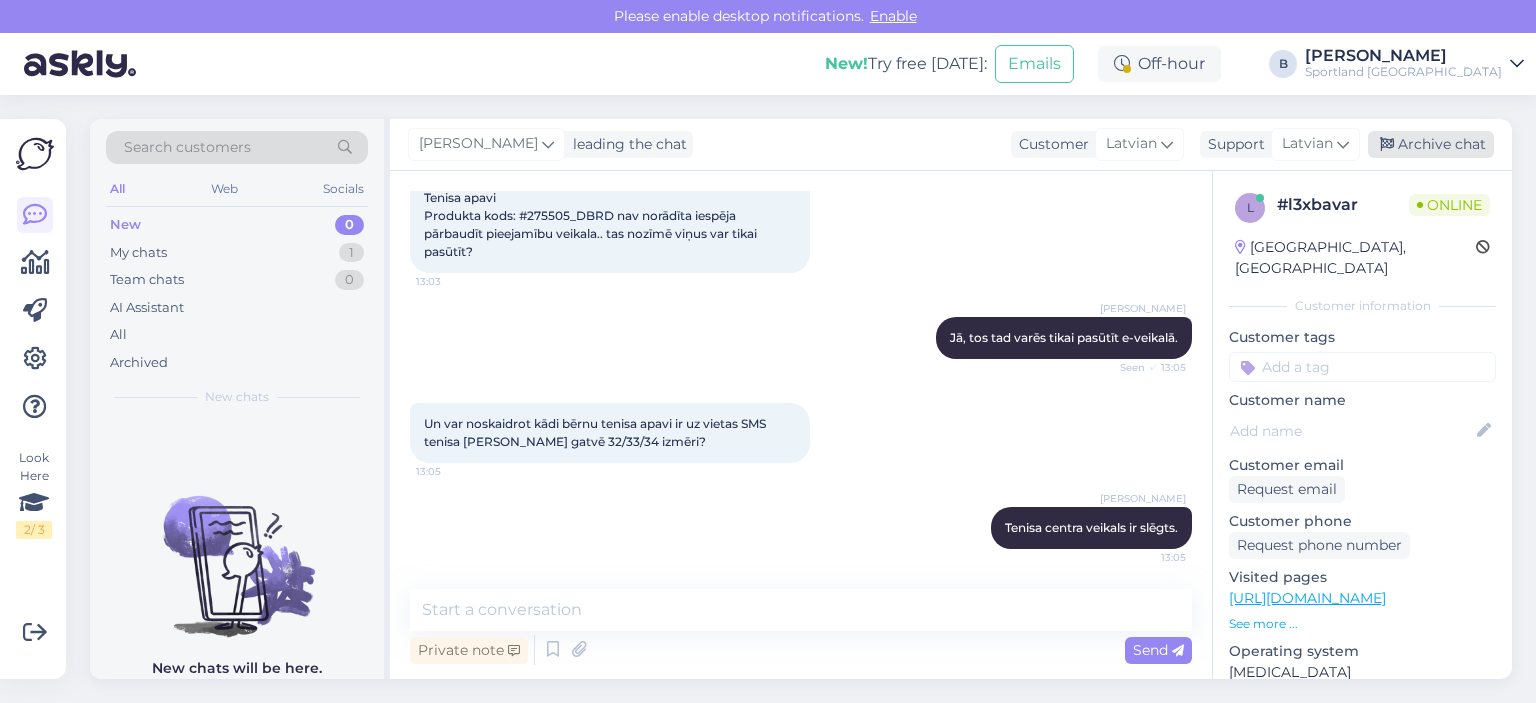 click on "Archive chat" at bounding box center (1431, 144) 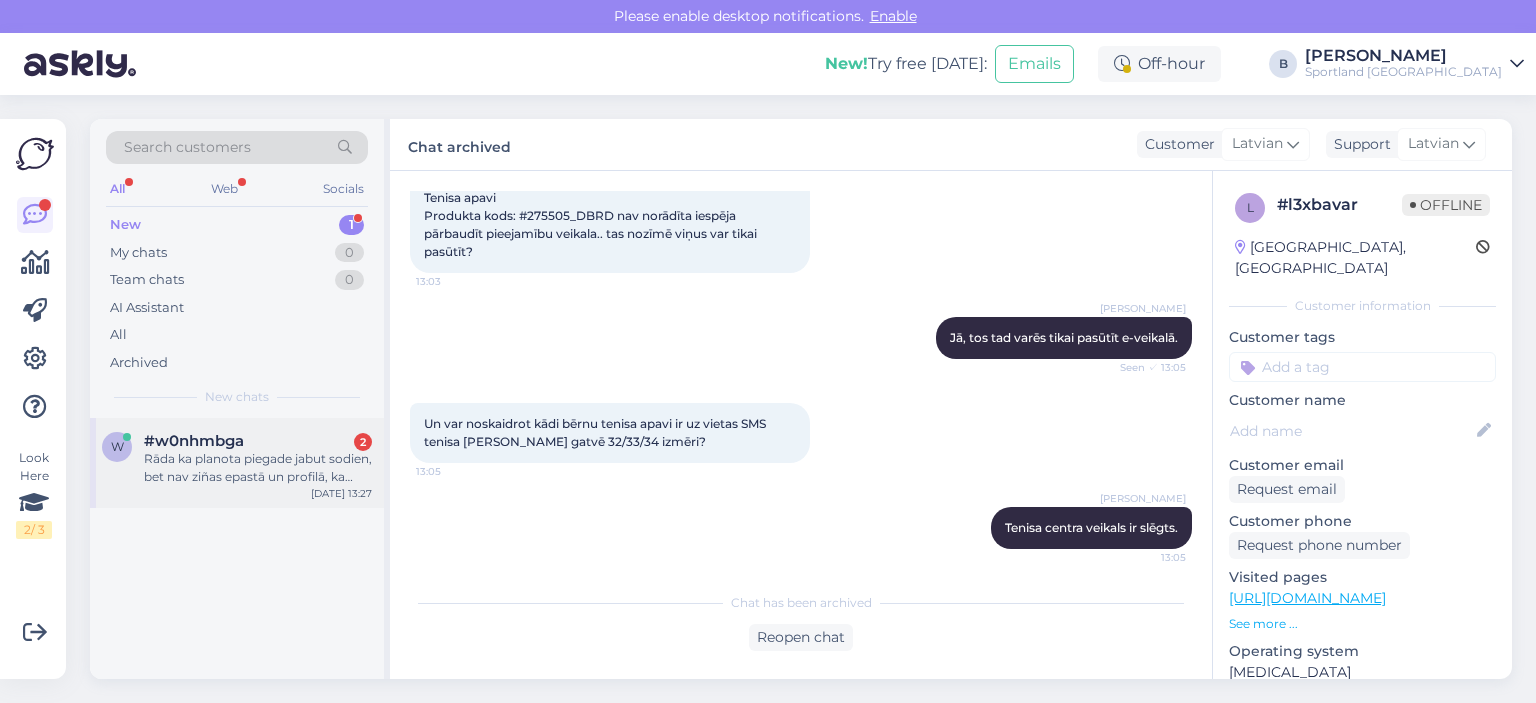 click on "#w0nhmbga 2" at bounding box center (258, 441) 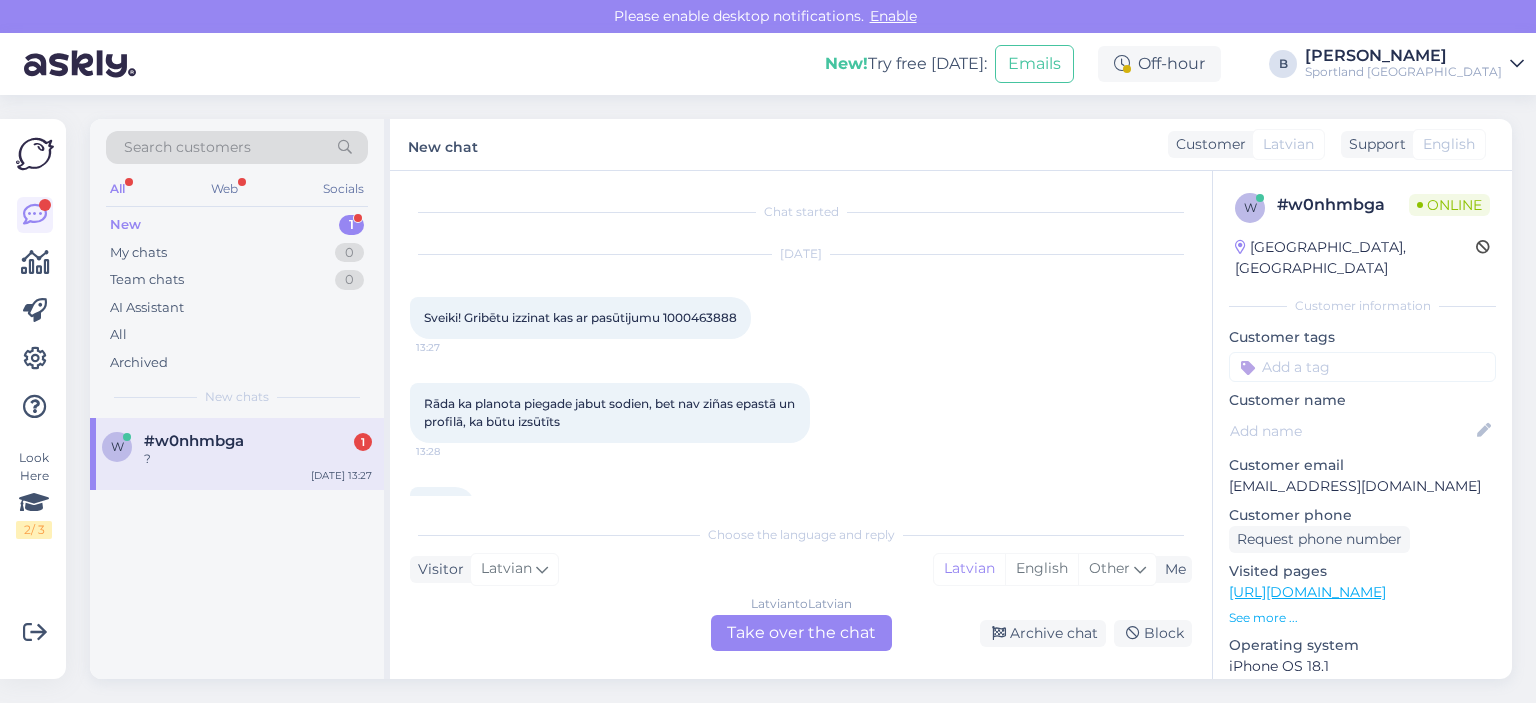 scroll, scrollTop: 54, scrollLeft: 0, axis: vertical 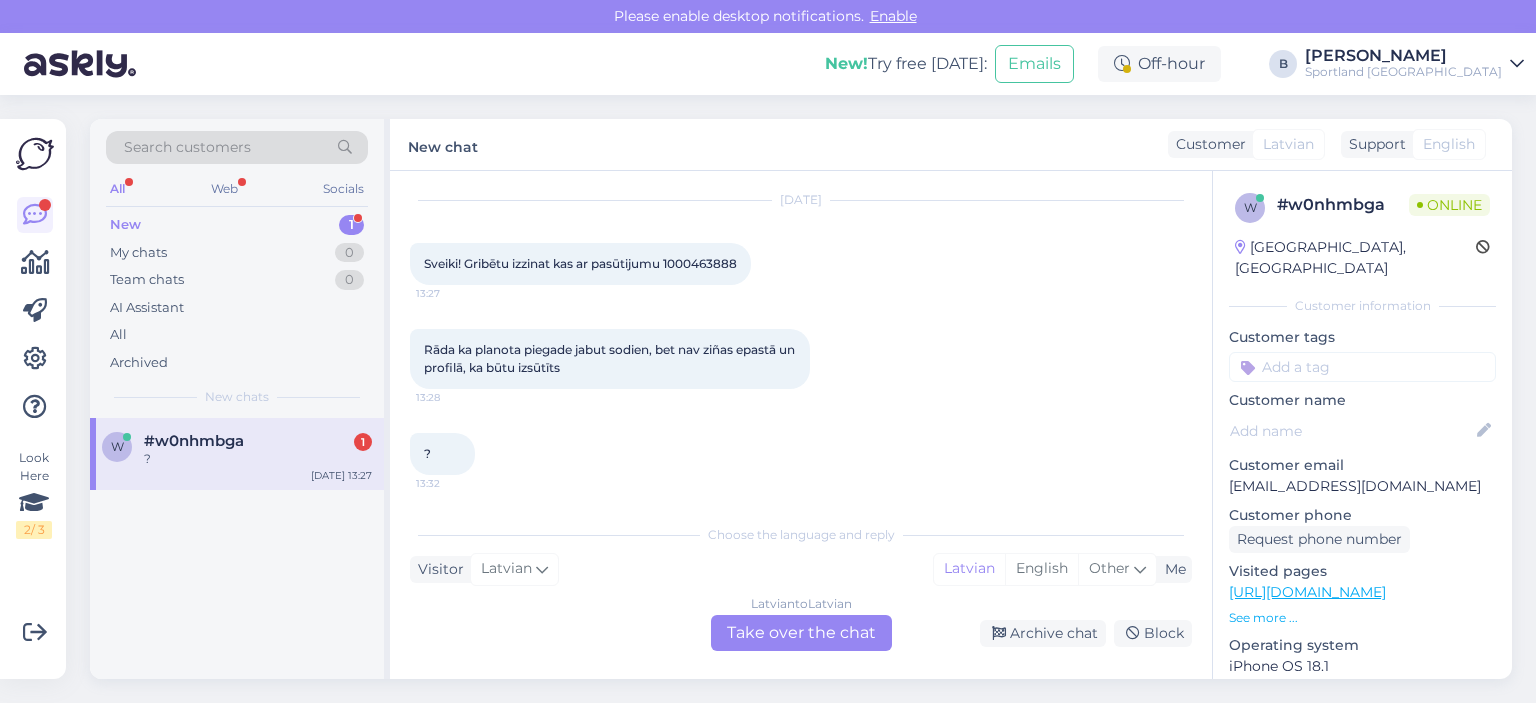 click on "Latvian  to  Latvian Take over the chat" at bounding box center (801, 633) 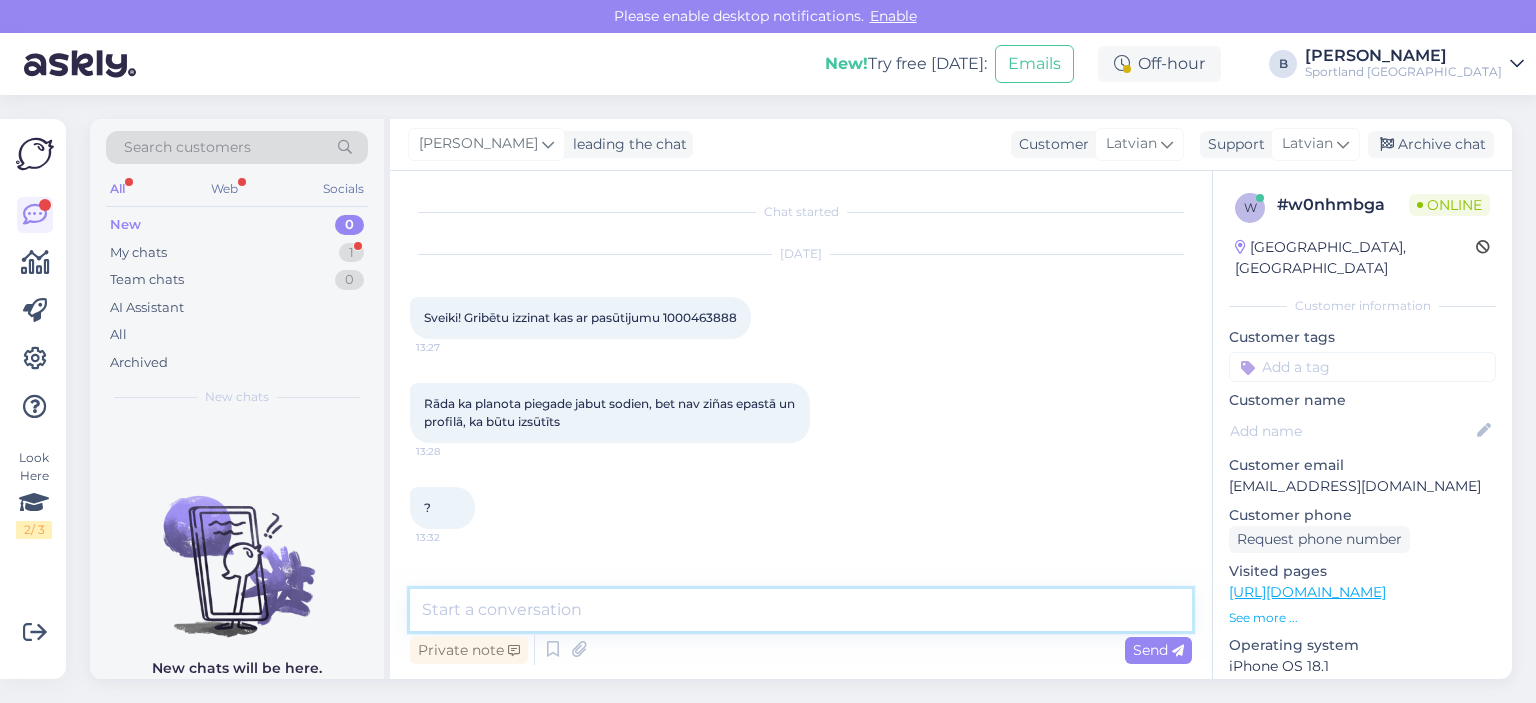 click at bounding box center (801, 610) 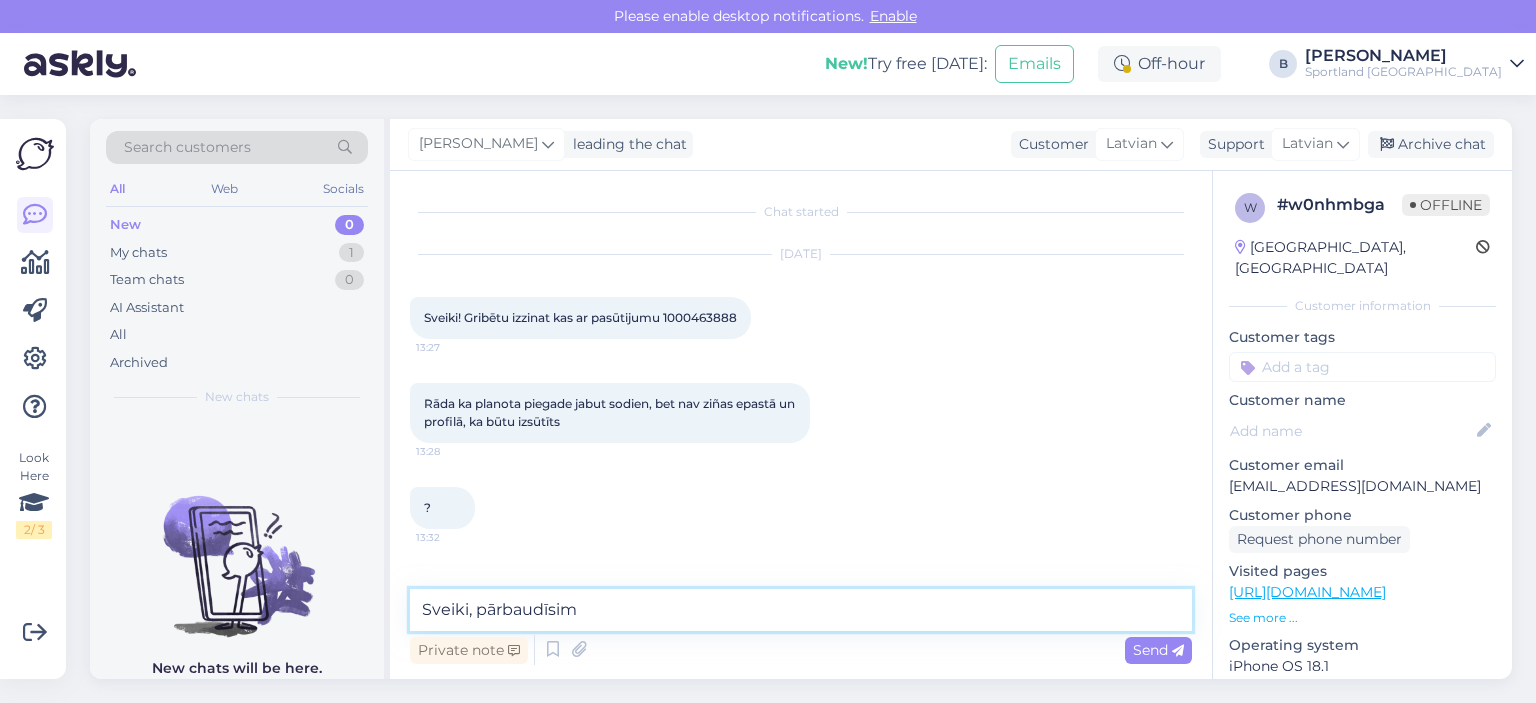 type on "Sveiki, pārbaudīsim." 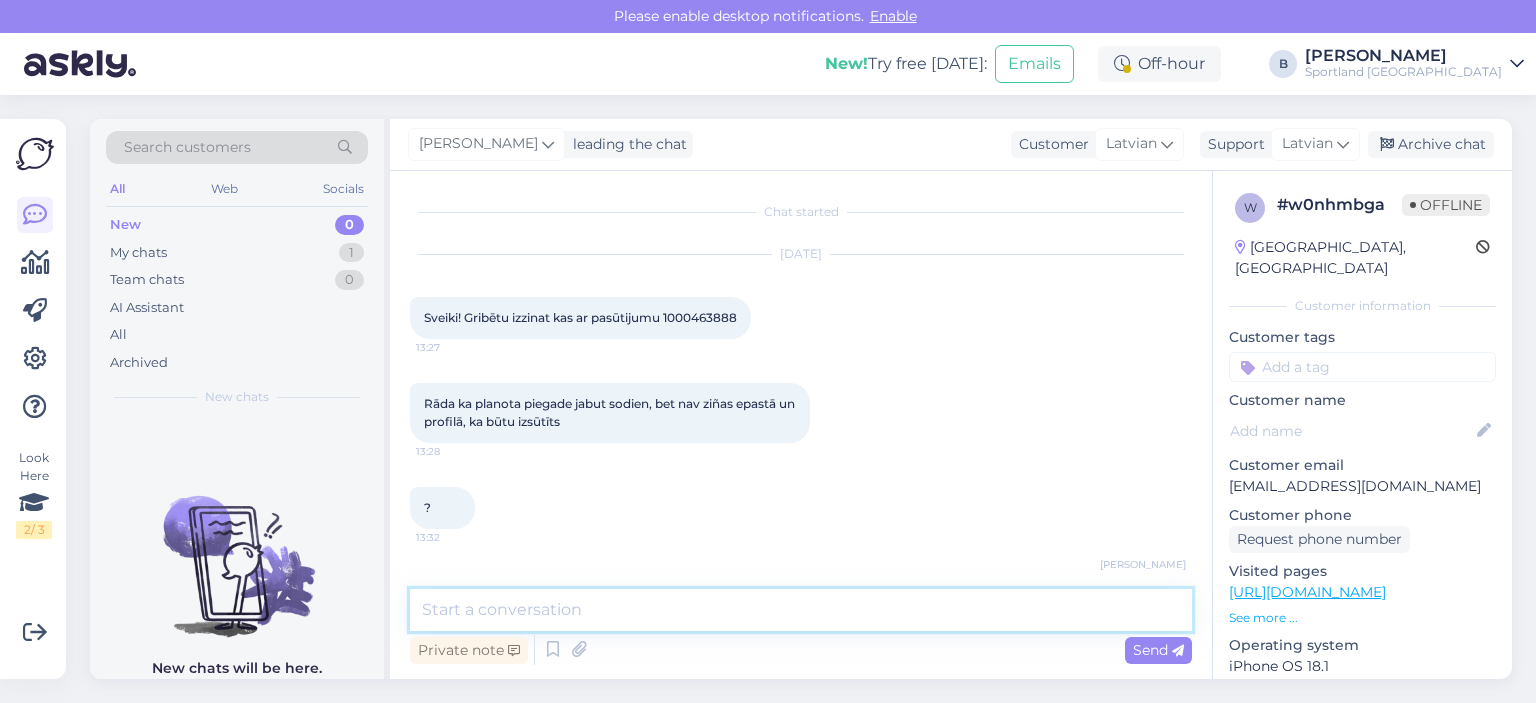 scroll, scrollTop: 66, scrollLeft: 0, axis: vertical 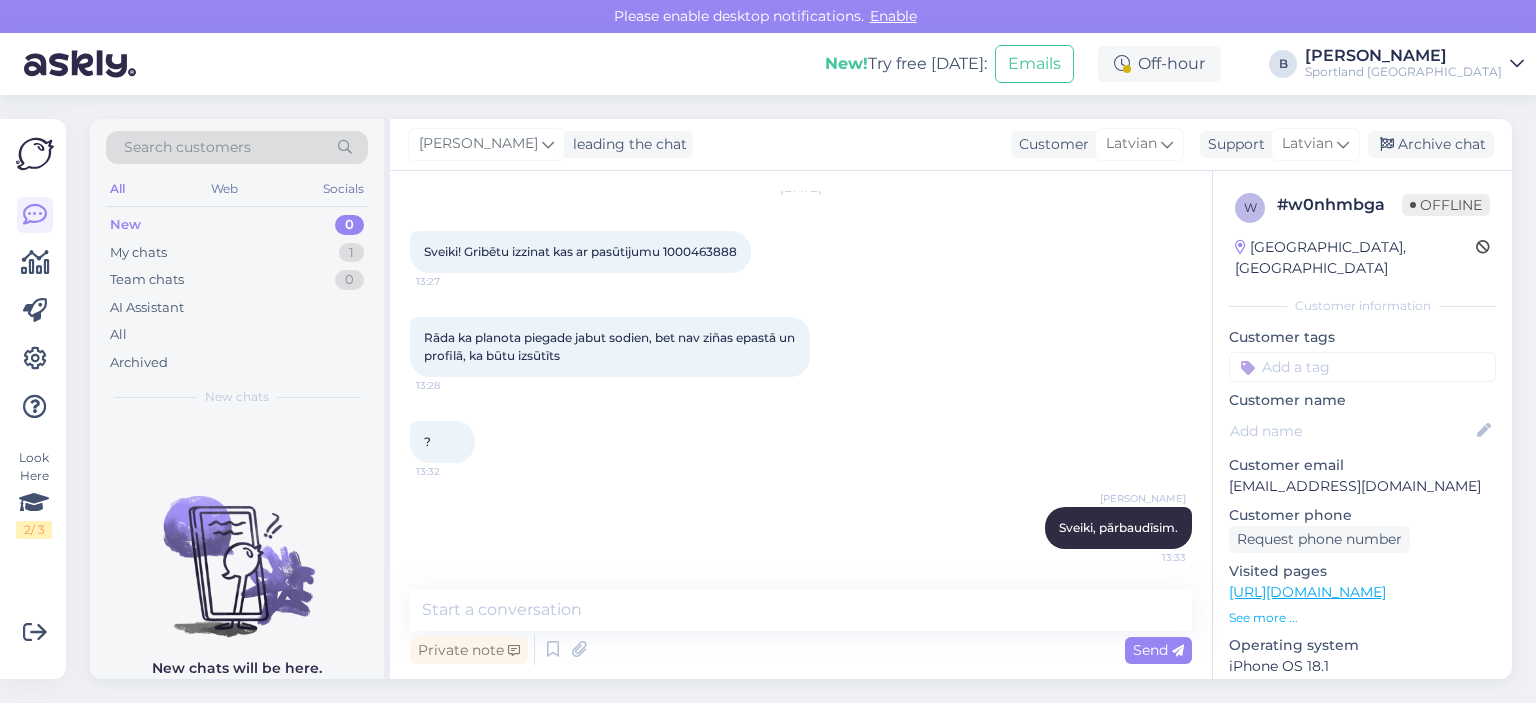 click on "Sveiki! Gribētu izzinat kas ar pasūtijumu 1000463888" at bounding box center (580, 251) 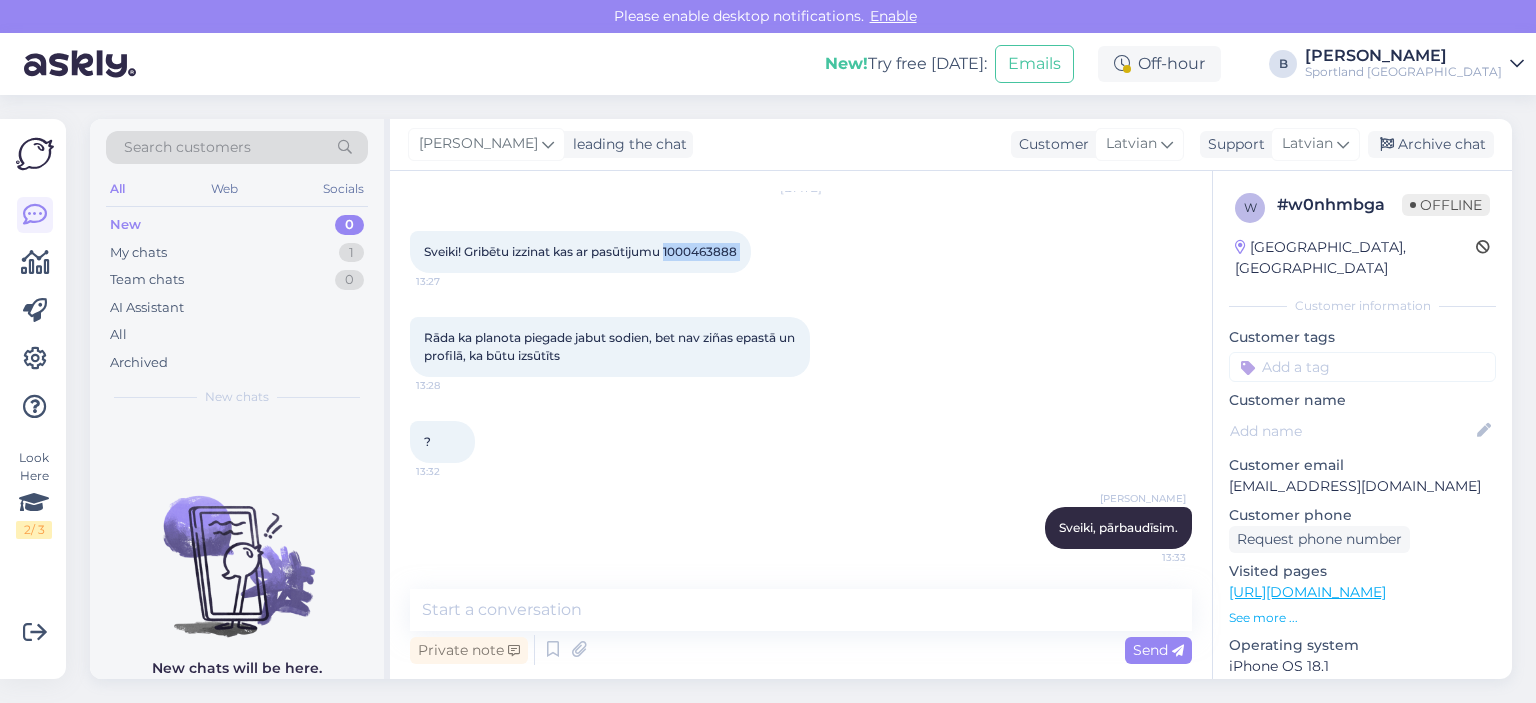 click on "Sveiki! Gribētu izzinat kas ar pasūtijumu 1000463888" at bounding box center [580, 251] 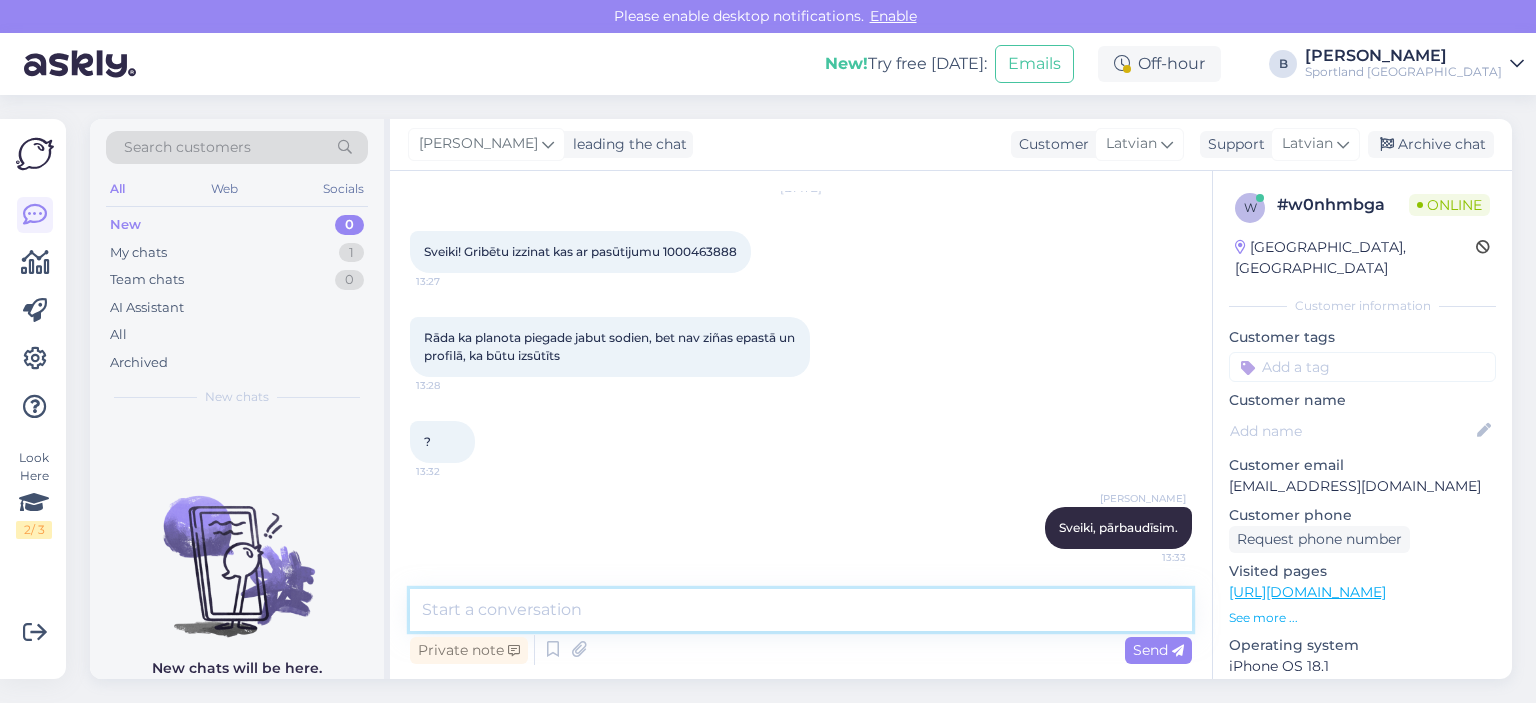 click at bounding box center (801, 610) 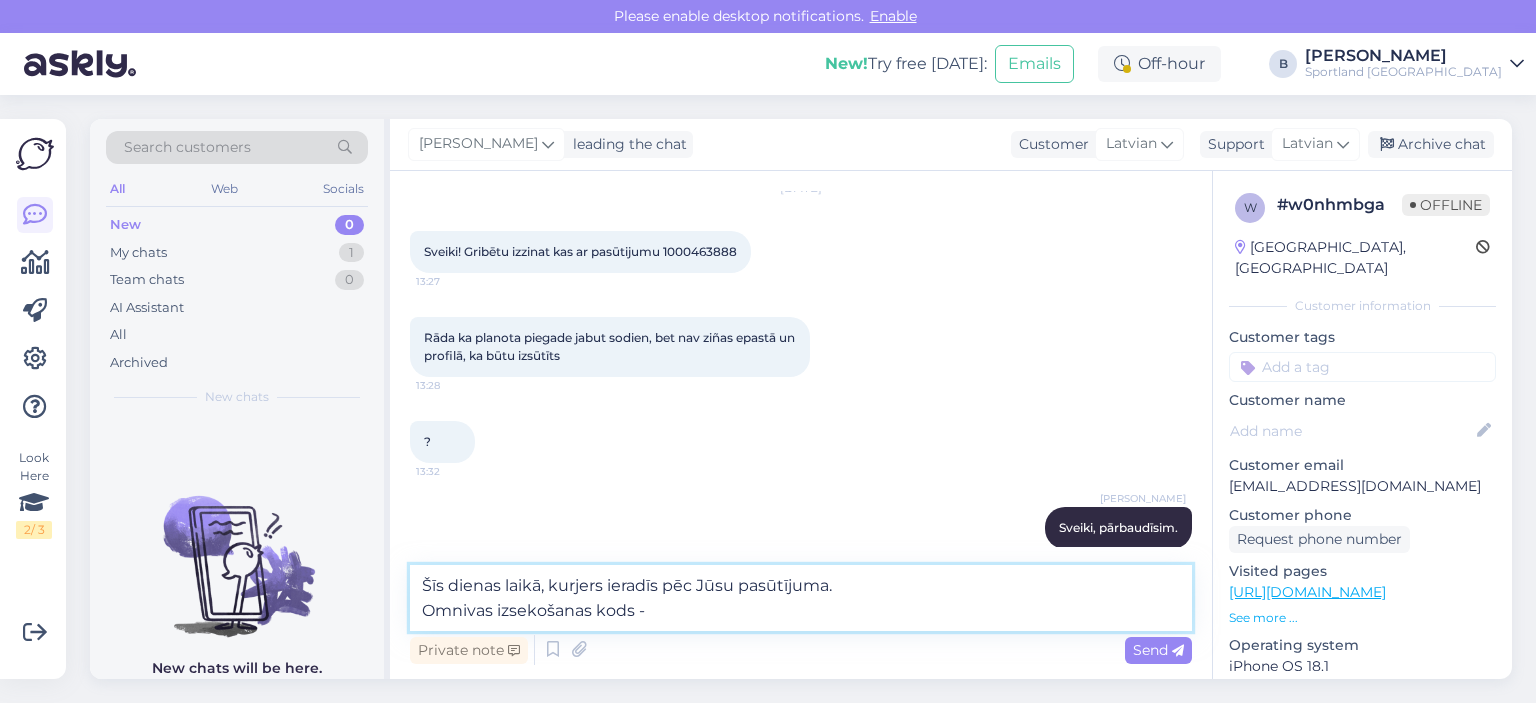 paste on "CC804358095EE" 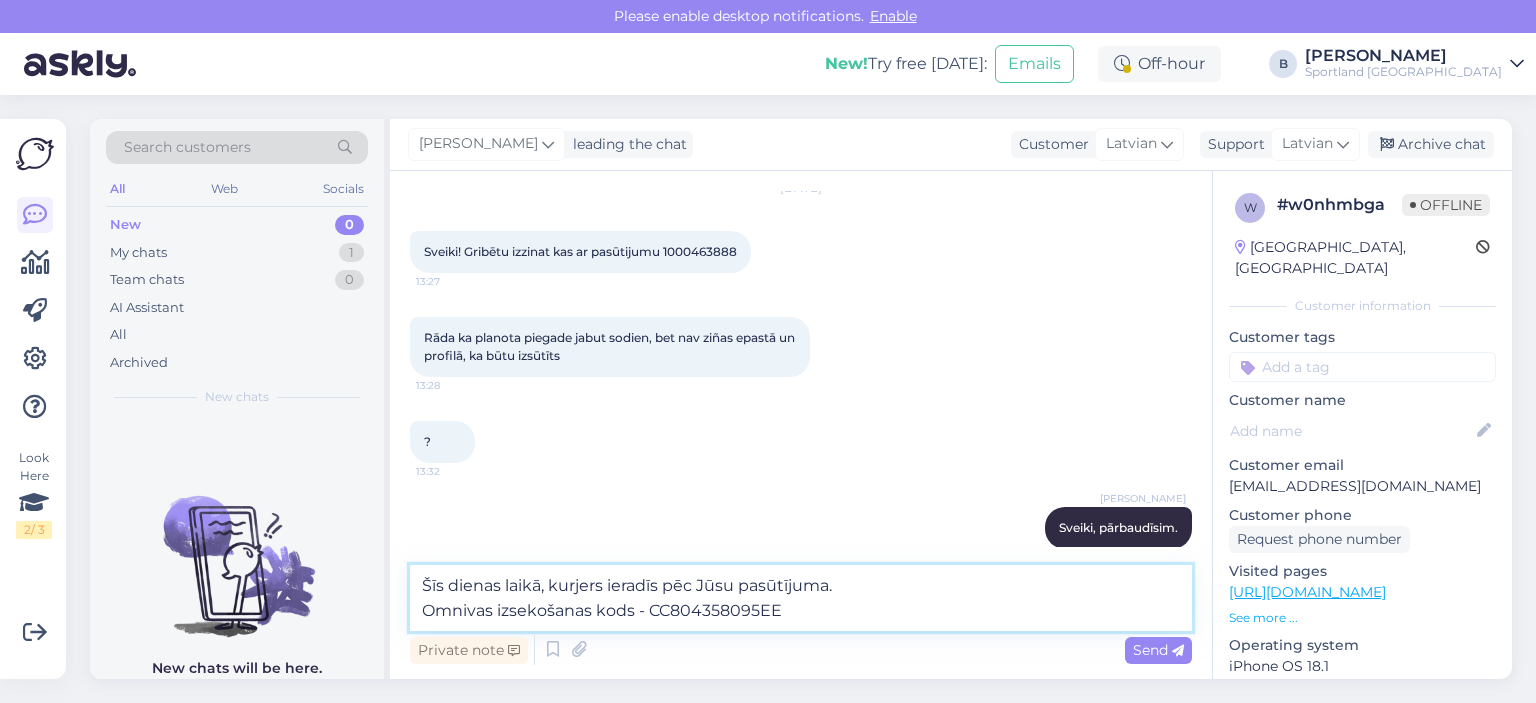 type on "Šīs dienas laikā, kurjers ieradīs pēc Jūsu pasūtījuma.
Omnivas izsekošanas kods - CC804358095EE." 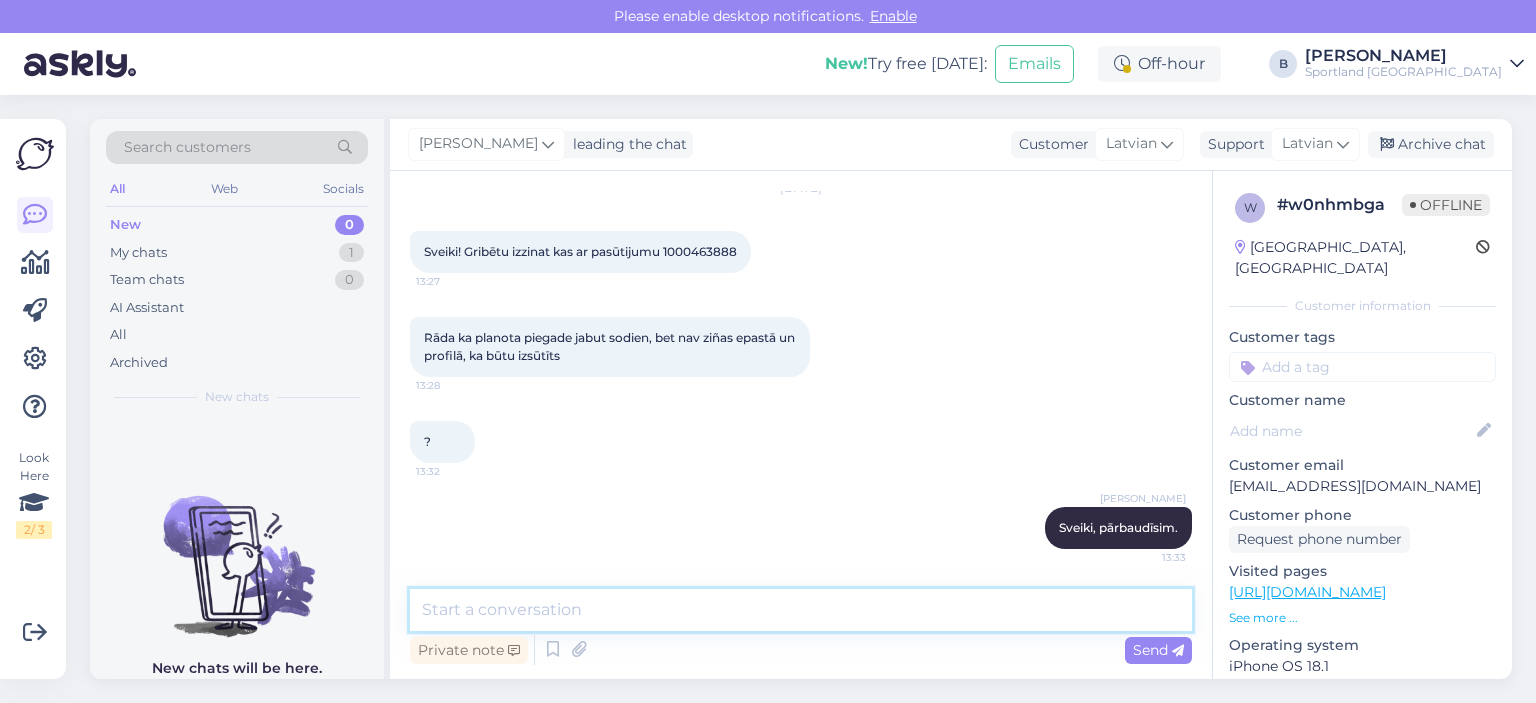 scroll, scrollTop: 170, scrollLeft: 0, axis: vertical 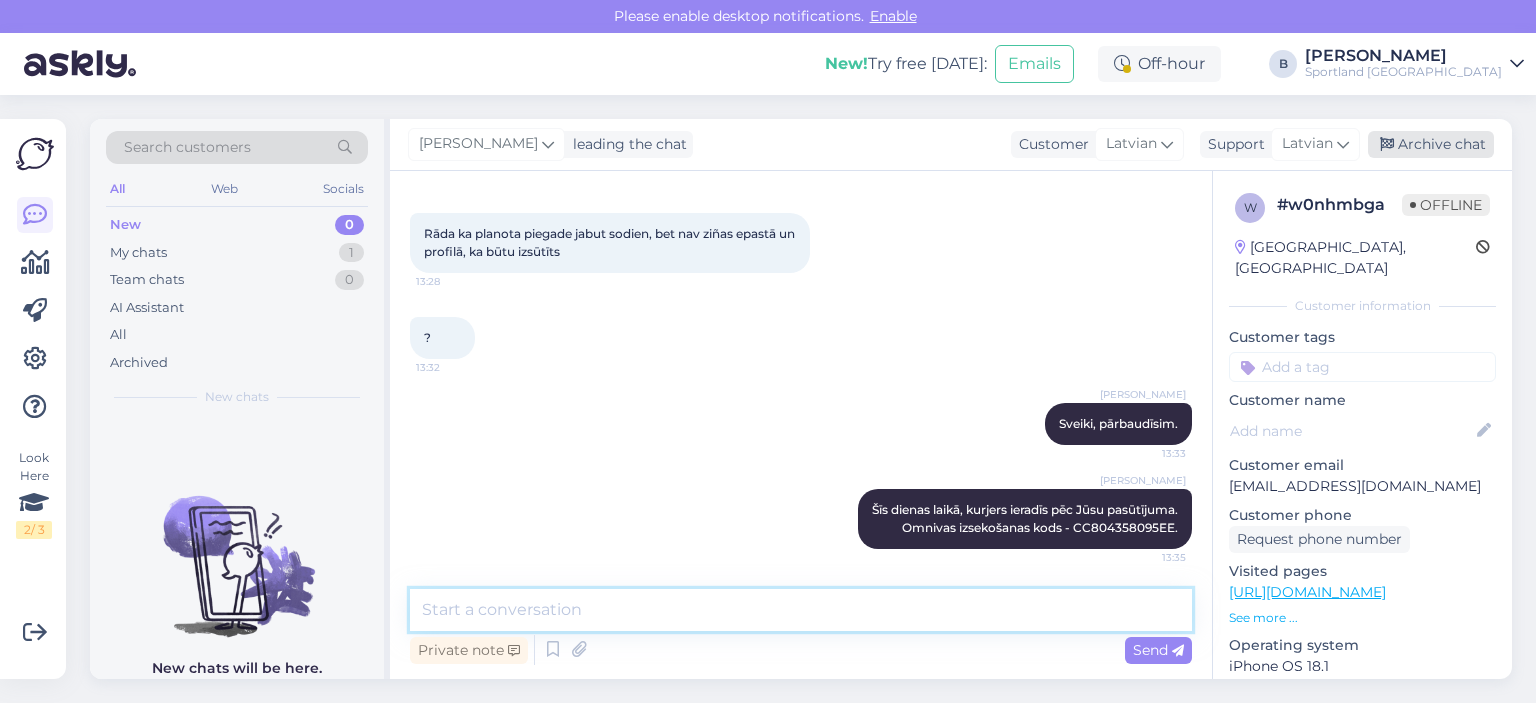 type 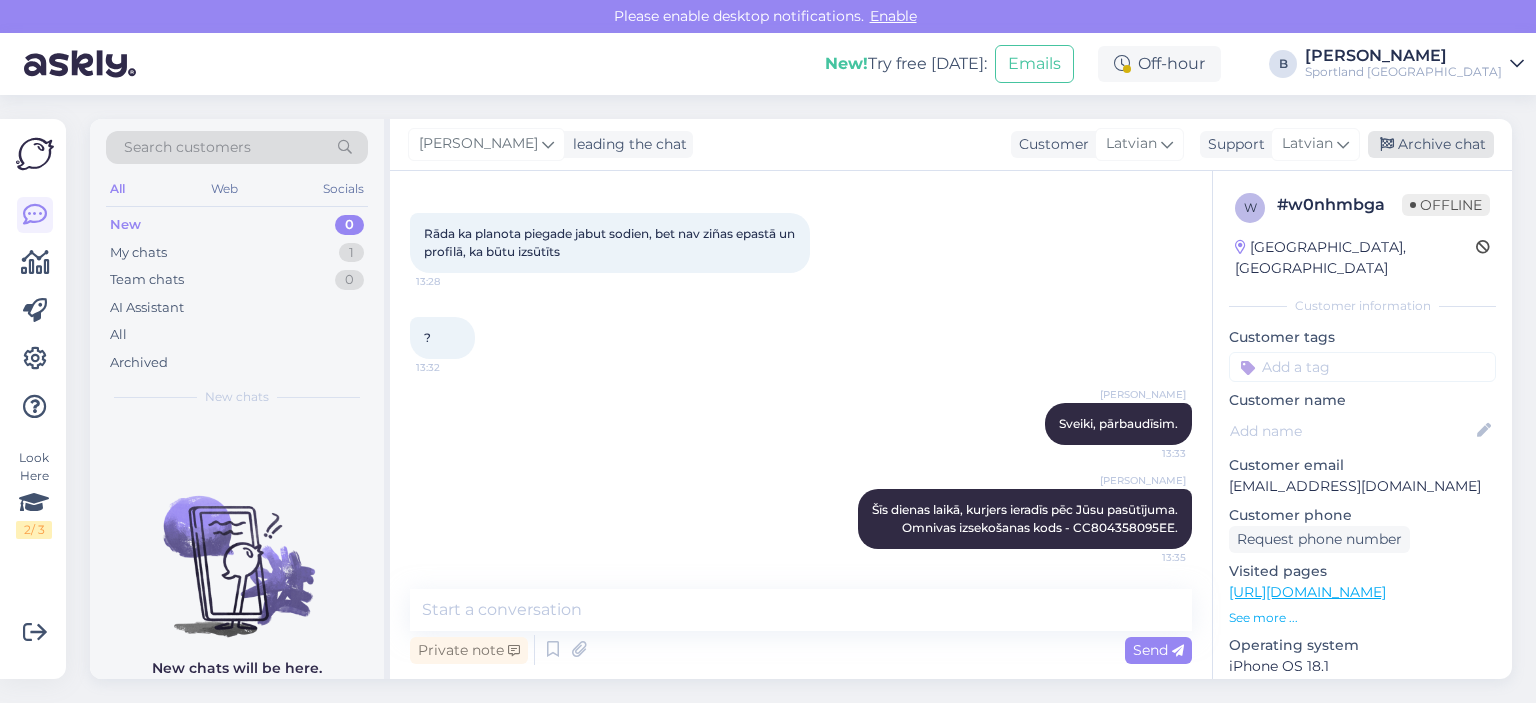 click on "Archive chat" at bounding box center (1431, 144) 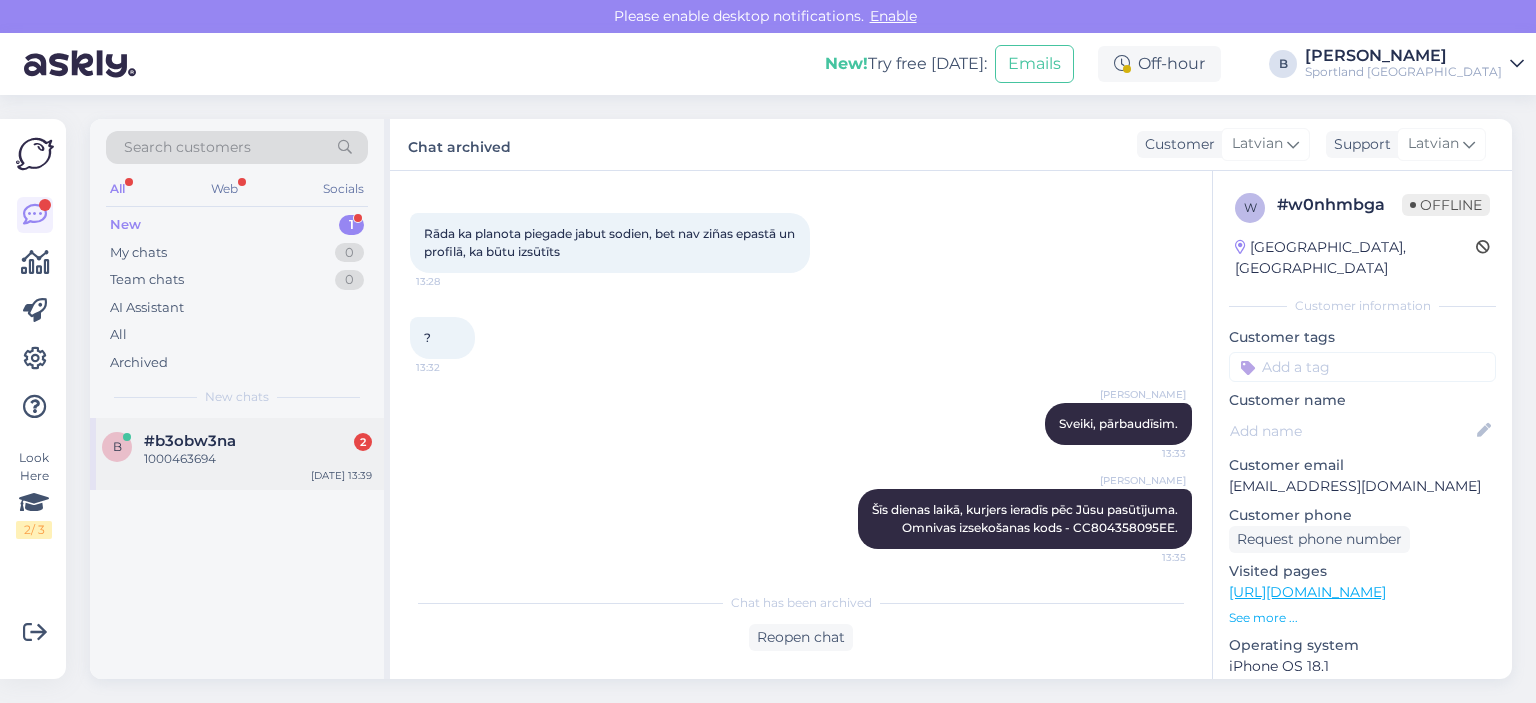 click on "1000463694" at bounding box center [258, 459] 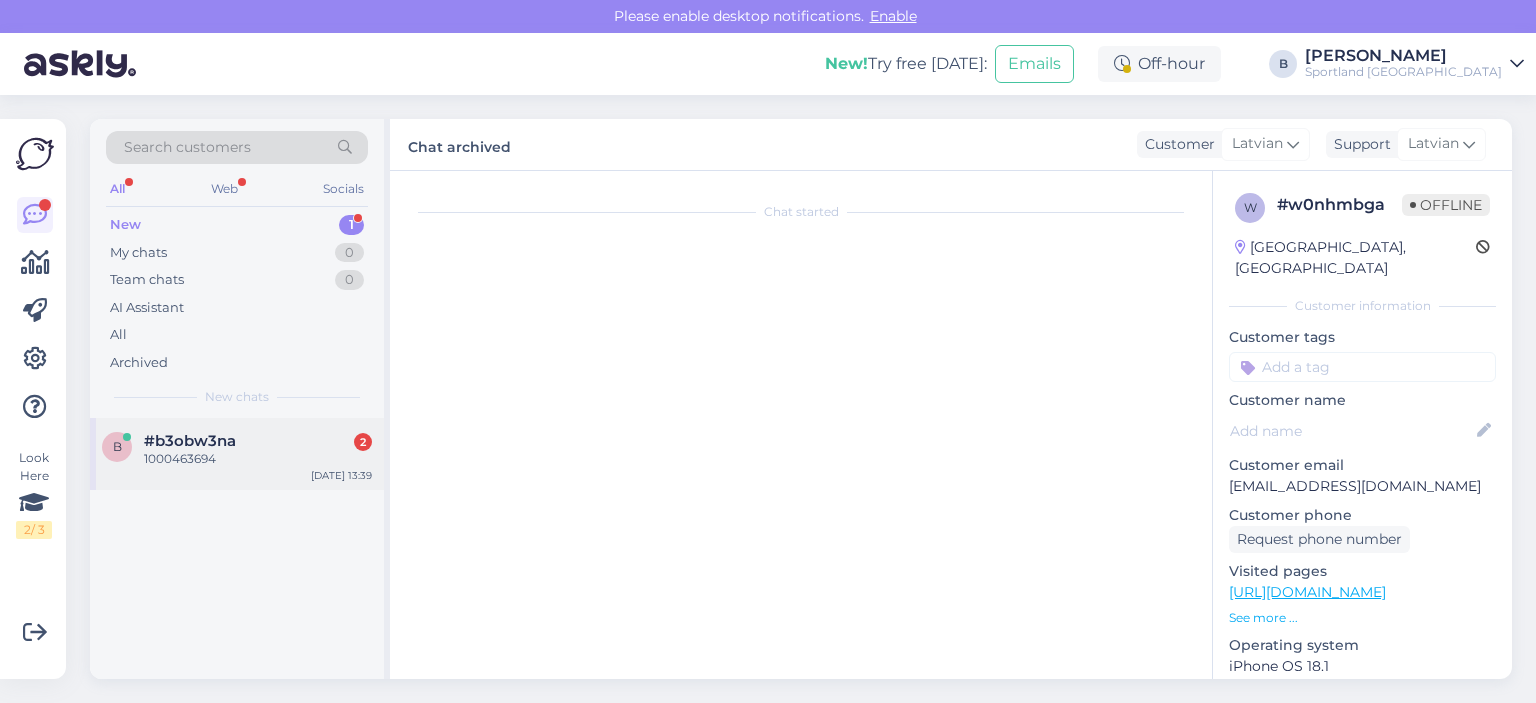 scroll, scrollTop: 254, scrollLeft: 0, axis: vertical 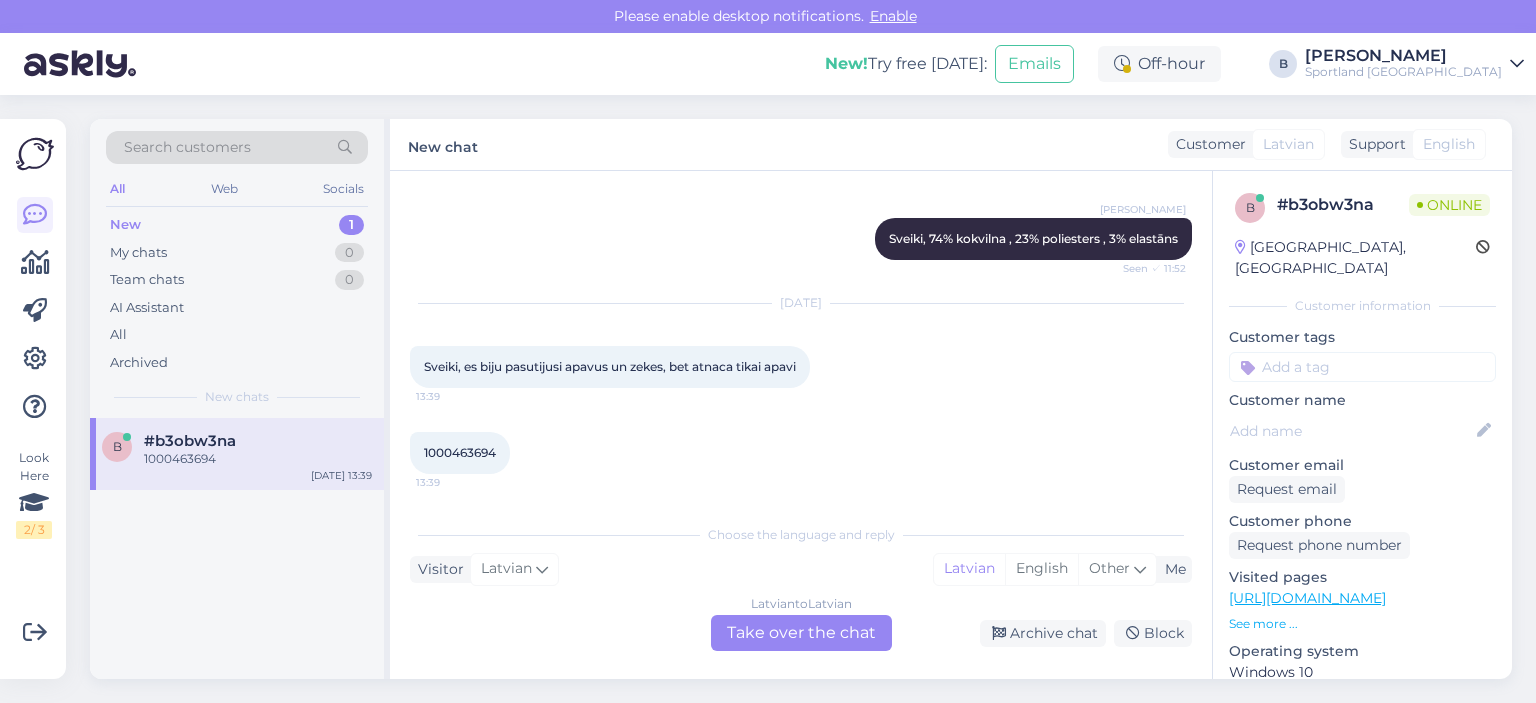 click on "1000463694" at bounding box center [460, 452] 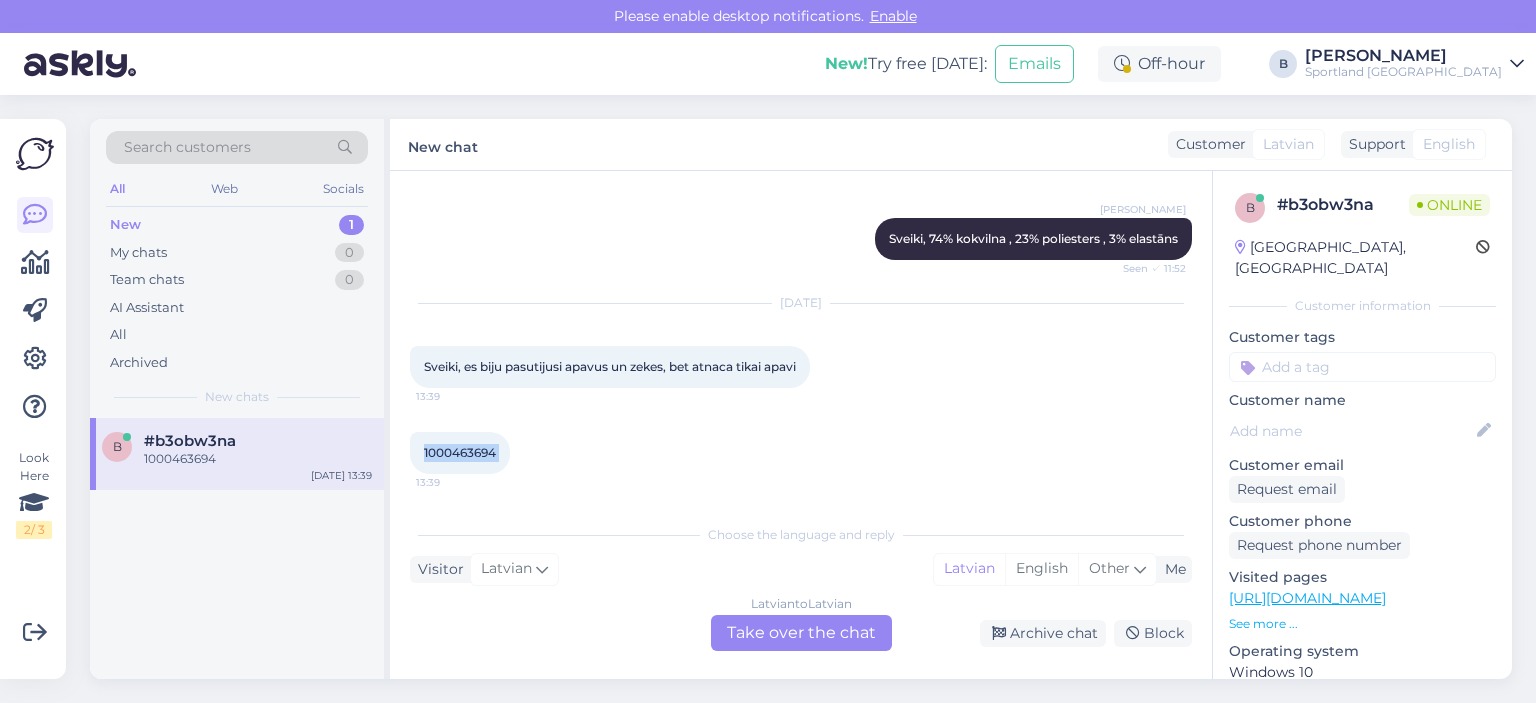 click on "1000463694" at bounding box center [460, 452] 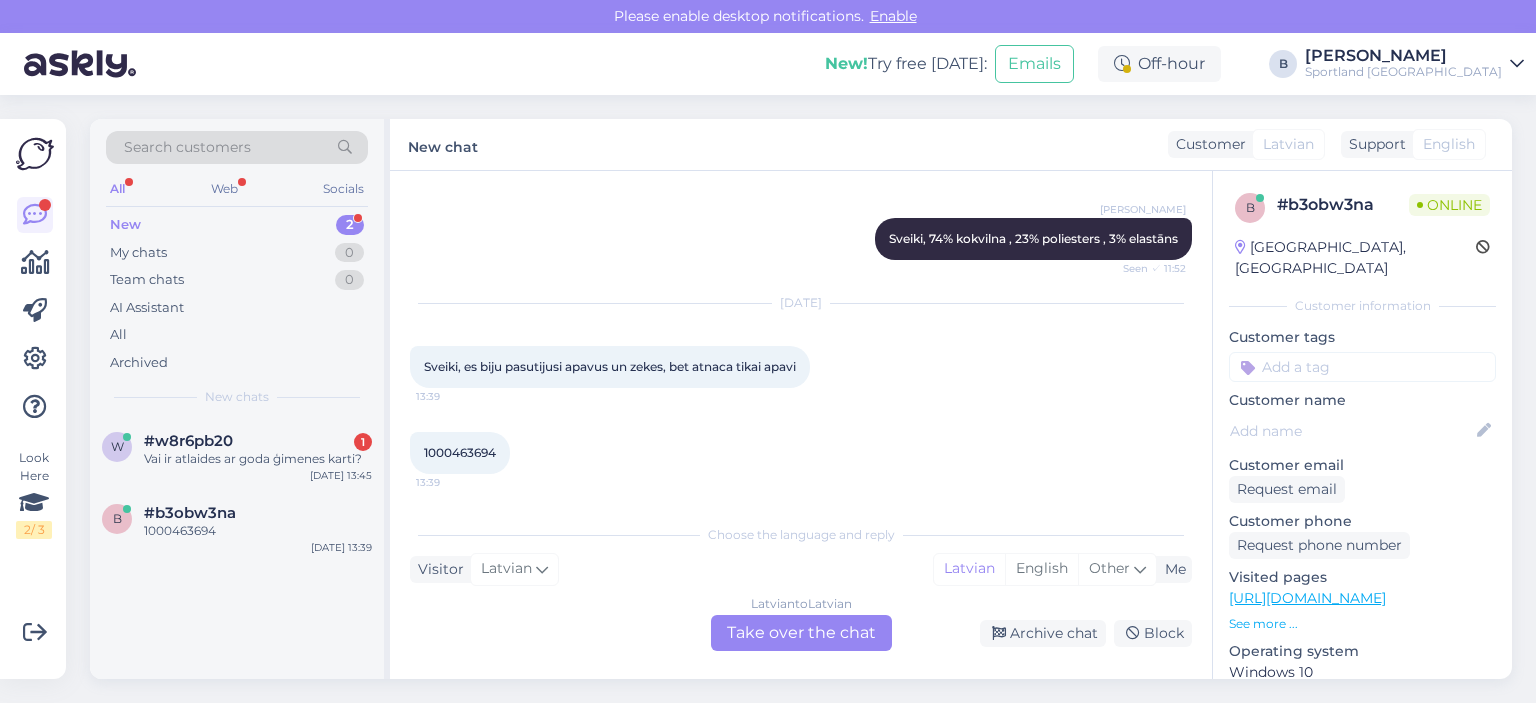 click on "Latvian  to  Latvian Take over the chat" at bounding box center (801, 633) 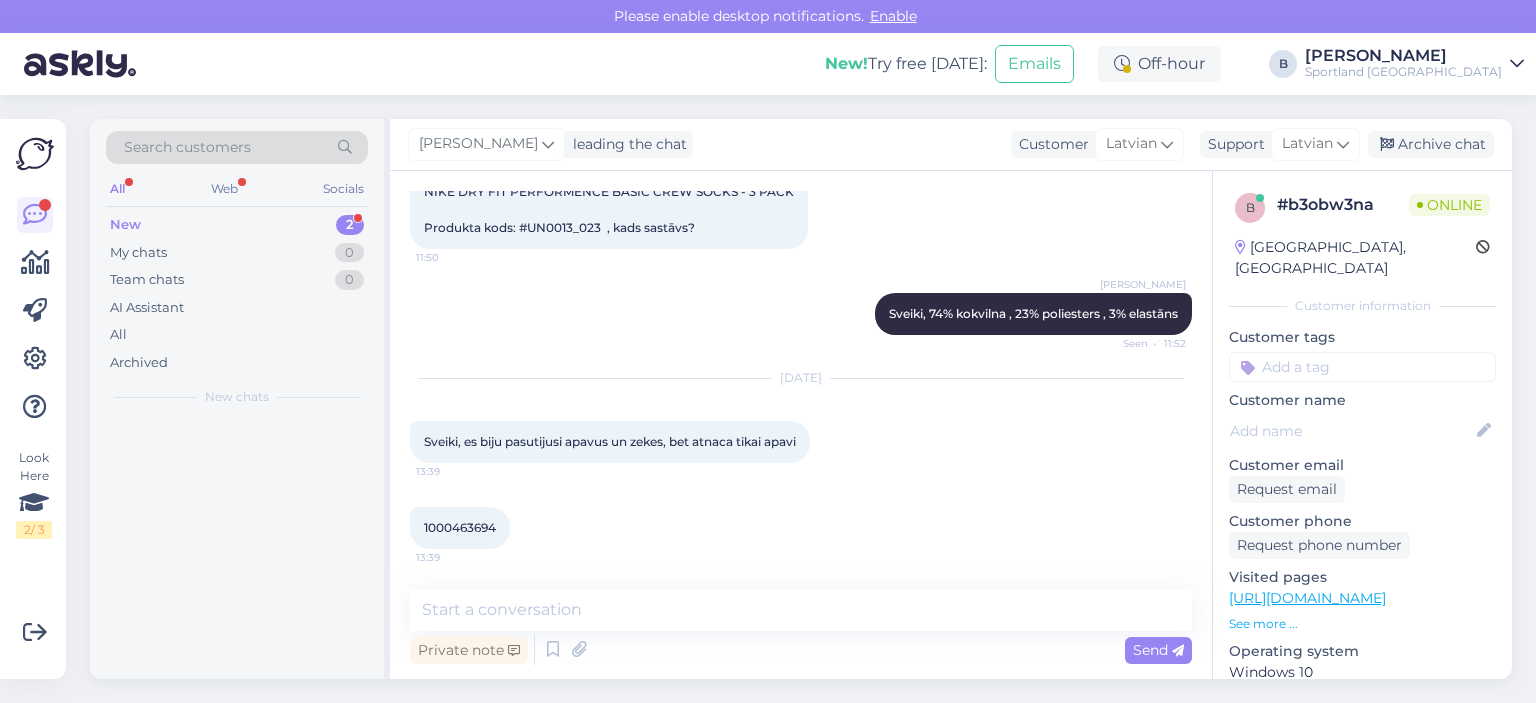 scroll, scrollTop: 180, scrollLeft: 0, axis: vertical 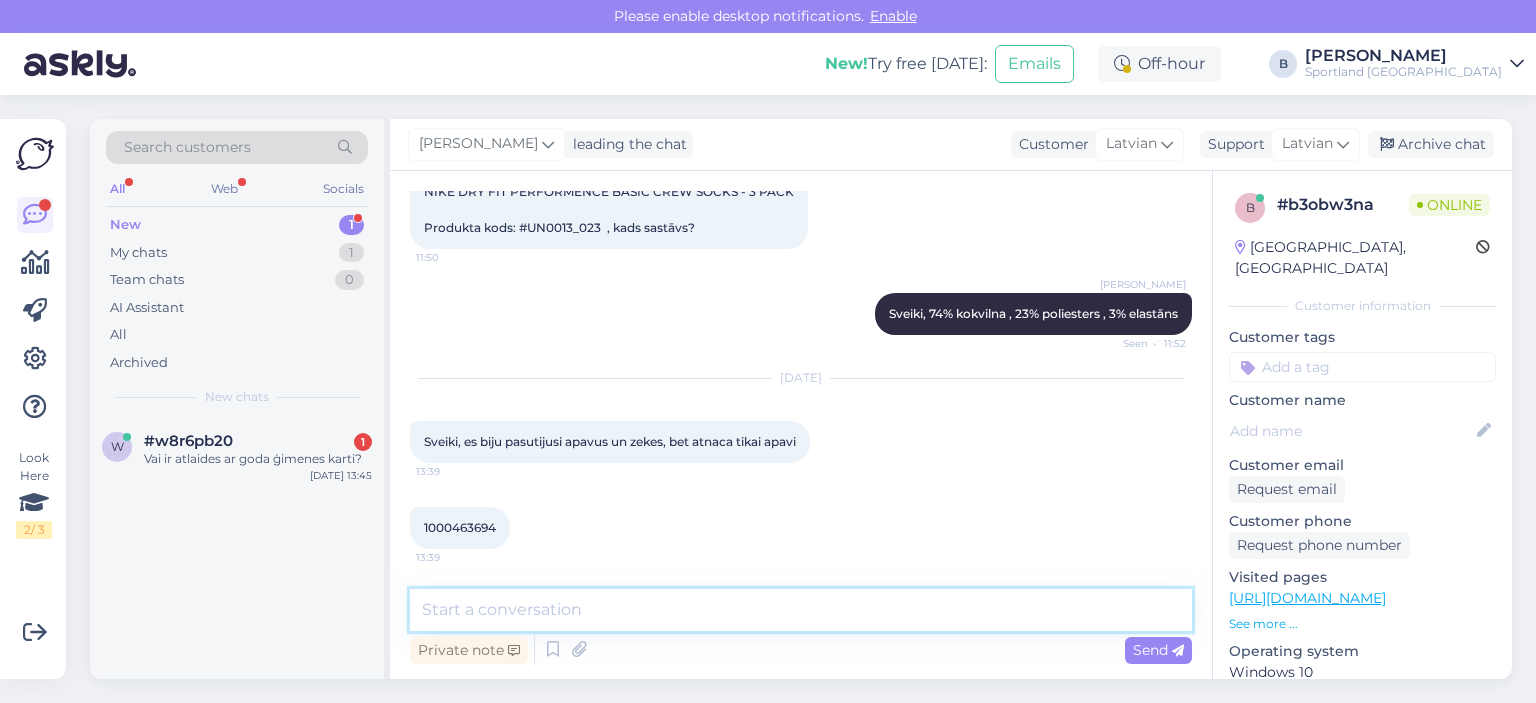 click at bounding box center (801, 610) 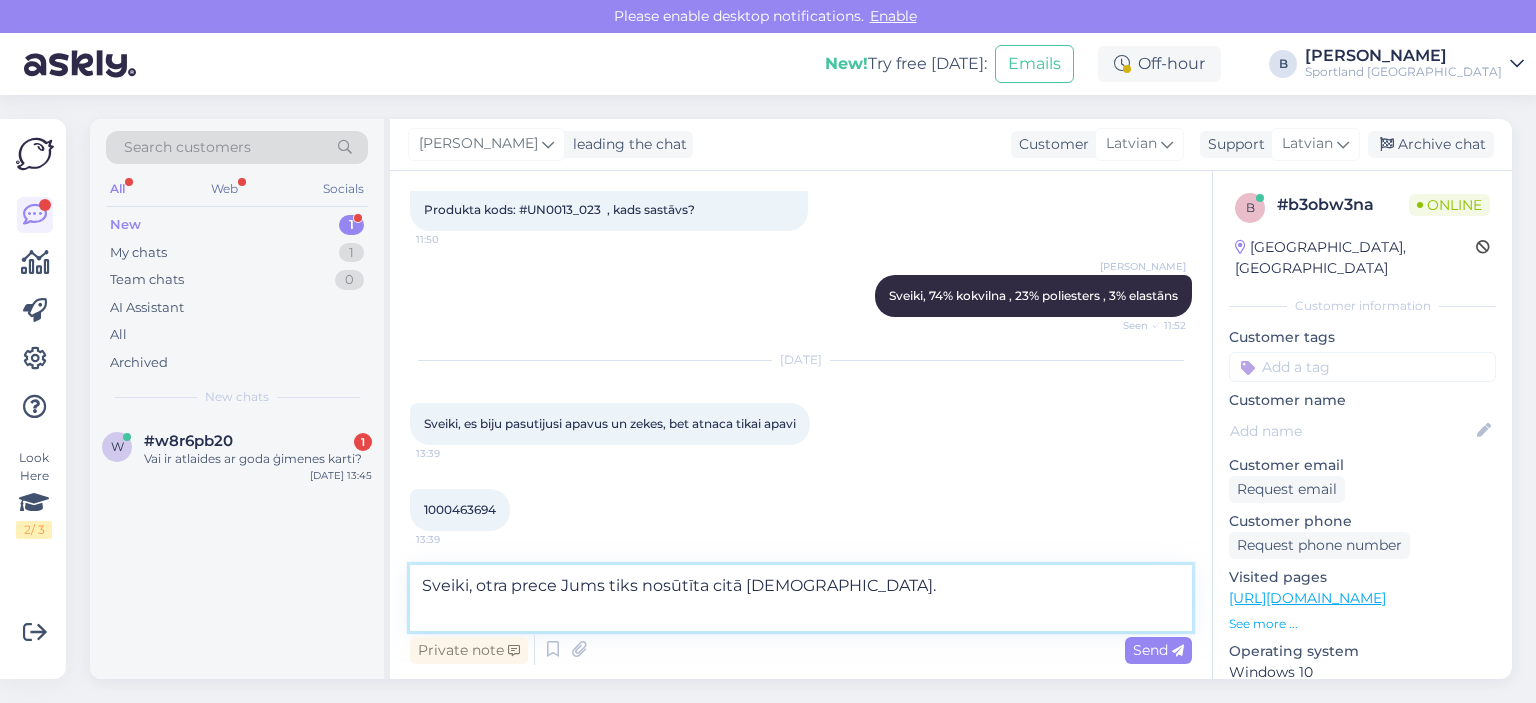 scroll, scrollTop: 204, scrollLeft: 0, axis: vertical 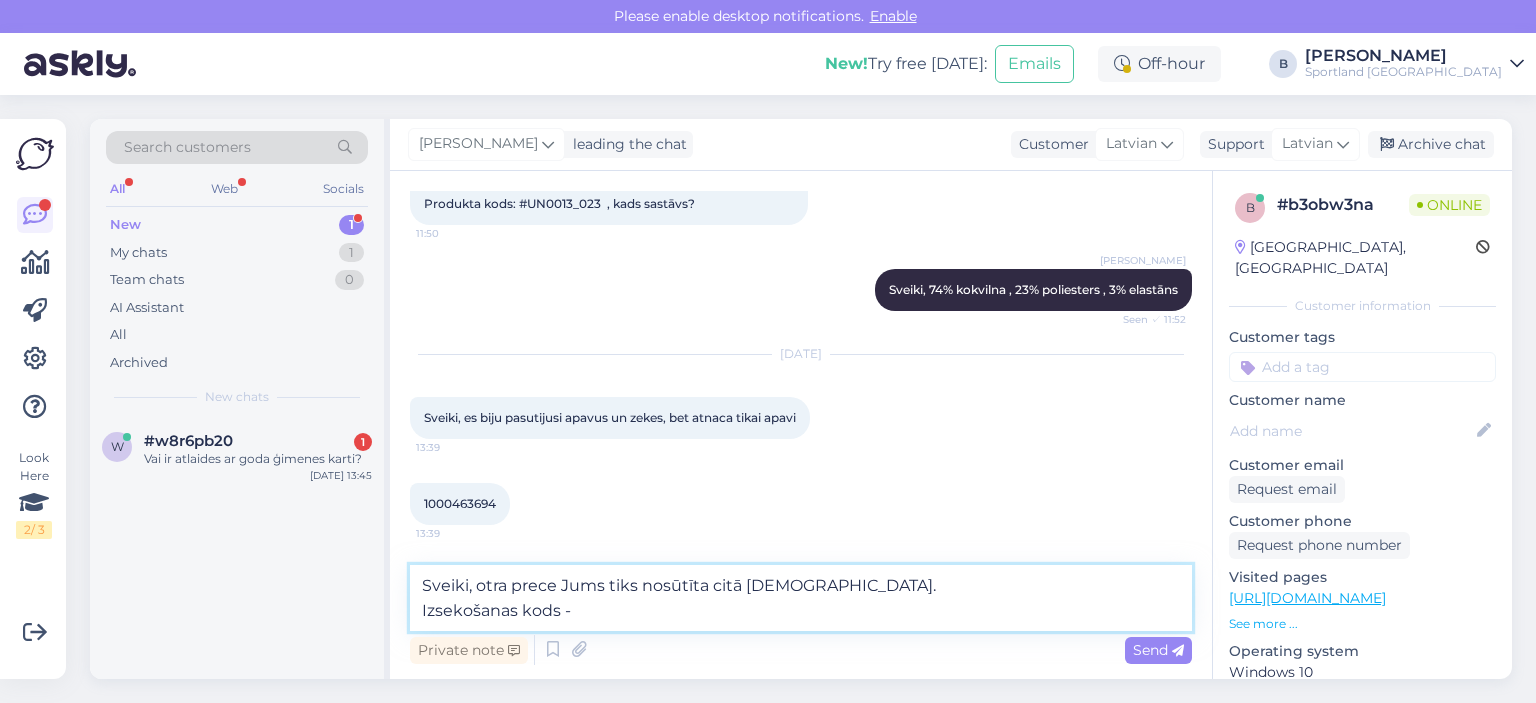 paste on "05757995512759" 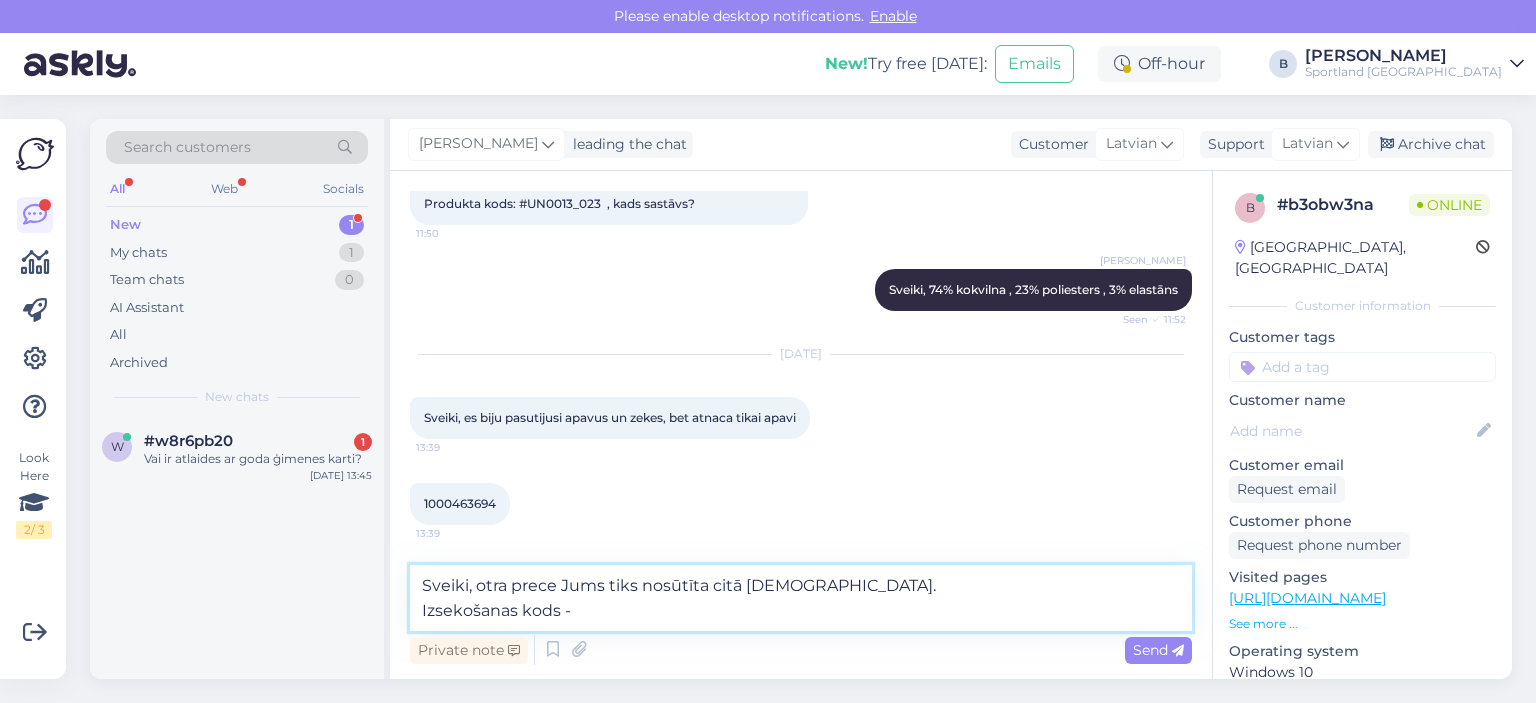 type on "Sveiki, otra prece Jums tiks nosūtīta citā [DEMOGRAPHIC_DATA].
Izsekošanas kods - 05757995512759" 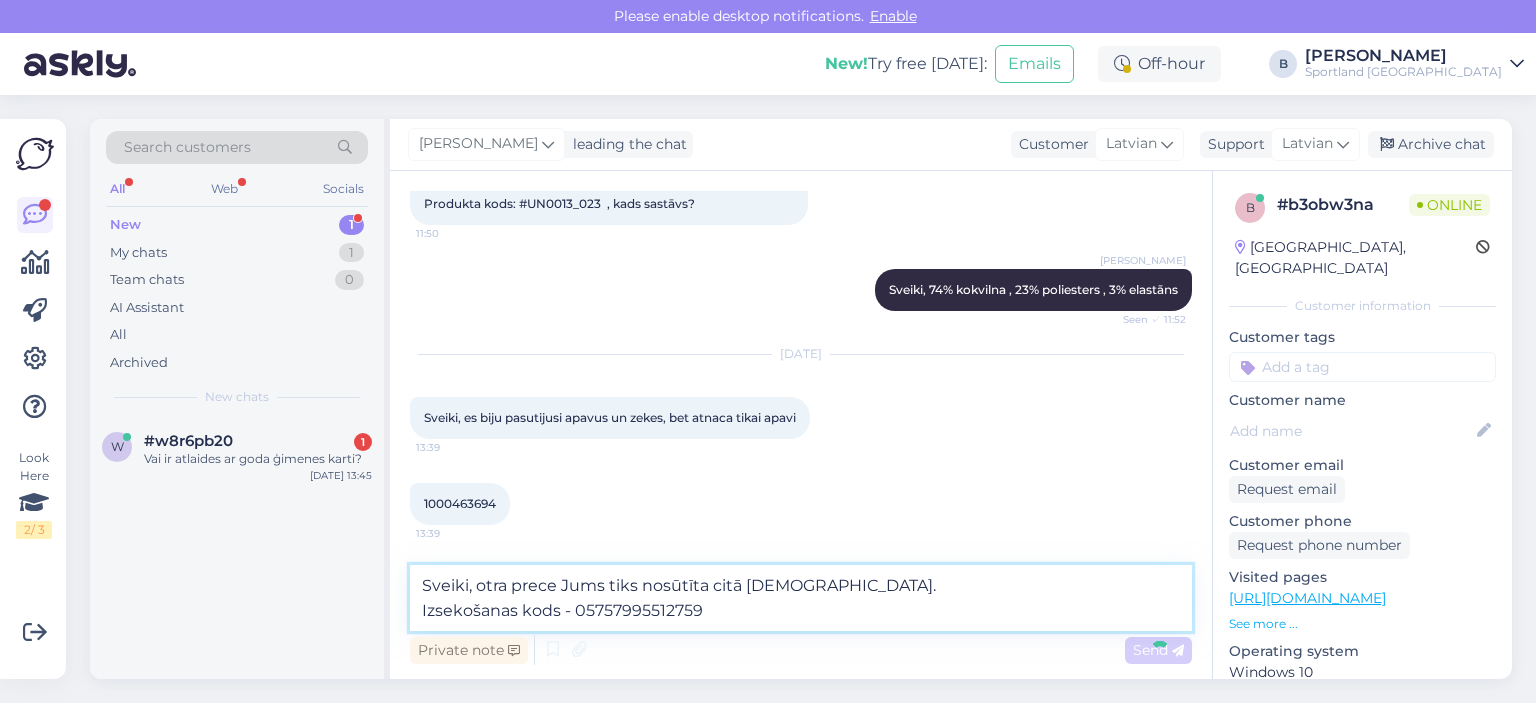 type 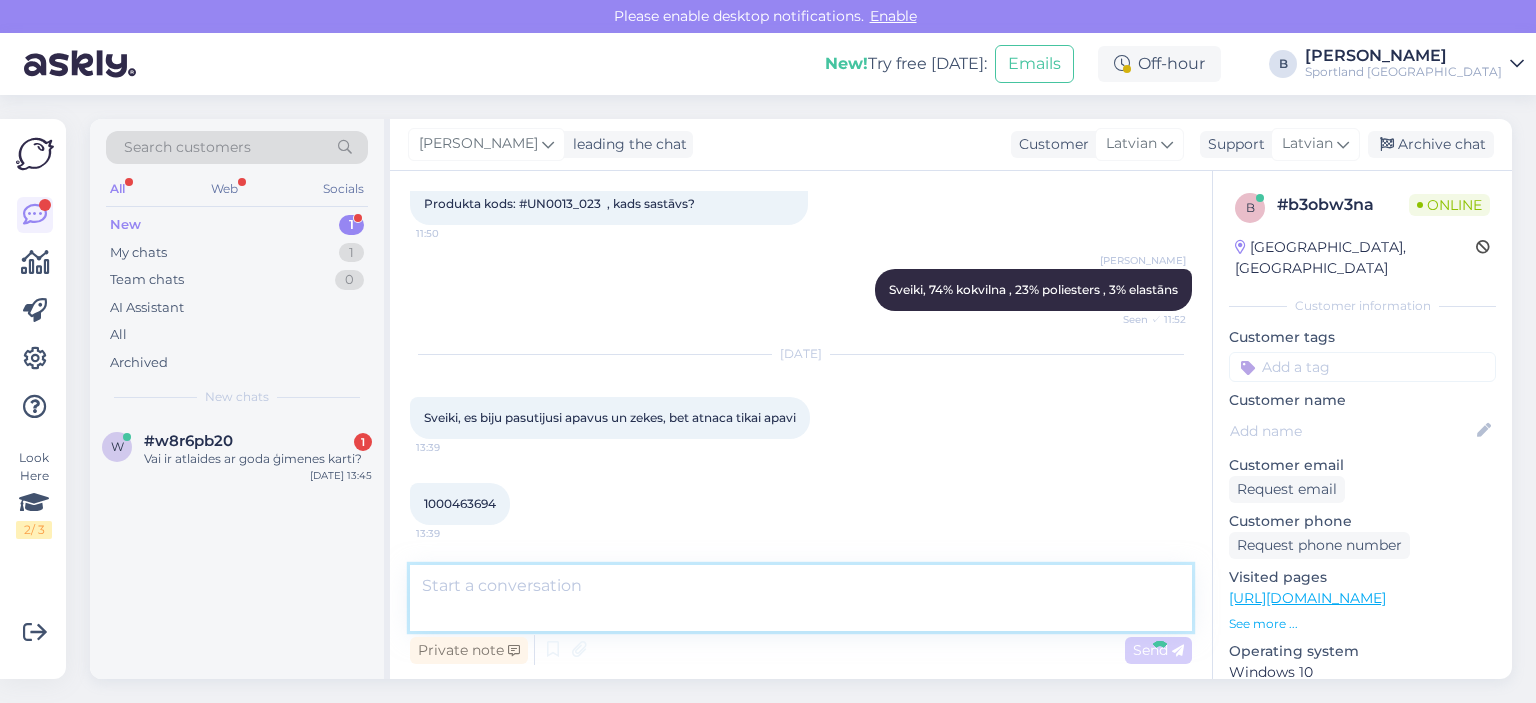 scroll, scrollTop: 284, scrollLeft: 0, axis: vertical 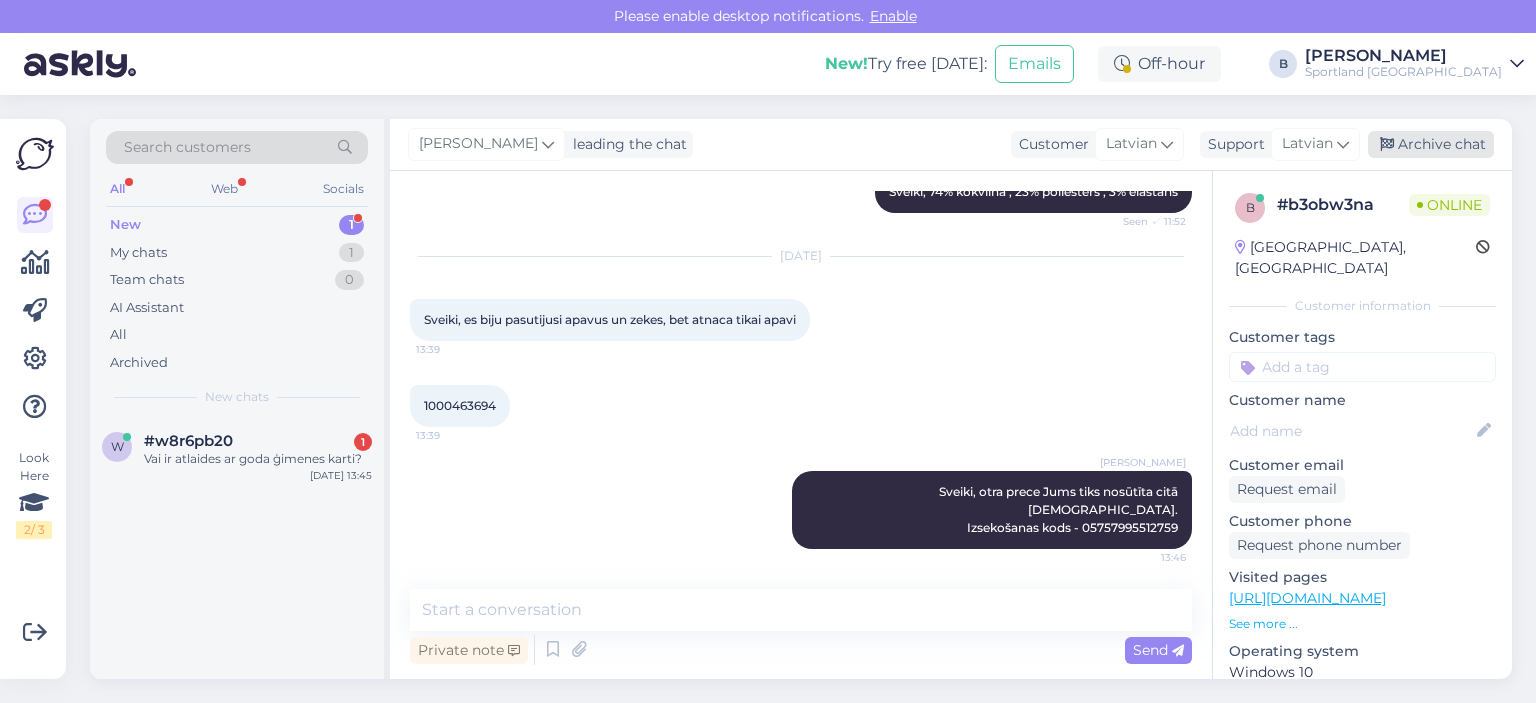 click on "Archive chat" at bounding box center (1431, 144) 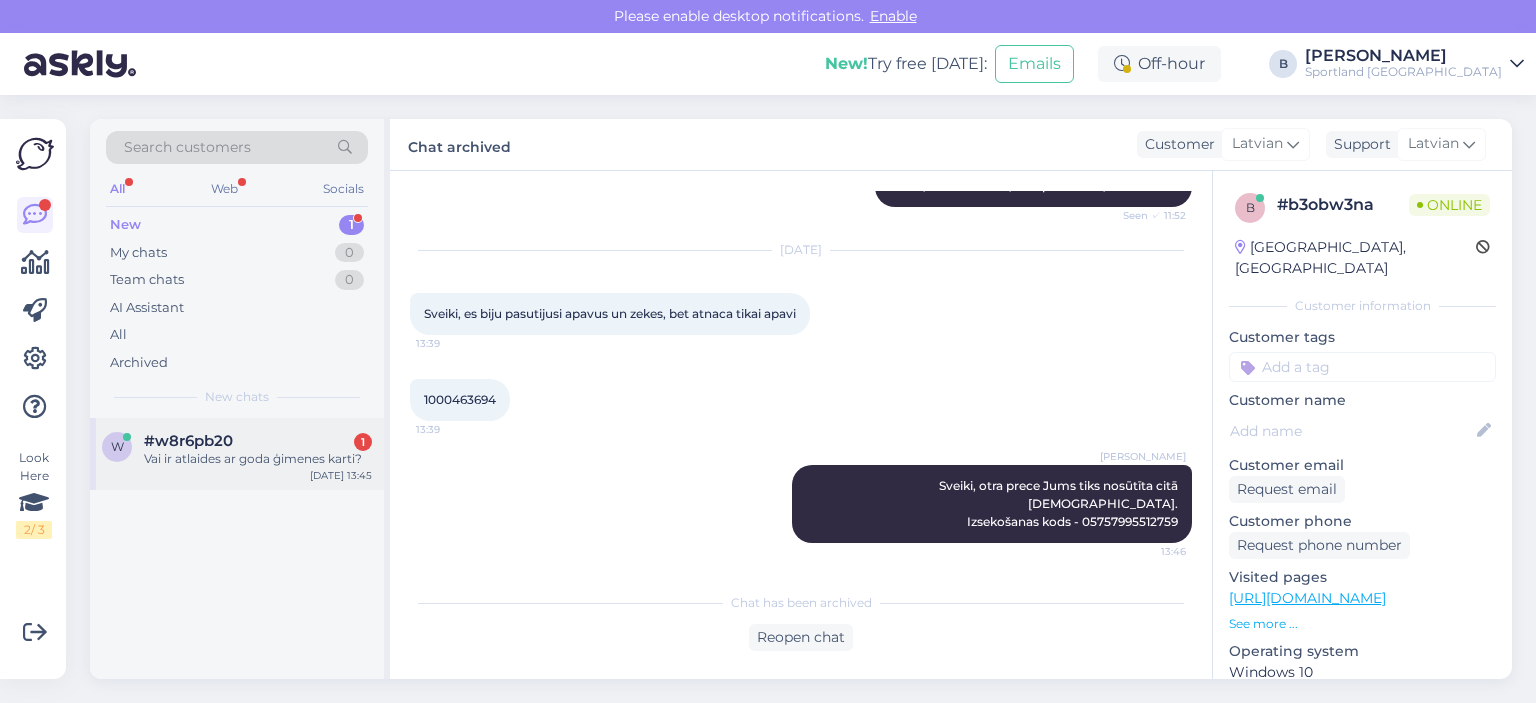 click on "Vai ir atlaides ar goda ģimenes karti?" at bounding box center (258, 459) 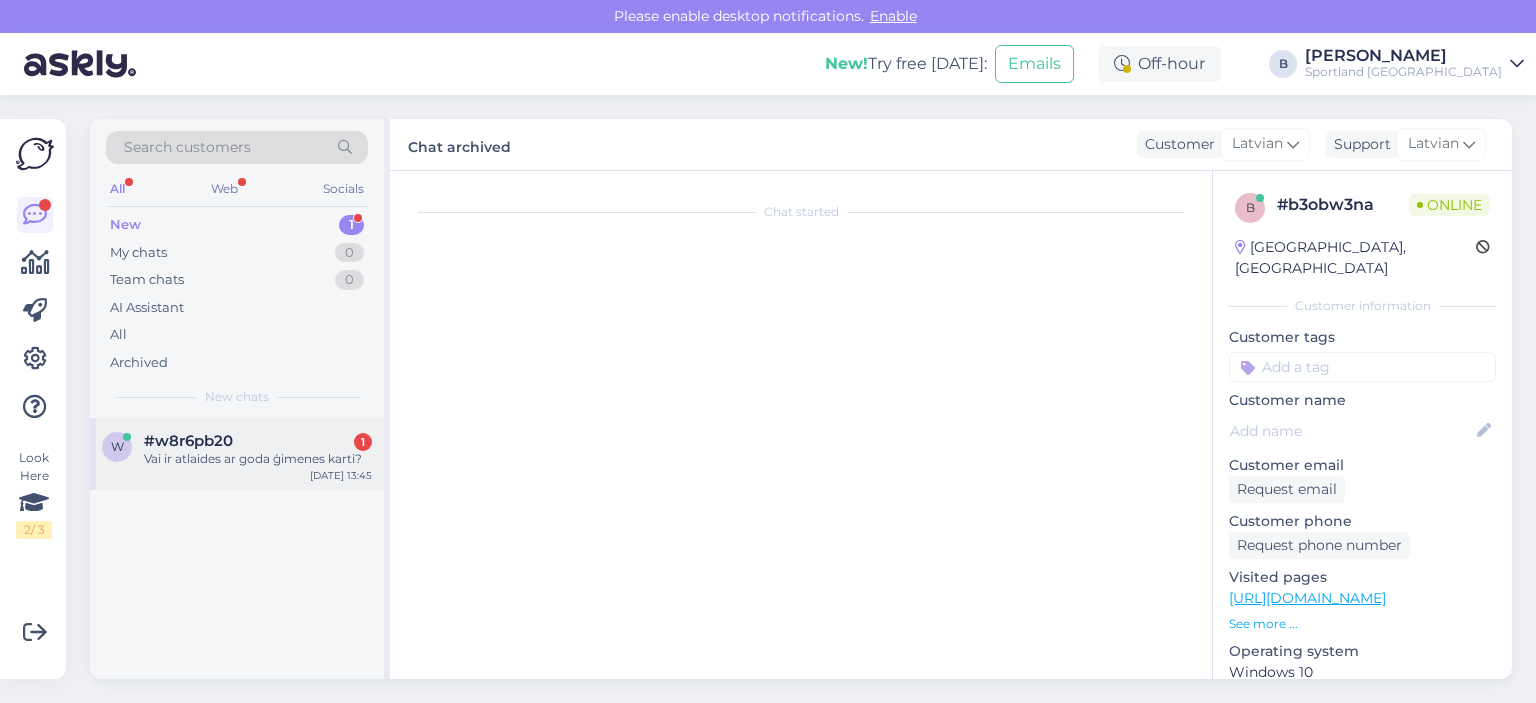 scroll, scrollTop: 0, scrollLeft: 0, axis: both 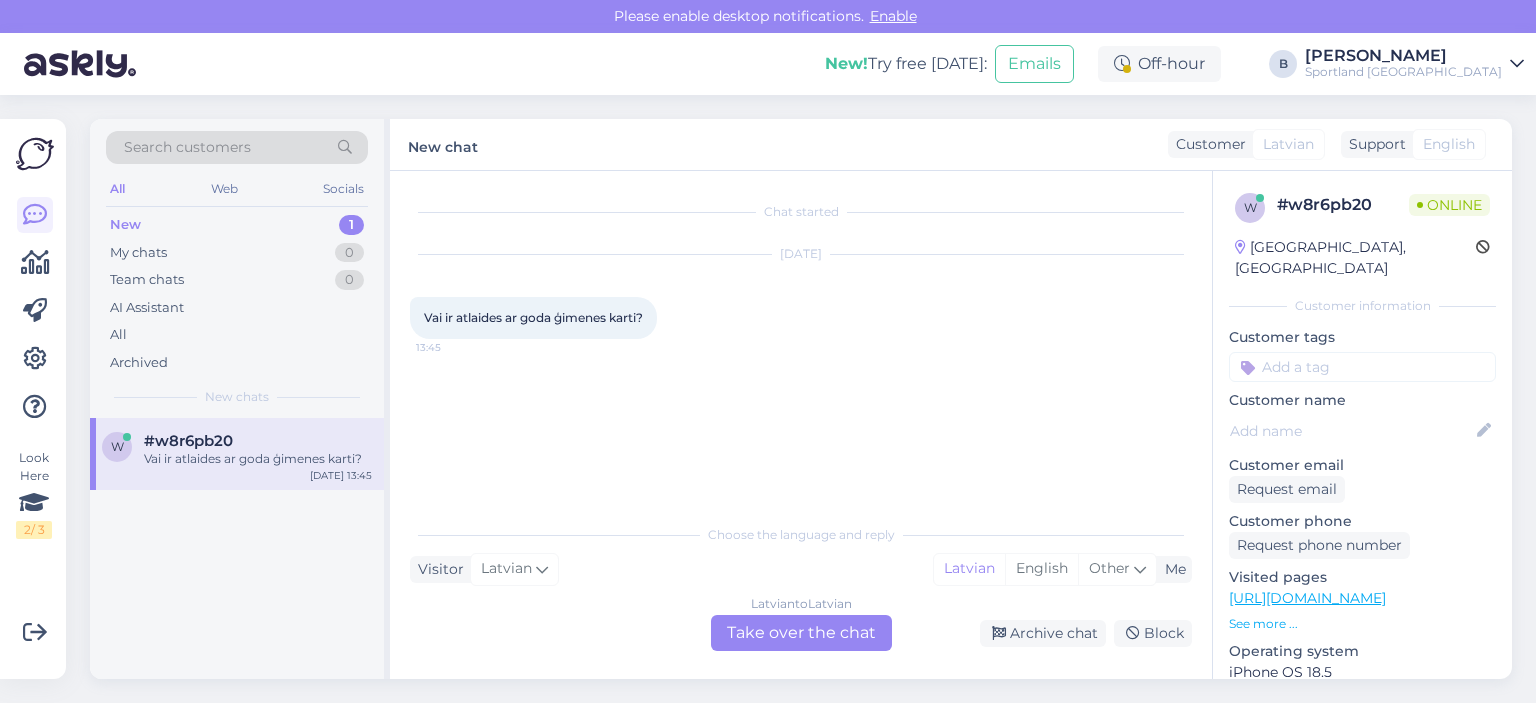 click on "Latvian  to  Latvian Take over the chat" at bounding box center [801, 633] 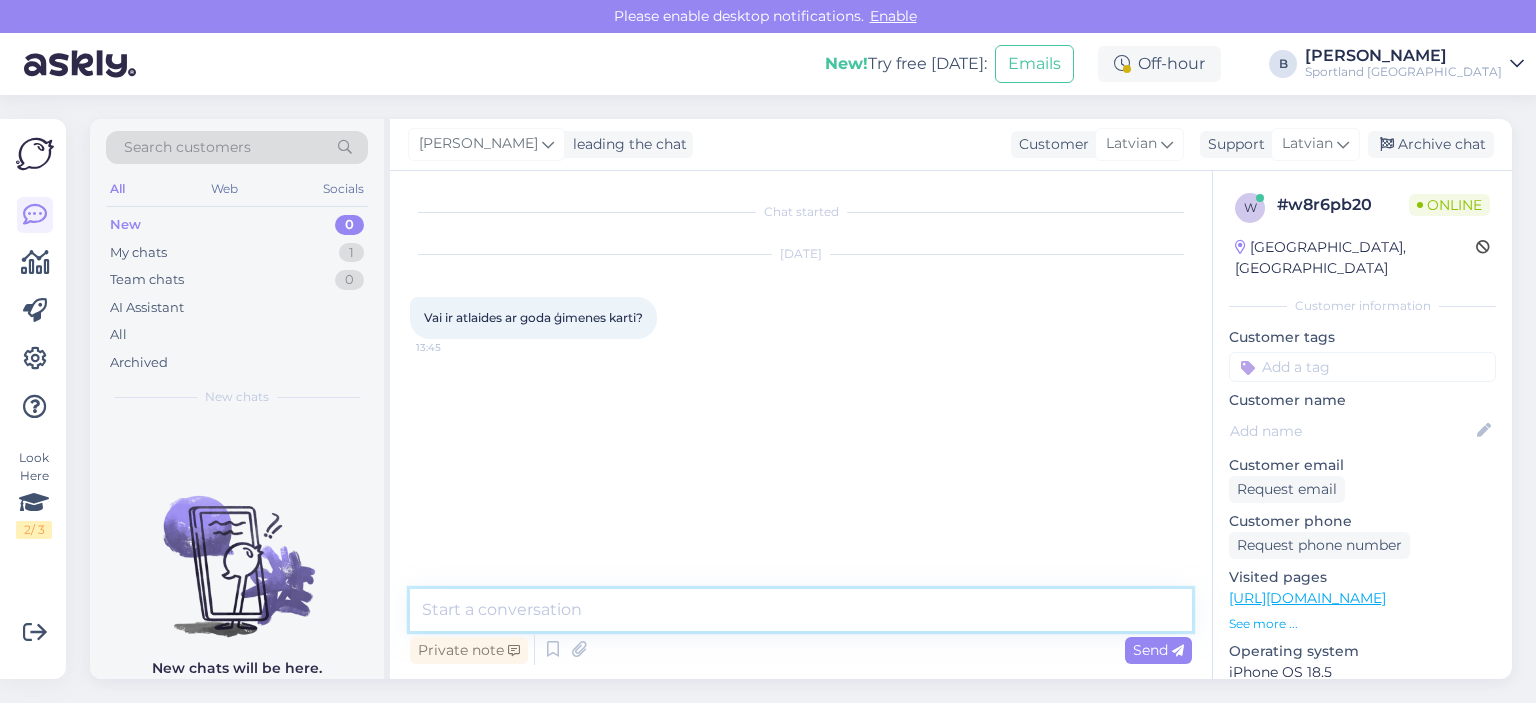 click at bounding box center (801, 610) 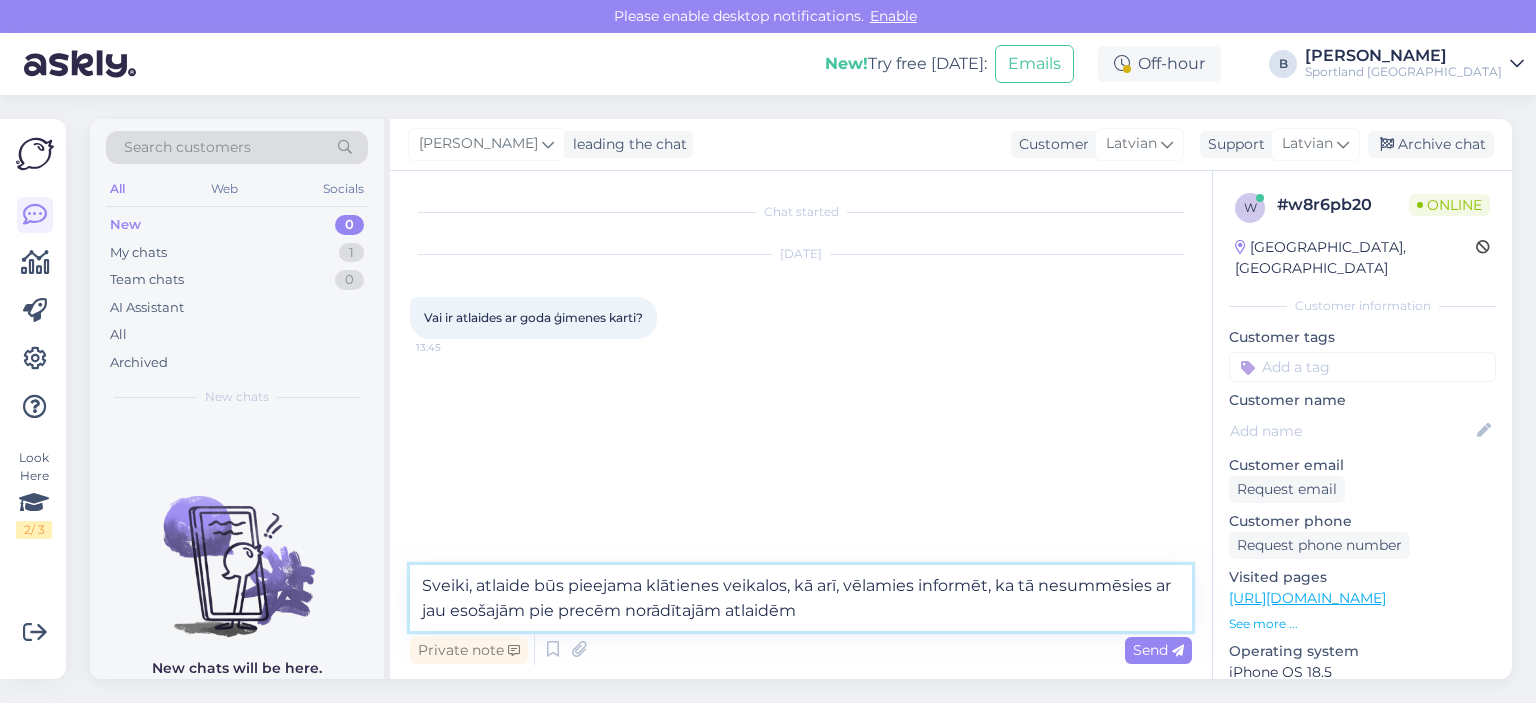 type on "Sveiki, atlaide būs pieejama klātienes veikalos, kā arī, vēlamies informēt, ka tā nesummēsies ar jau esošajām pie precēm norādītajām atlaidēm." 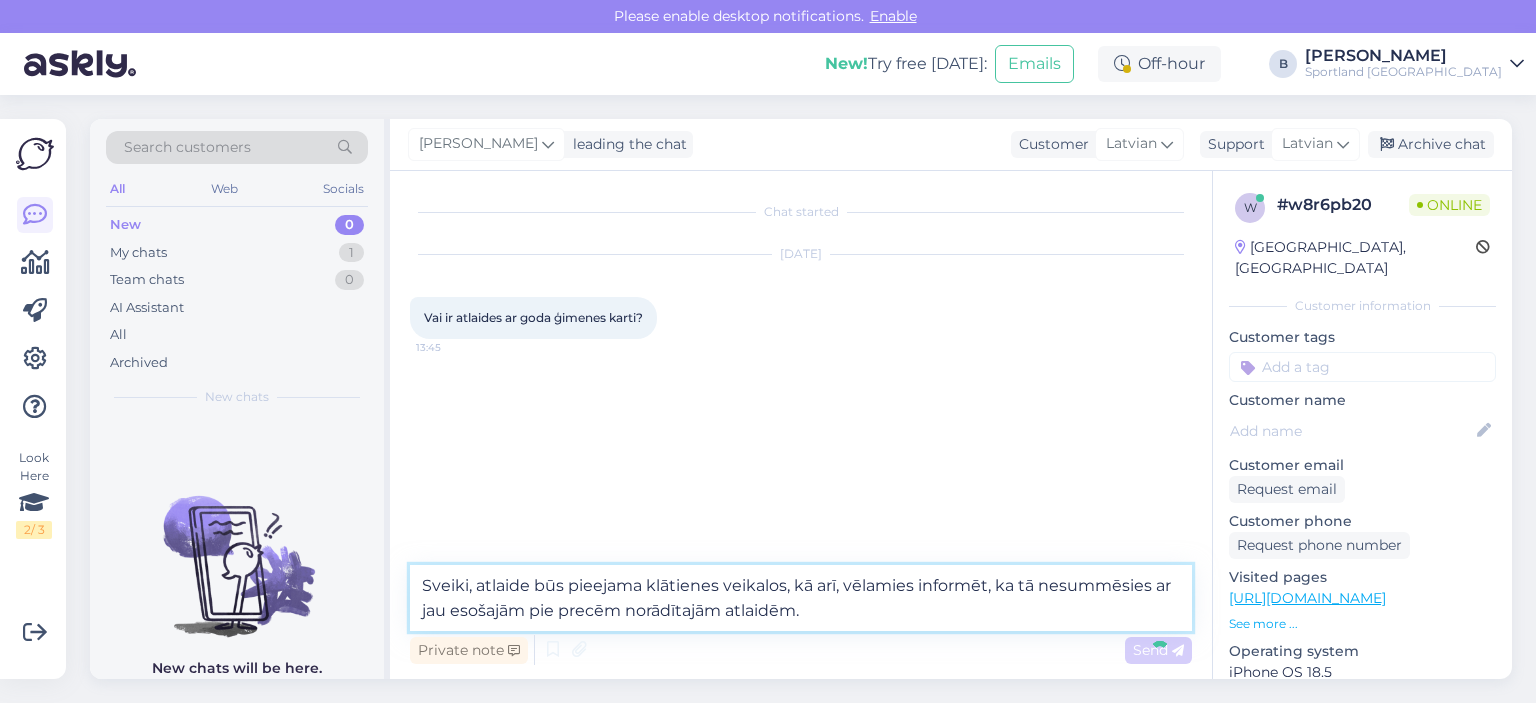 type 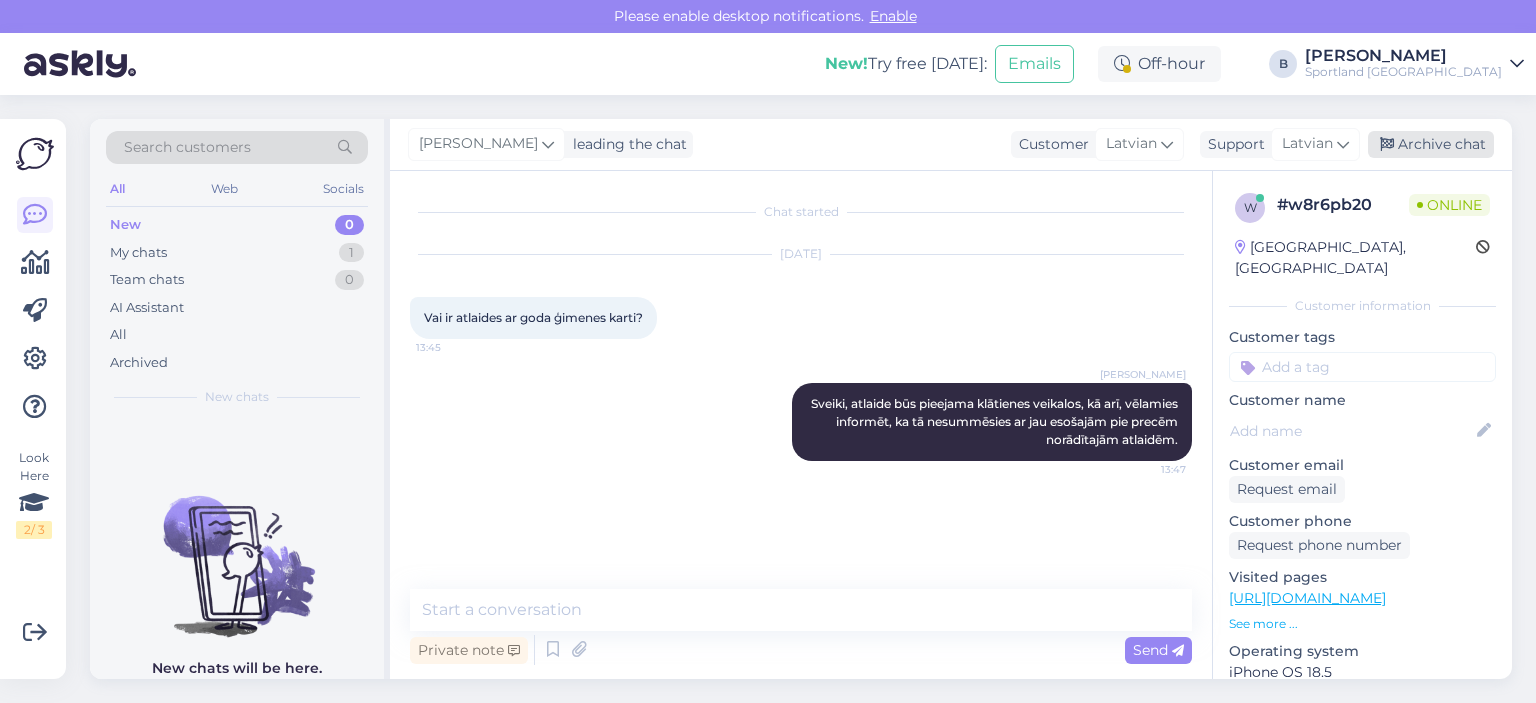 click on "Archive chat" at bounding box center [1431, 144] 